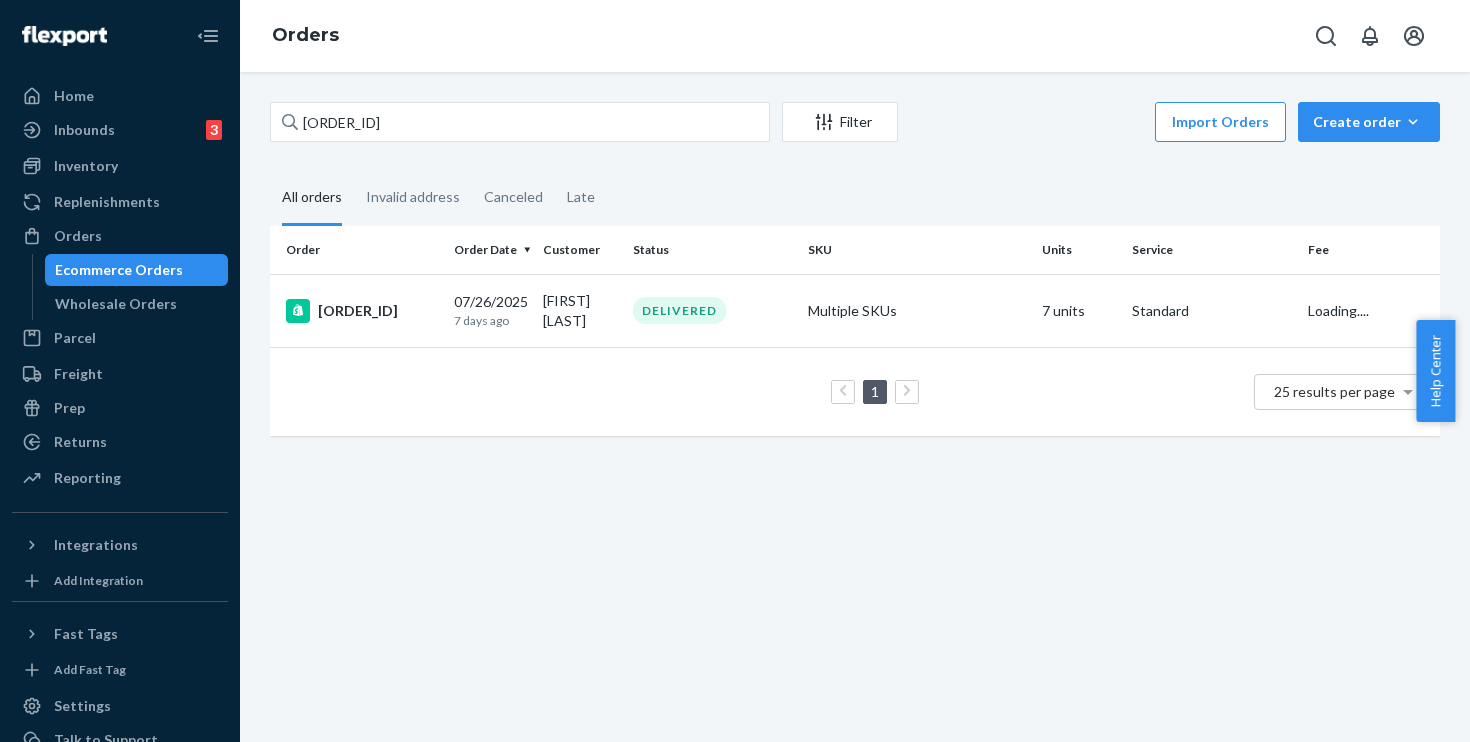 scroll, scrollTop: 0, scrollLeft: 0, axis: both 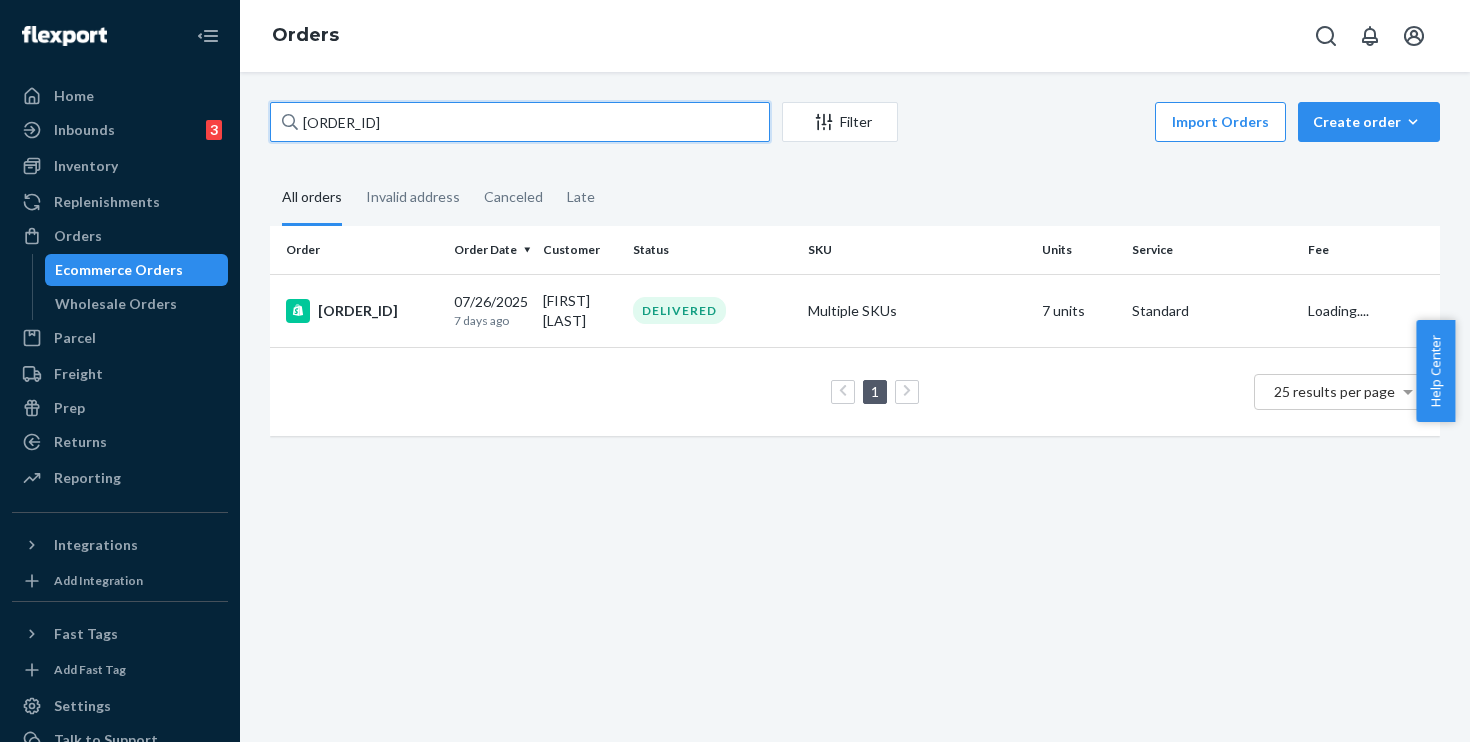 click on "[ORDER_ID]" at bounding box center (520, 122) 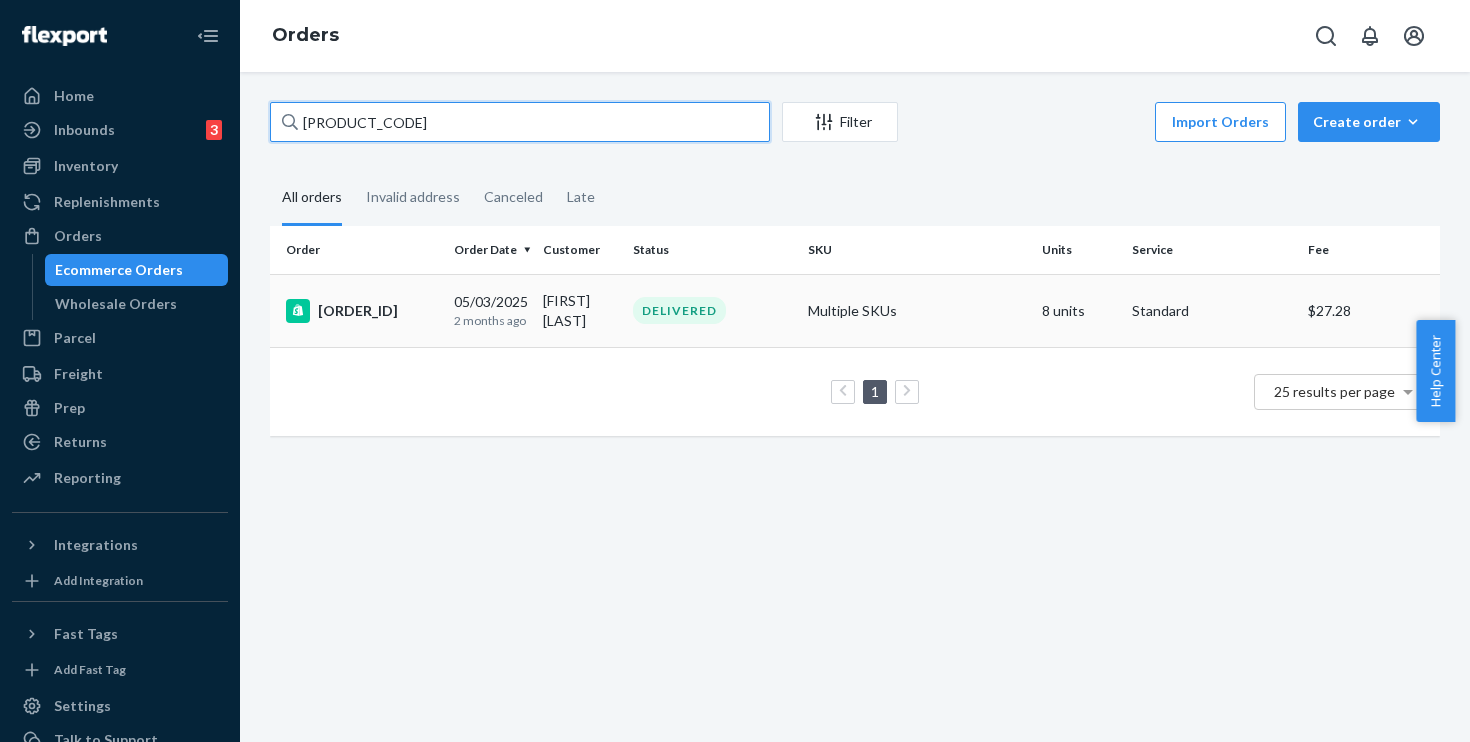 type on "[PRODUCT_CODE]" 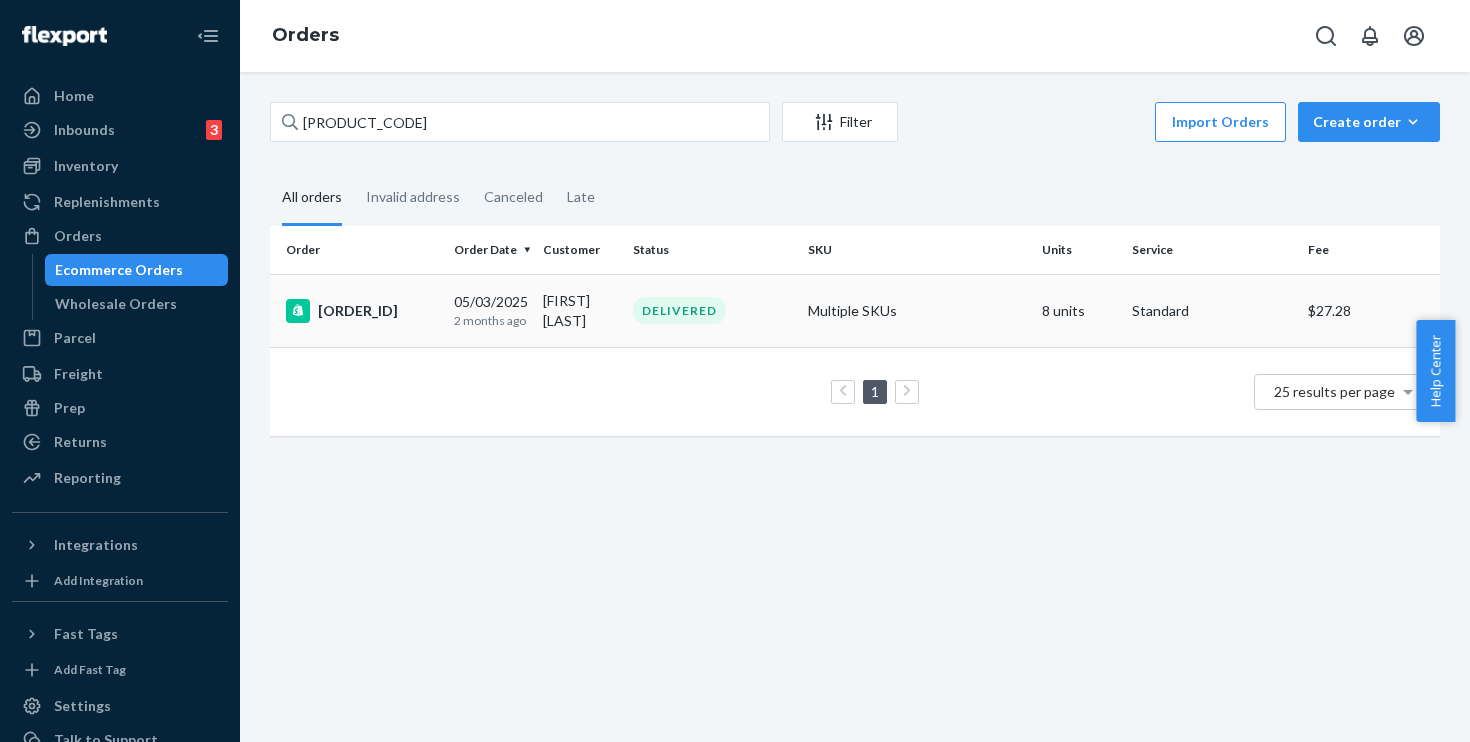 click on "[ORDER_ID]" at bounding box center (362, 311) 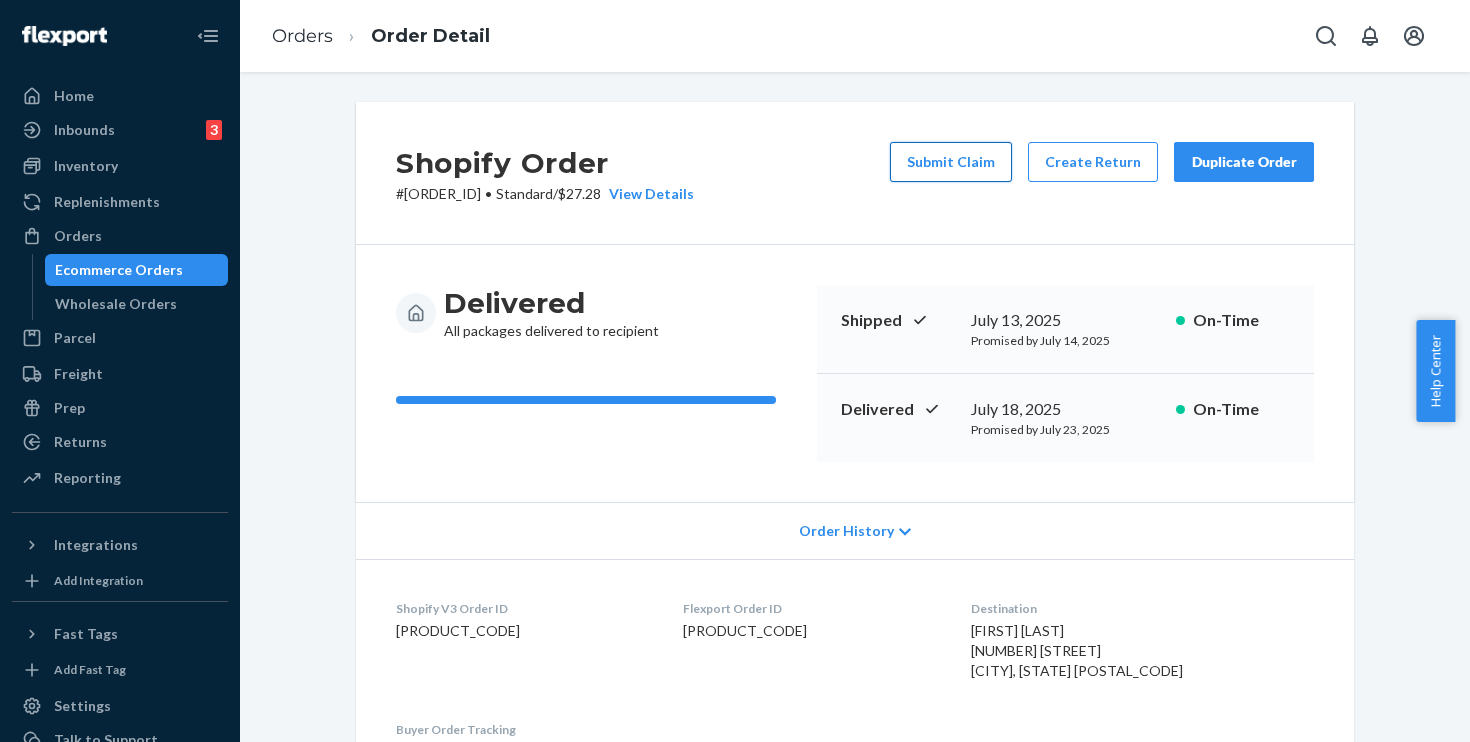 click on "Submit Claim" at bounding box center [951, 162] 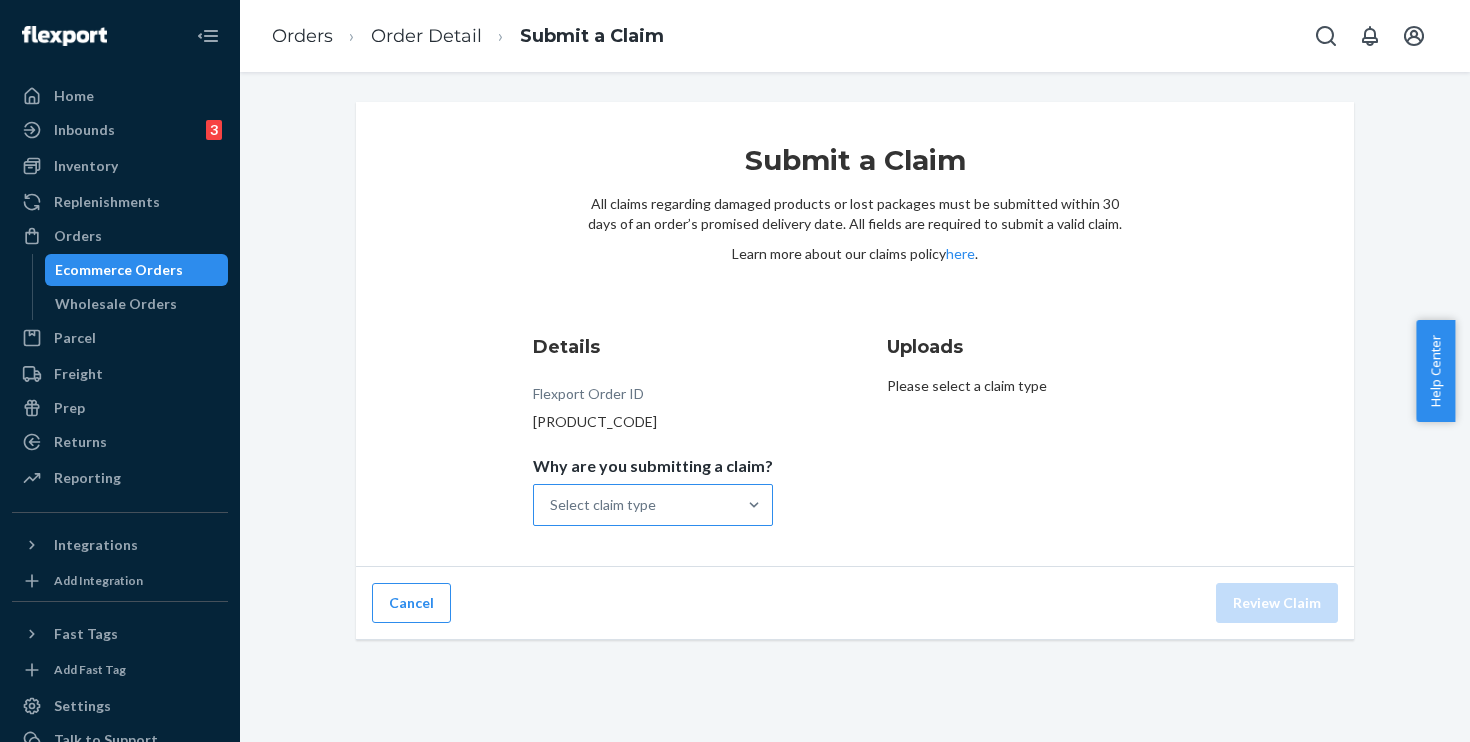 click on "Select claim type" at bounding box center (635, 505) 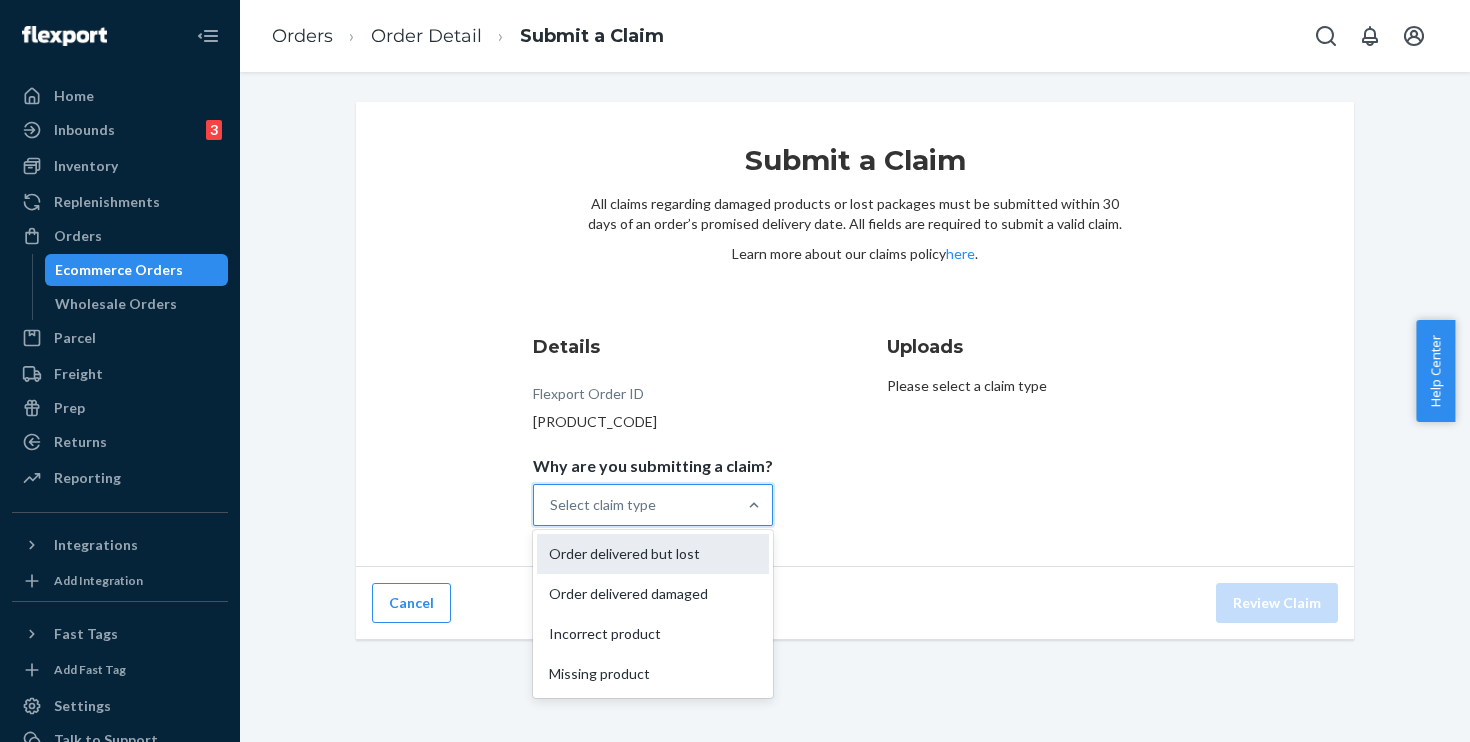 click on "Order delivered but lost" at bounding box center [653, 554] 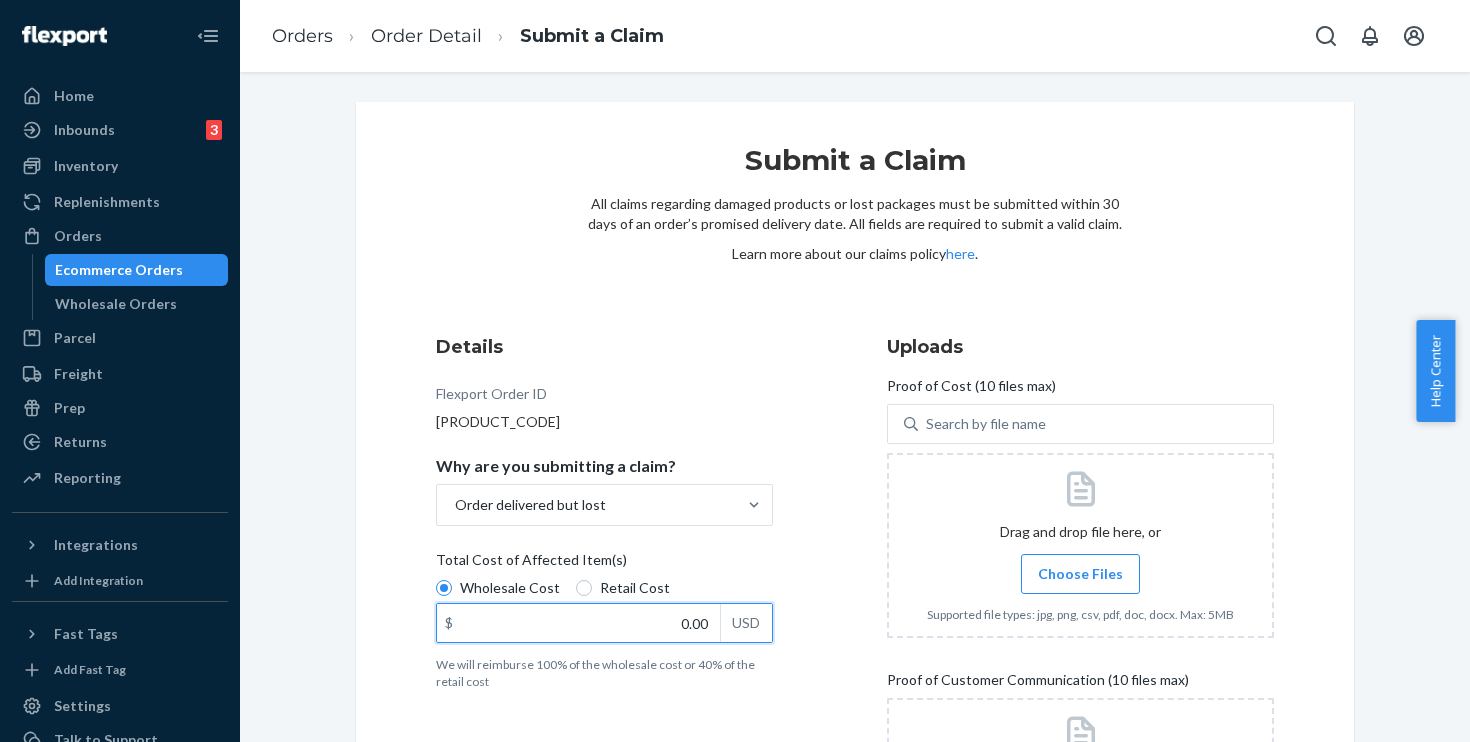 click on "0.00" at bounding box center (578, 623) 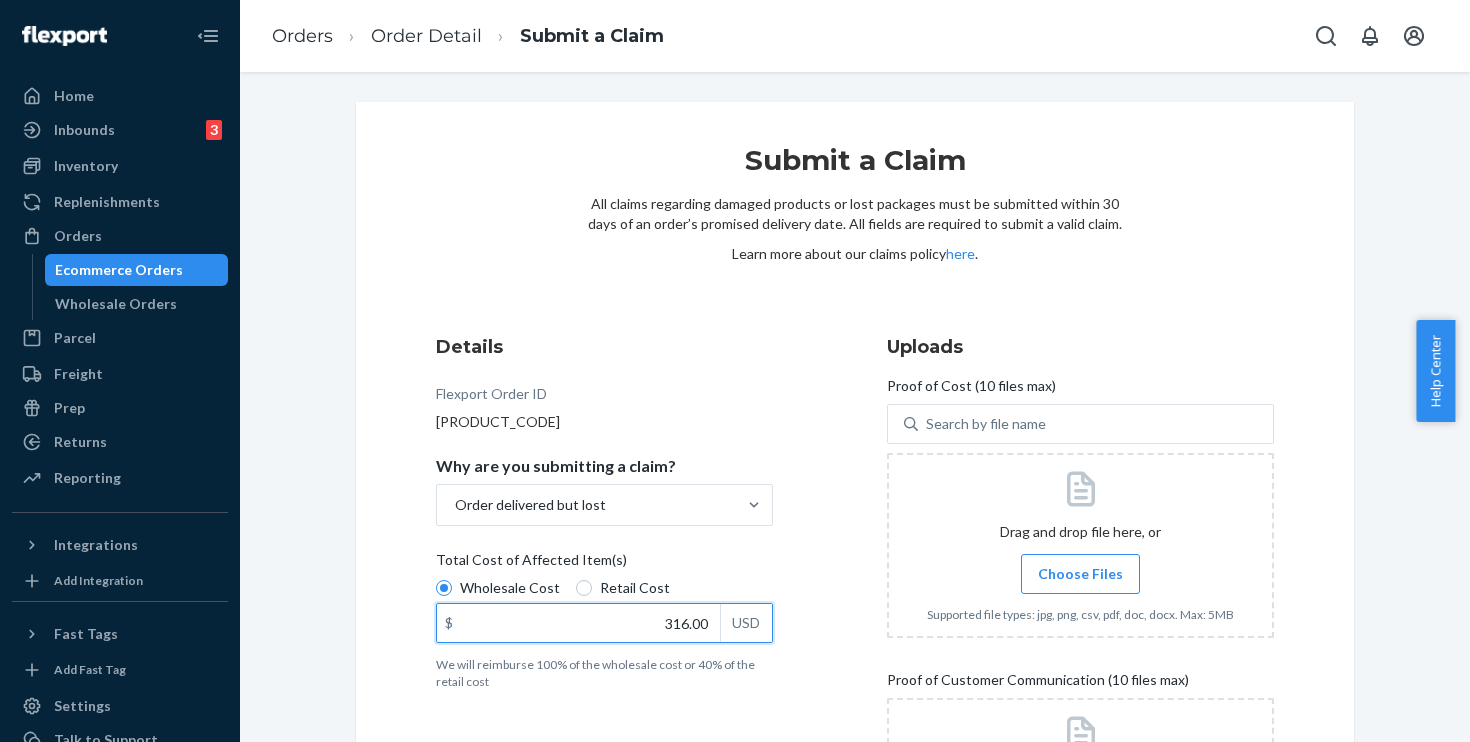type on "316.00" 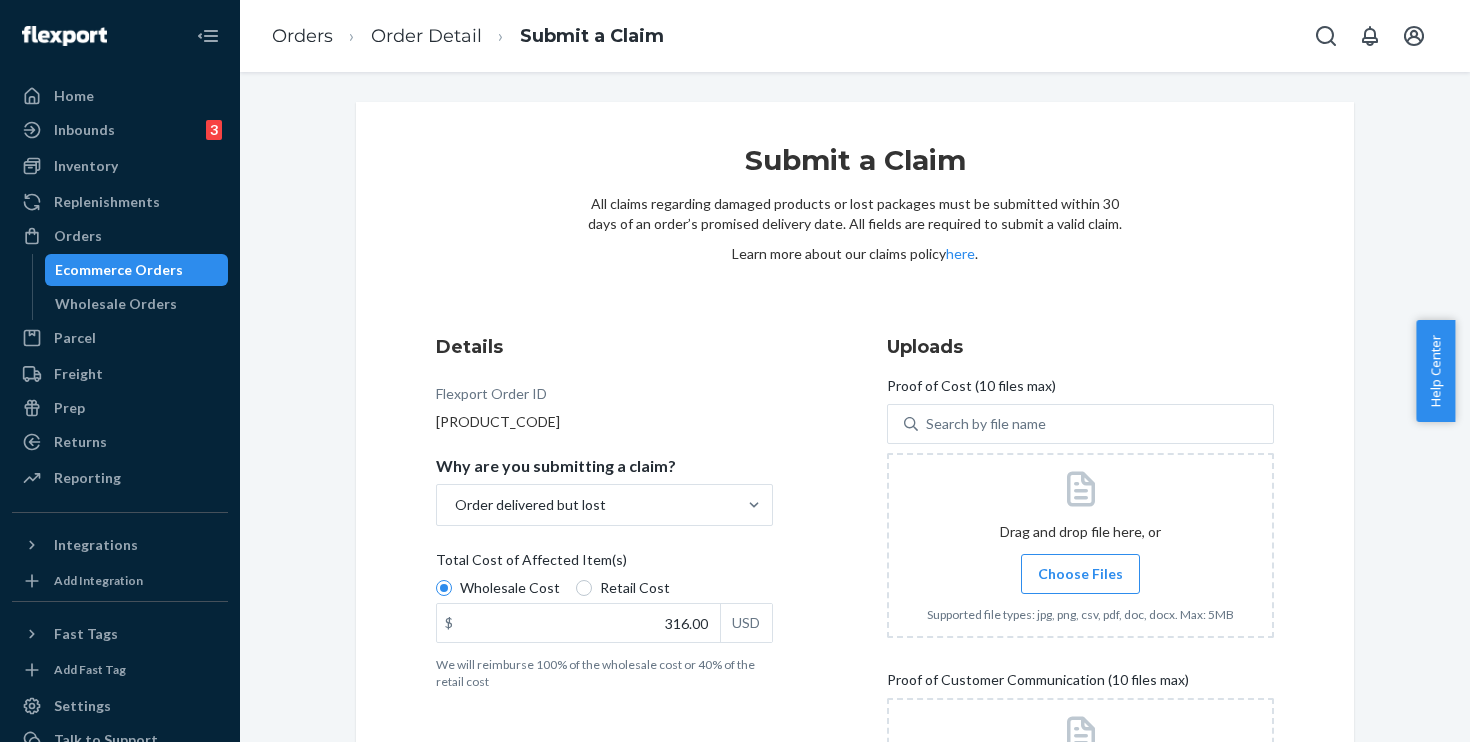click on "Choose Files" at bounding box center [1080, 574] 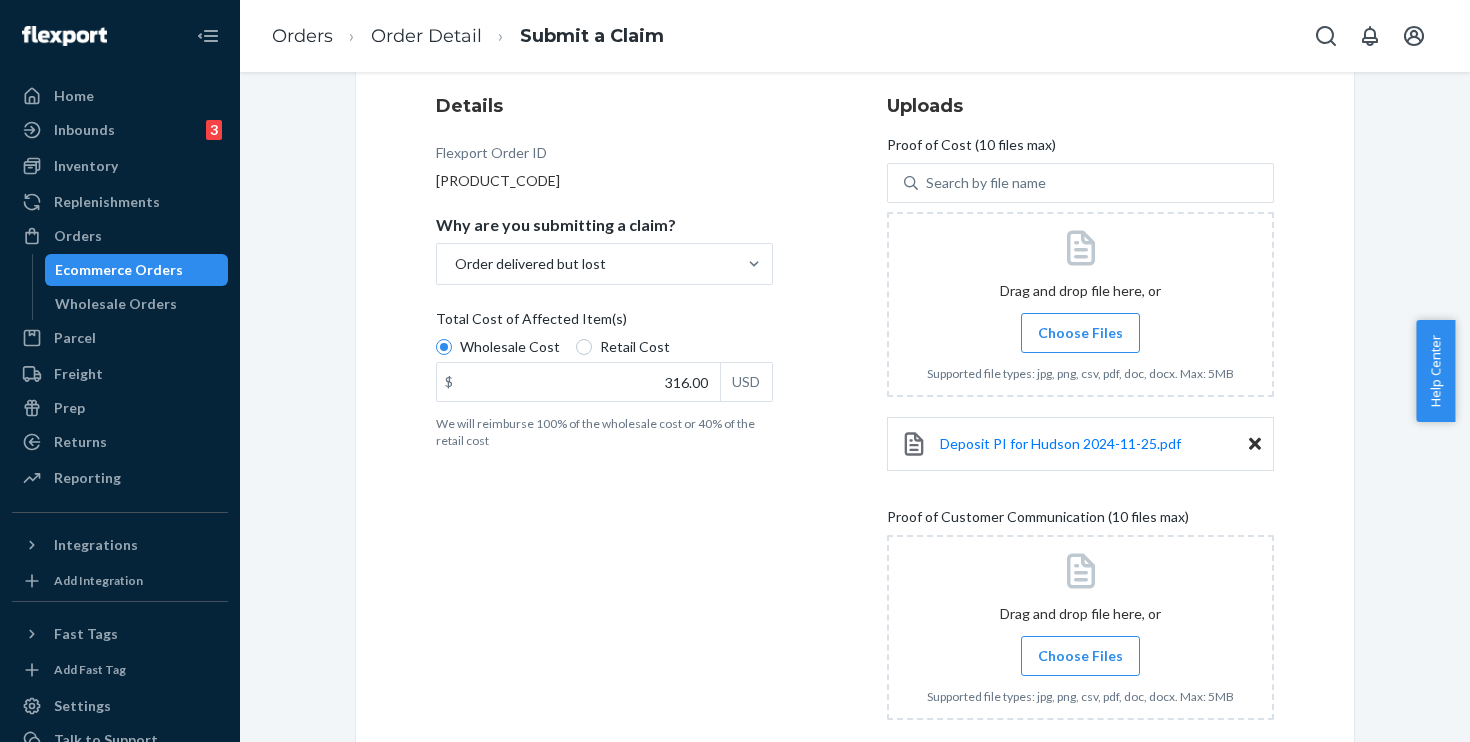 scroll, scrollTop: 349, scrollLeft: 0, axis: vertical 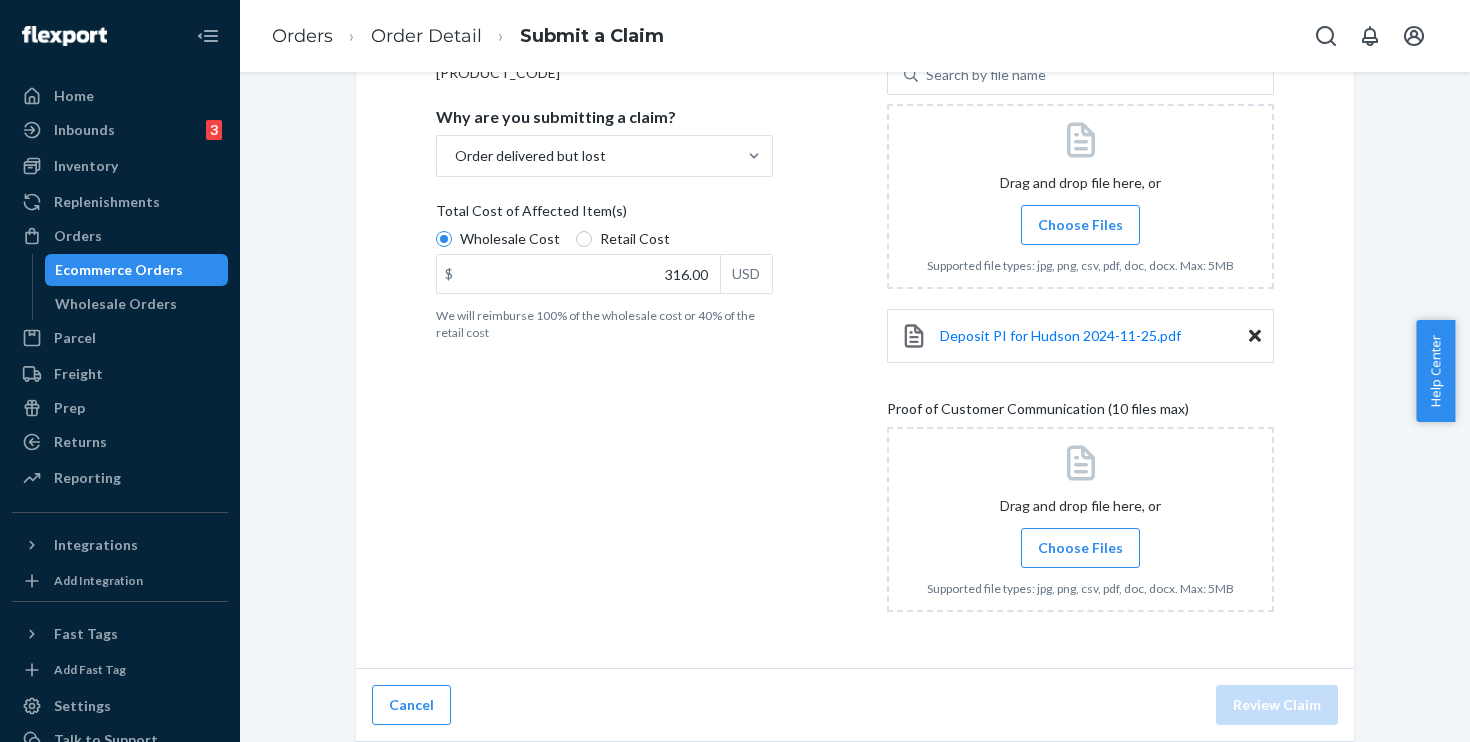 click on "Choose Files" at bounding box center (1080, 548) 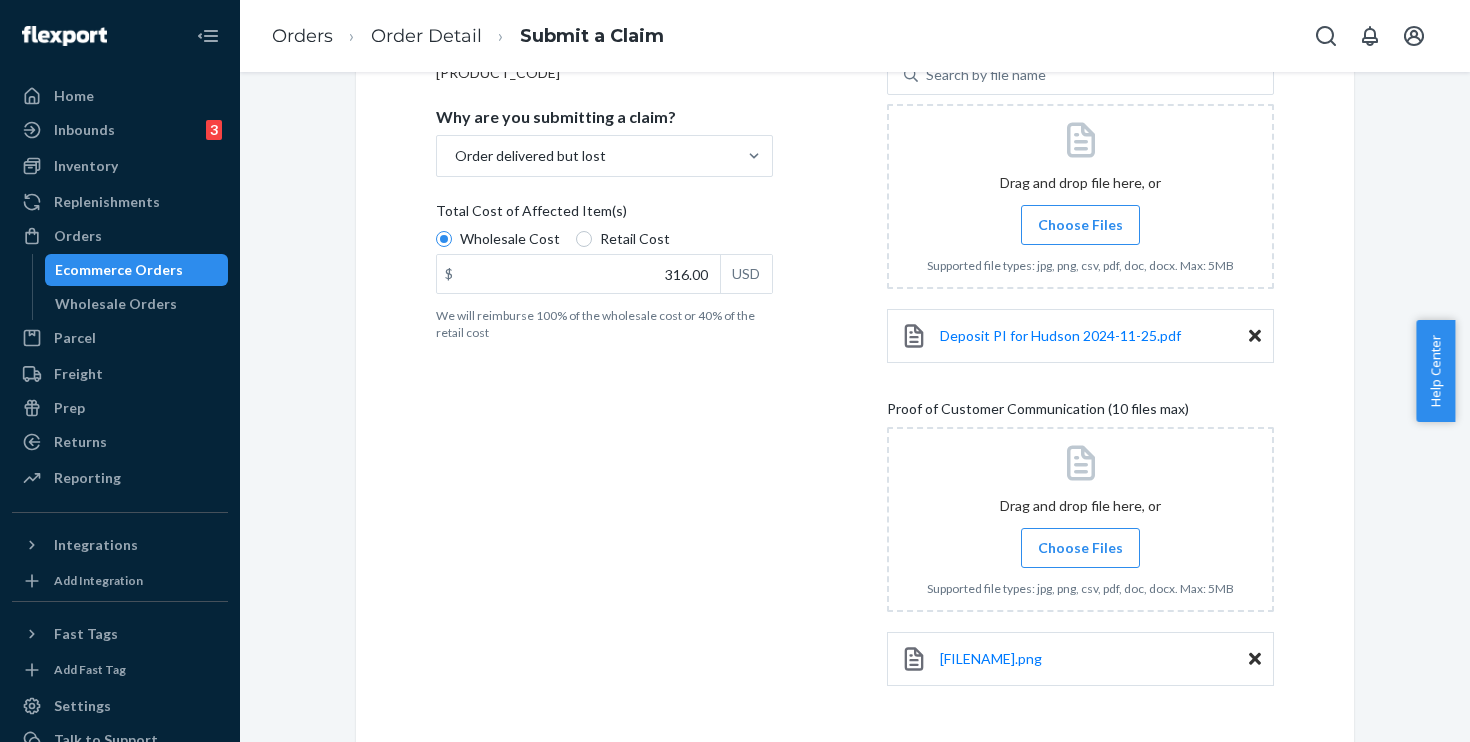 click on "Choose Files" at bounding box center (1080, 548) 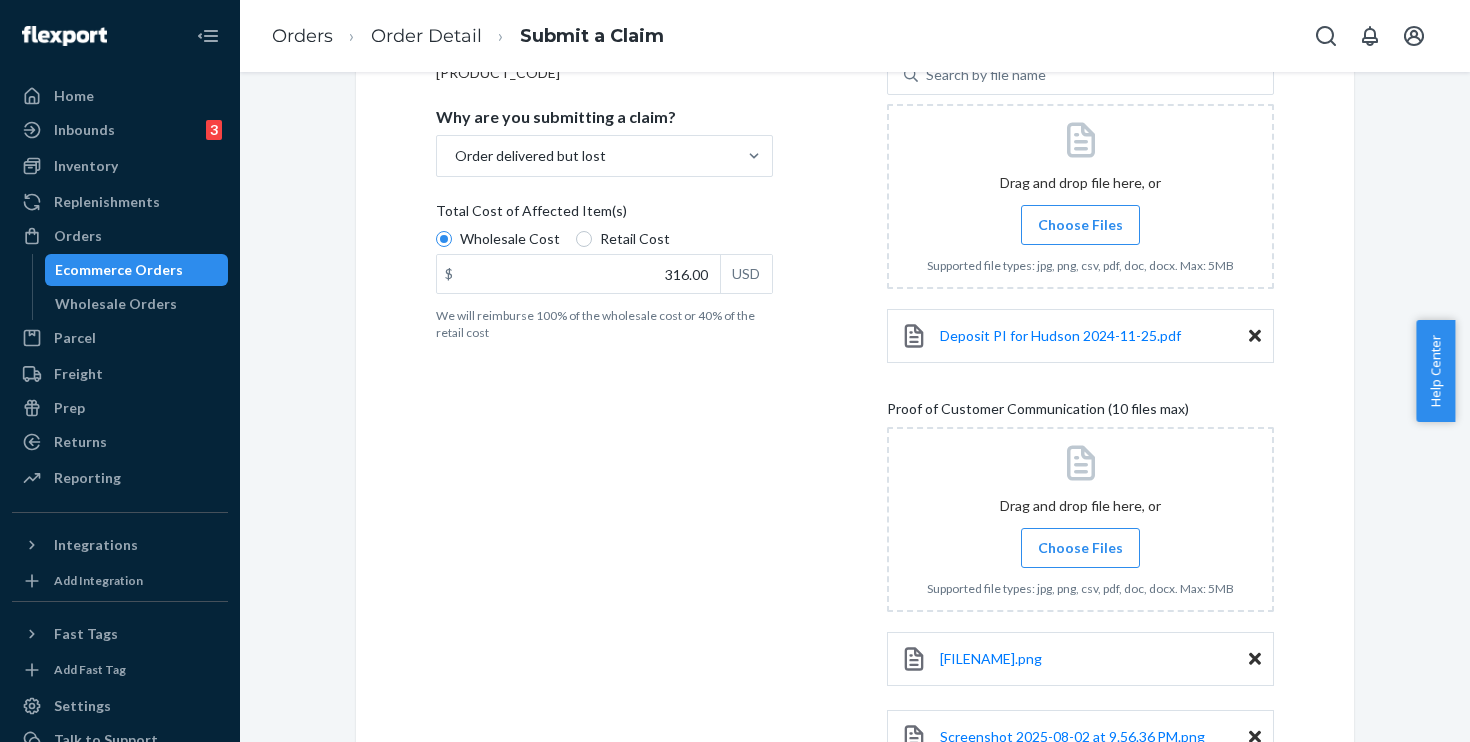 click on "Choose Files" at bounding box center (1080, 548) 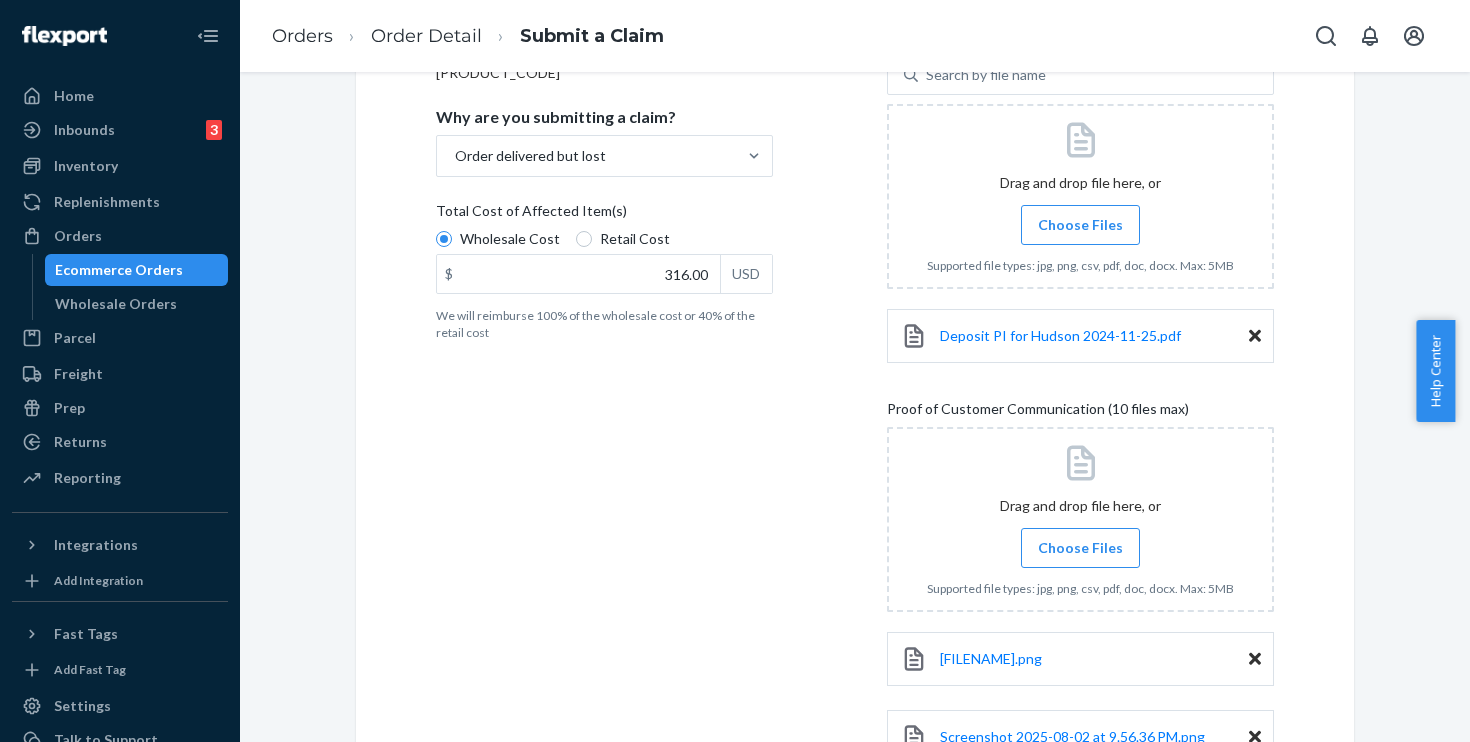 scroll, scrollTop: 583, scrollLeft: 0, axis: vertical 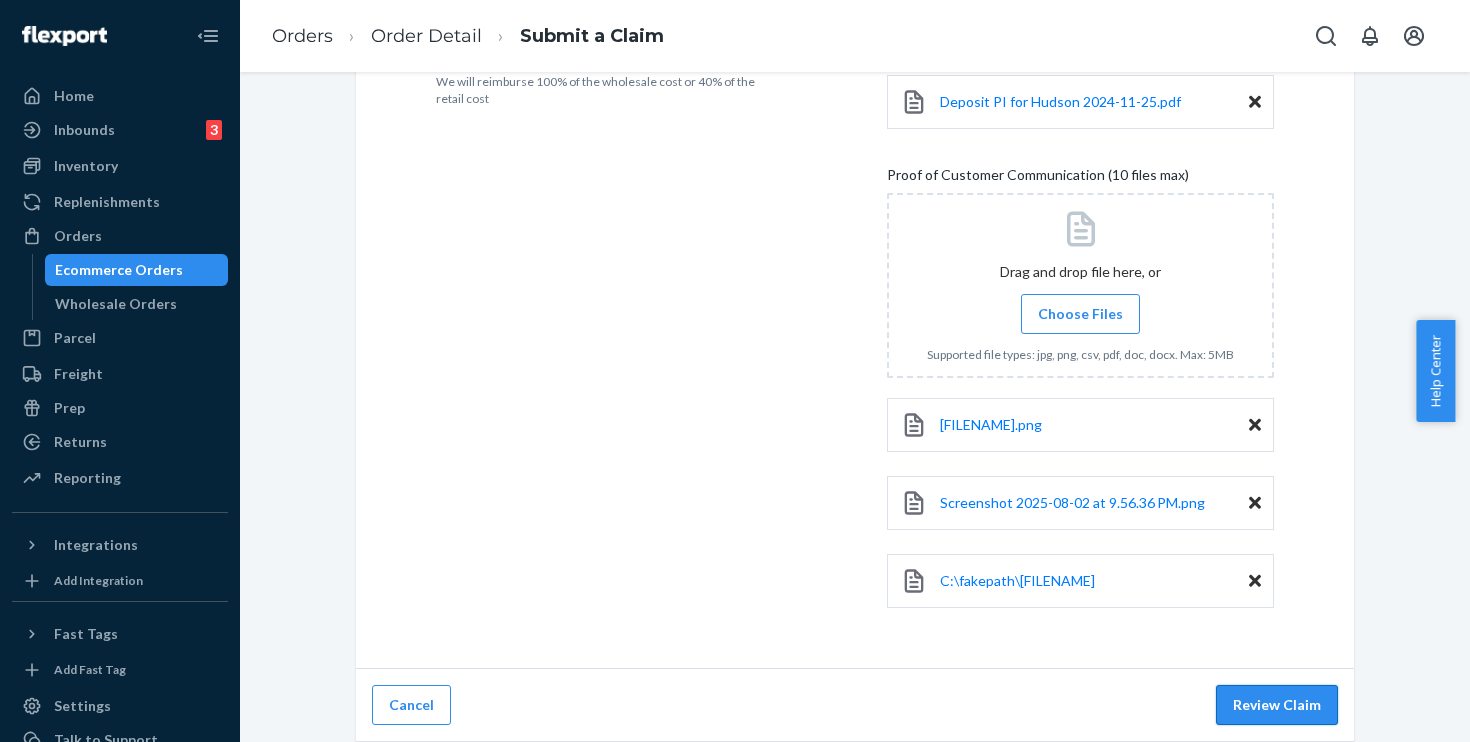click on "Review Claim" at bounding box center [1277, 705] 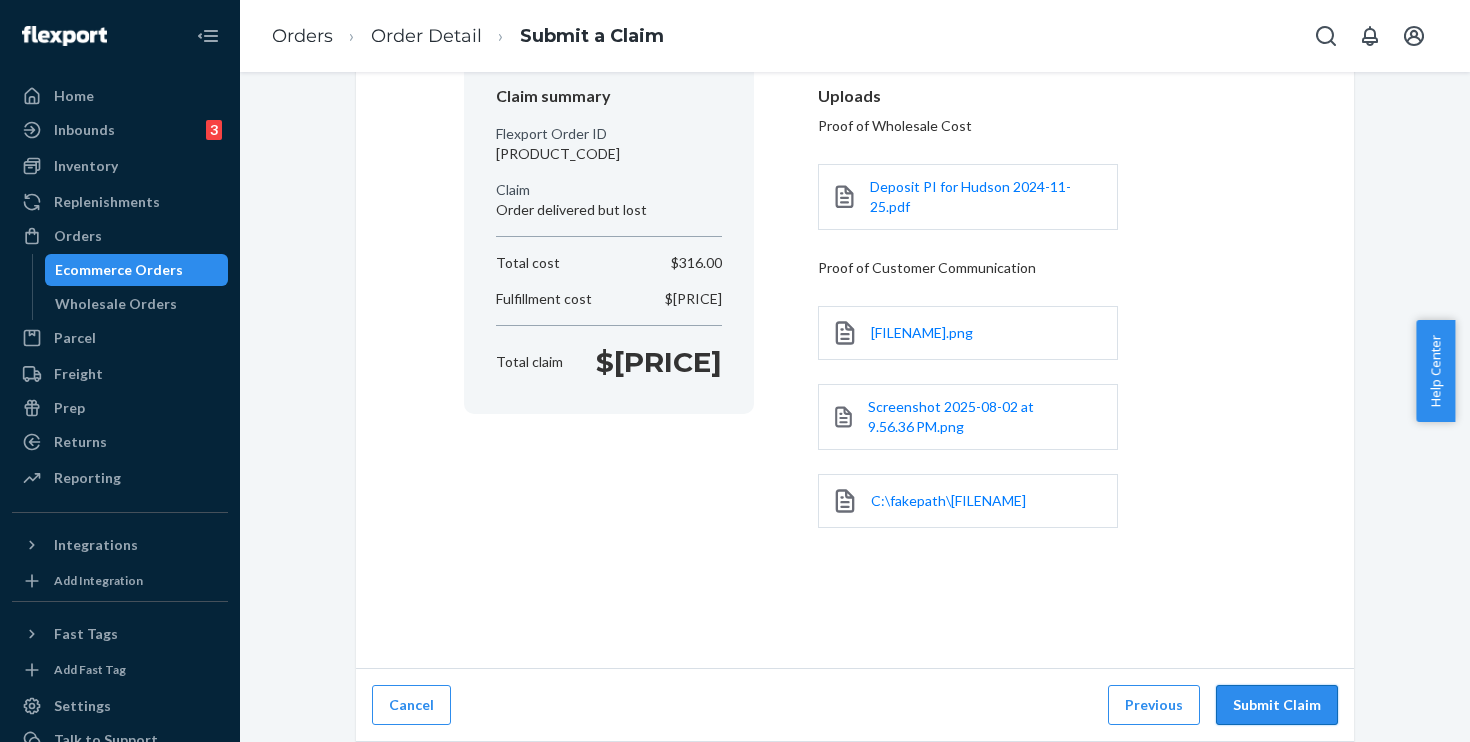 click on "Submit Claim" at bounding box center (1277, 705) 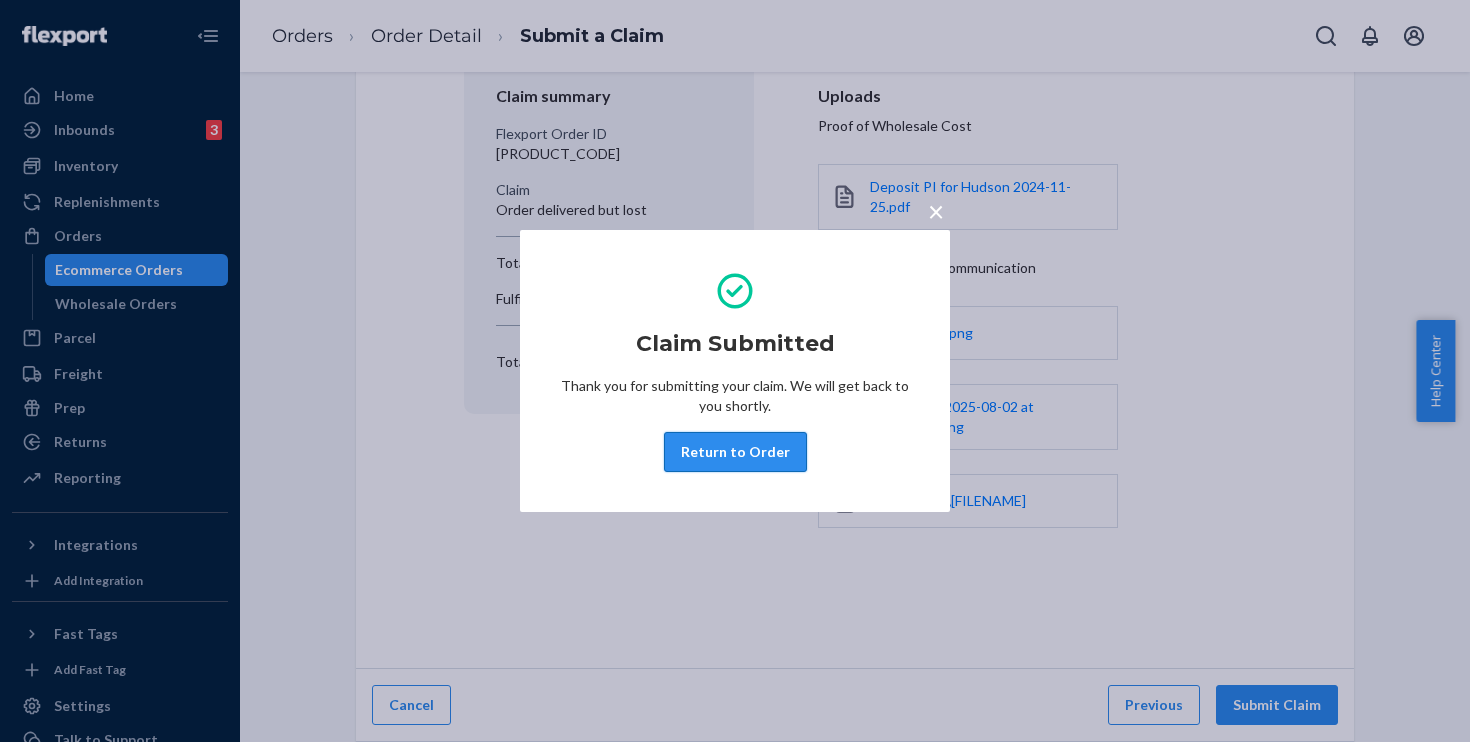 click on "Return to Order" at bounding box center (735, 452) 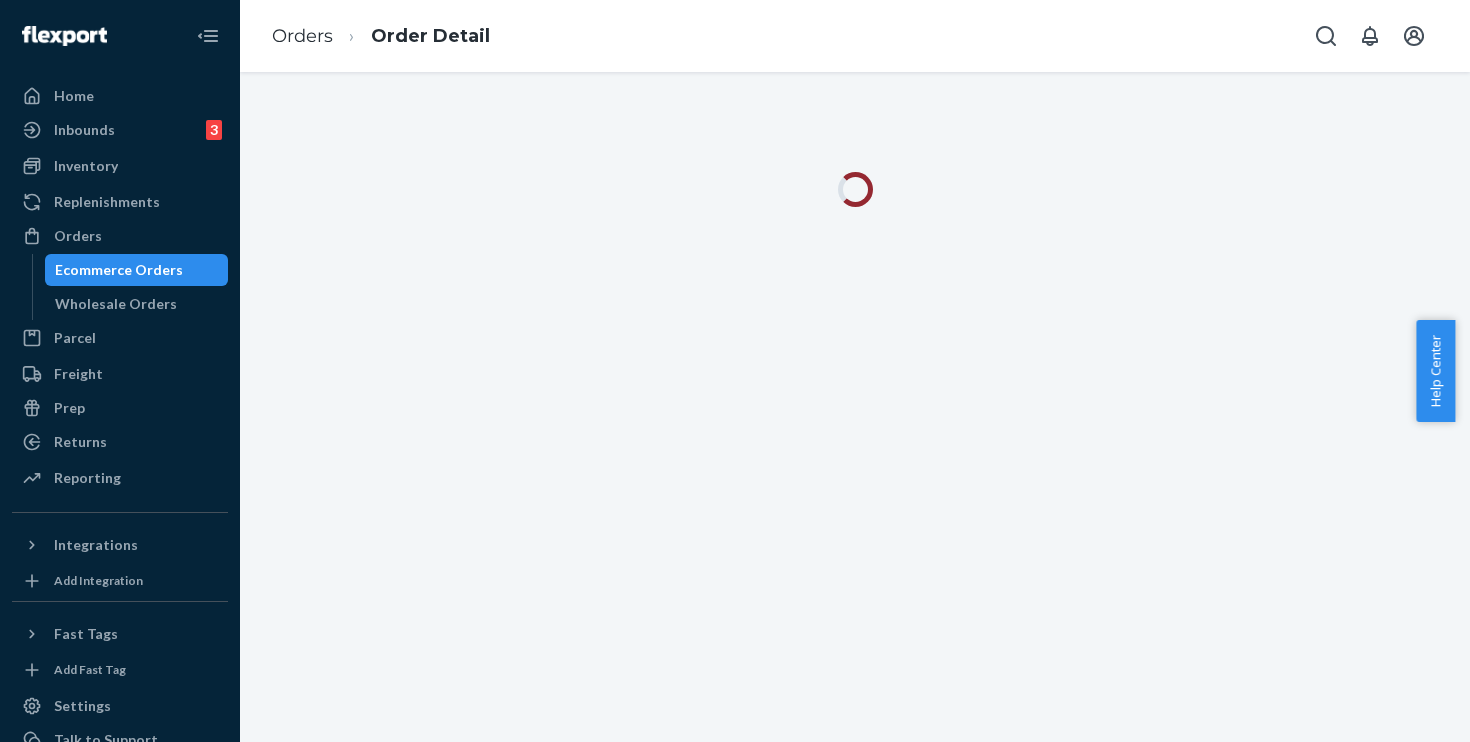 scroll, scrollTop: 0, scrollLeft: 0, axis: both 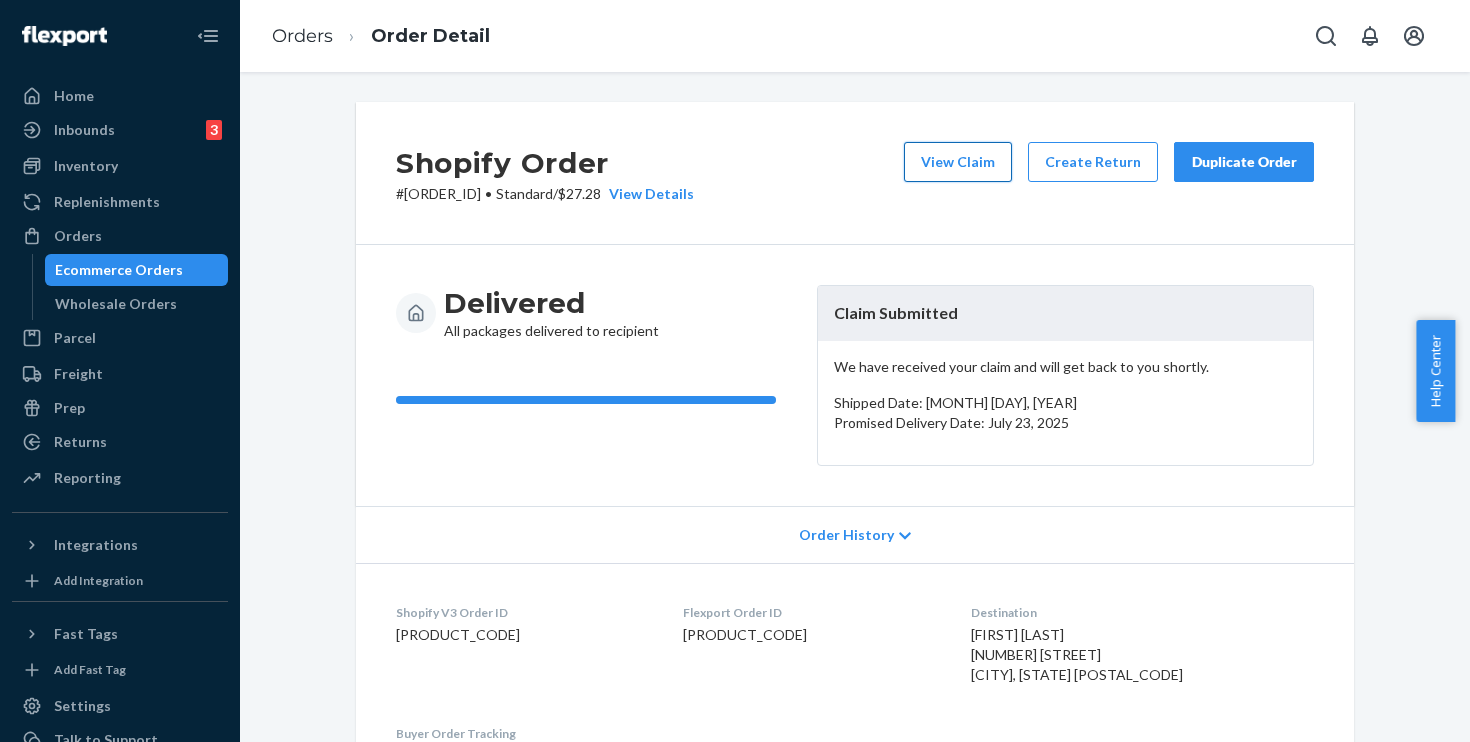 click on "View Claim" at bounding box center [958, 162] 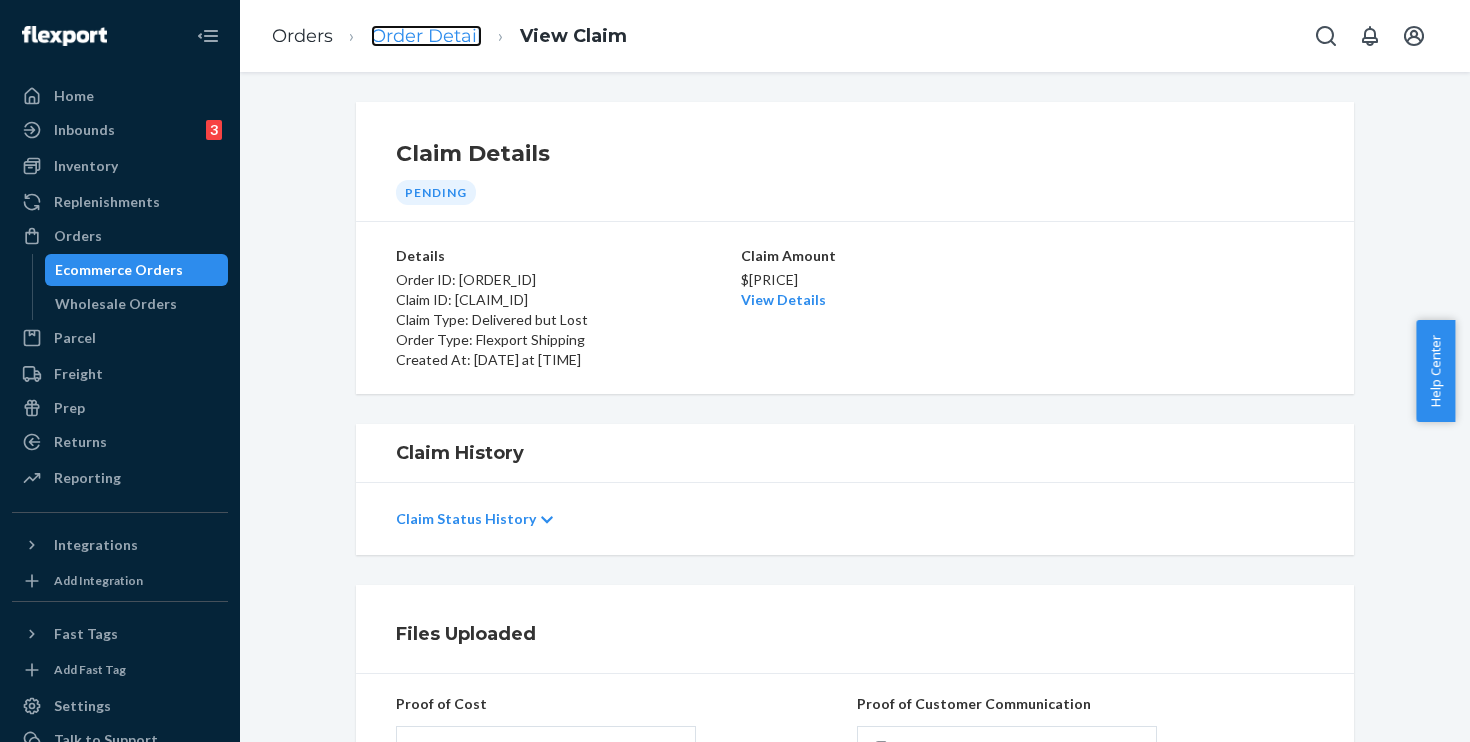 click on "Order Detail" at bounding box center (426, 36) 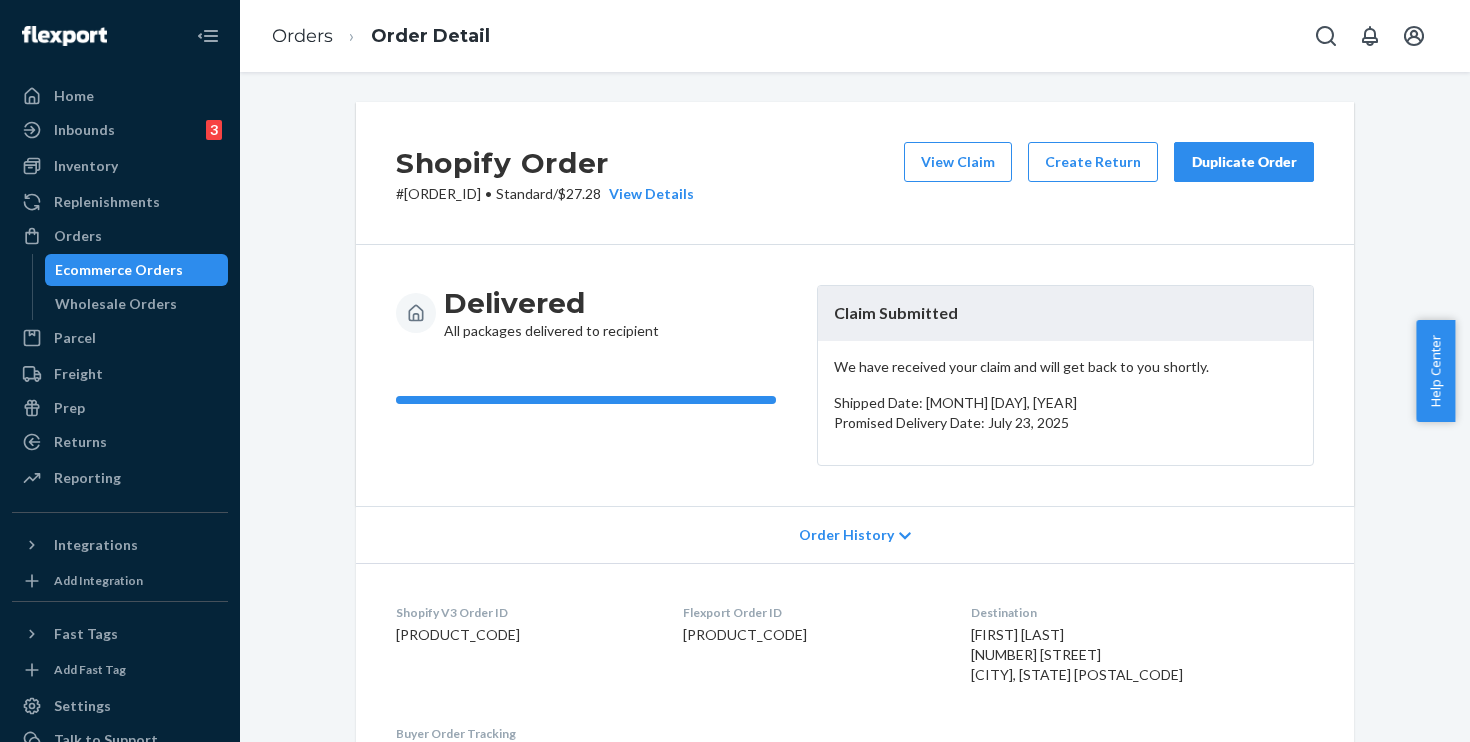 click on "Duplicate Order" at bounding box center [1244, 162] 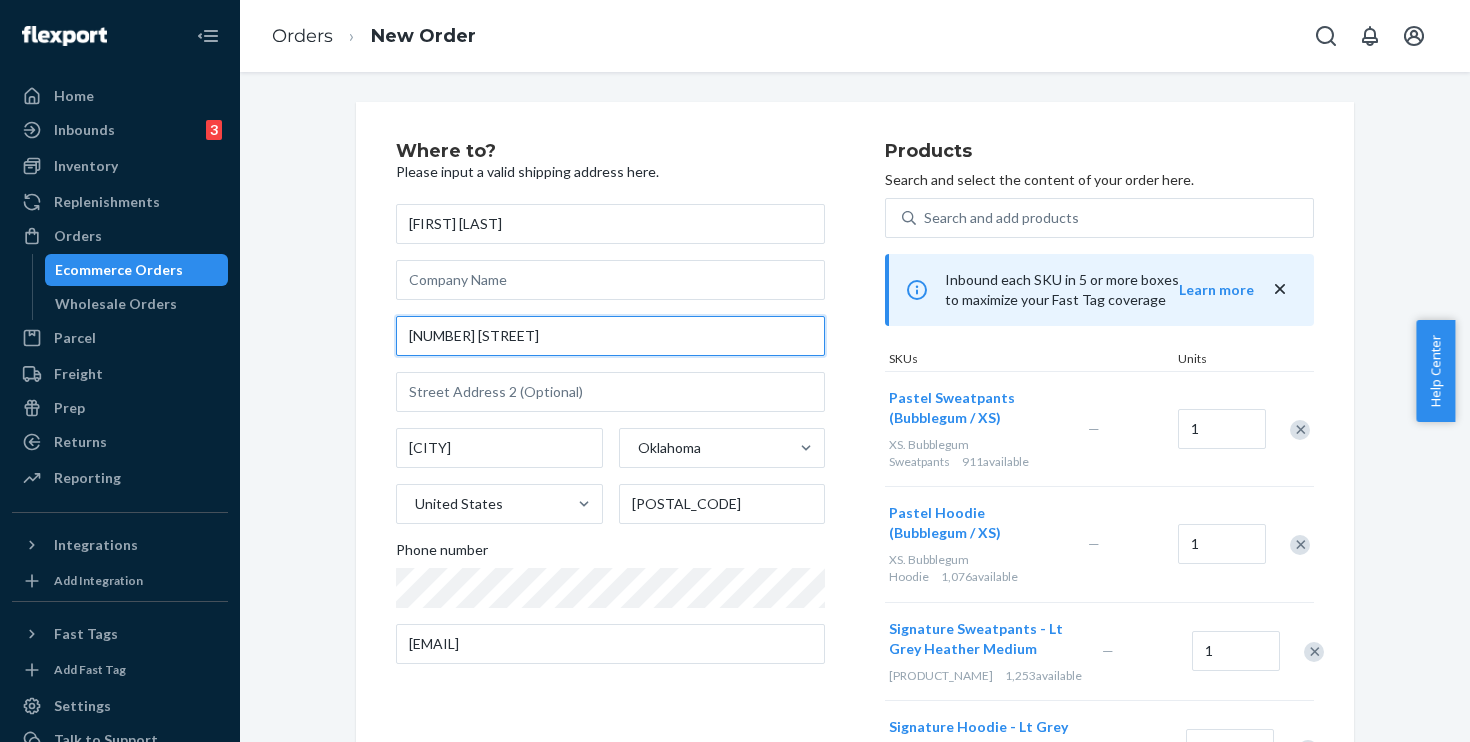 drag, startPoint x: 585, startPoint y: 330, endPoint x: 384, endPoint y: 328, distance: 201.00995 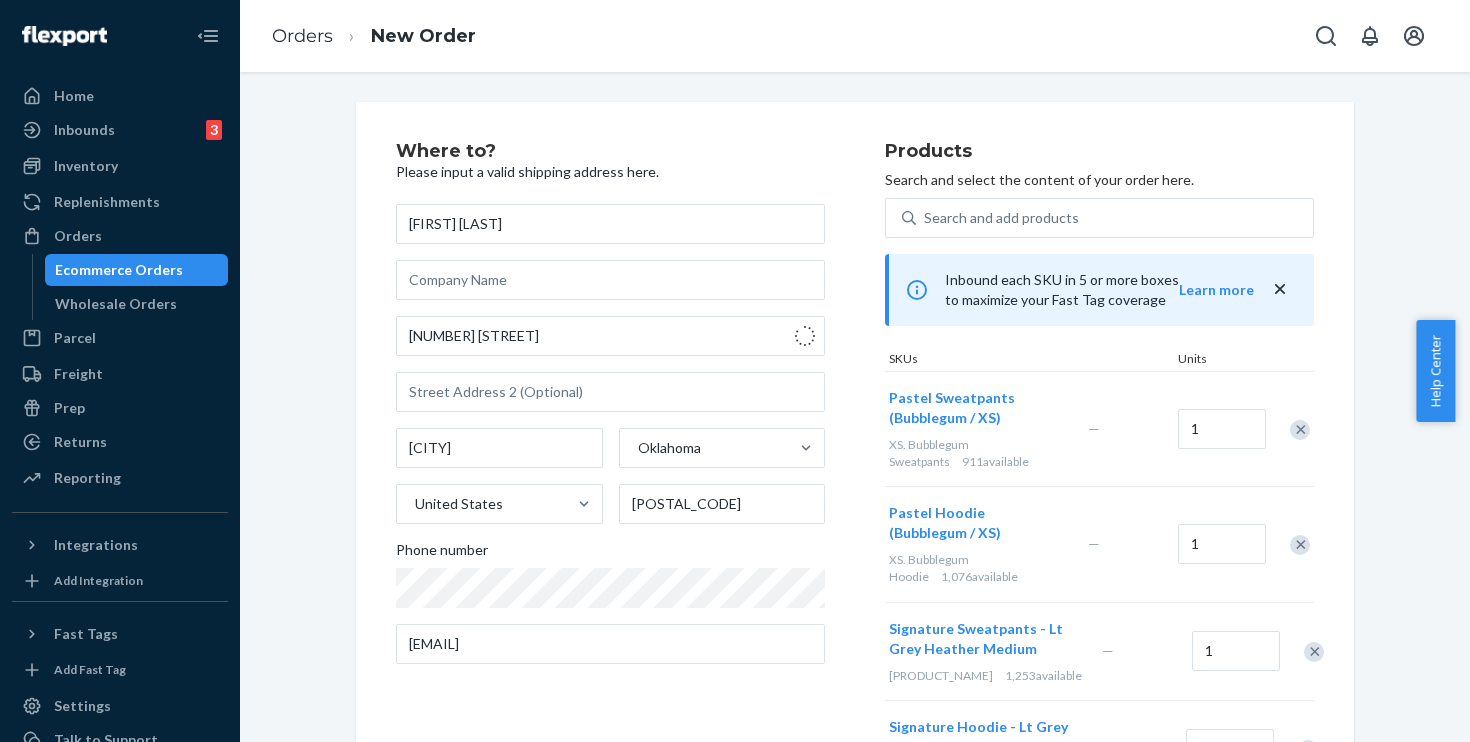 type on "[NUMBER] [STREET]" 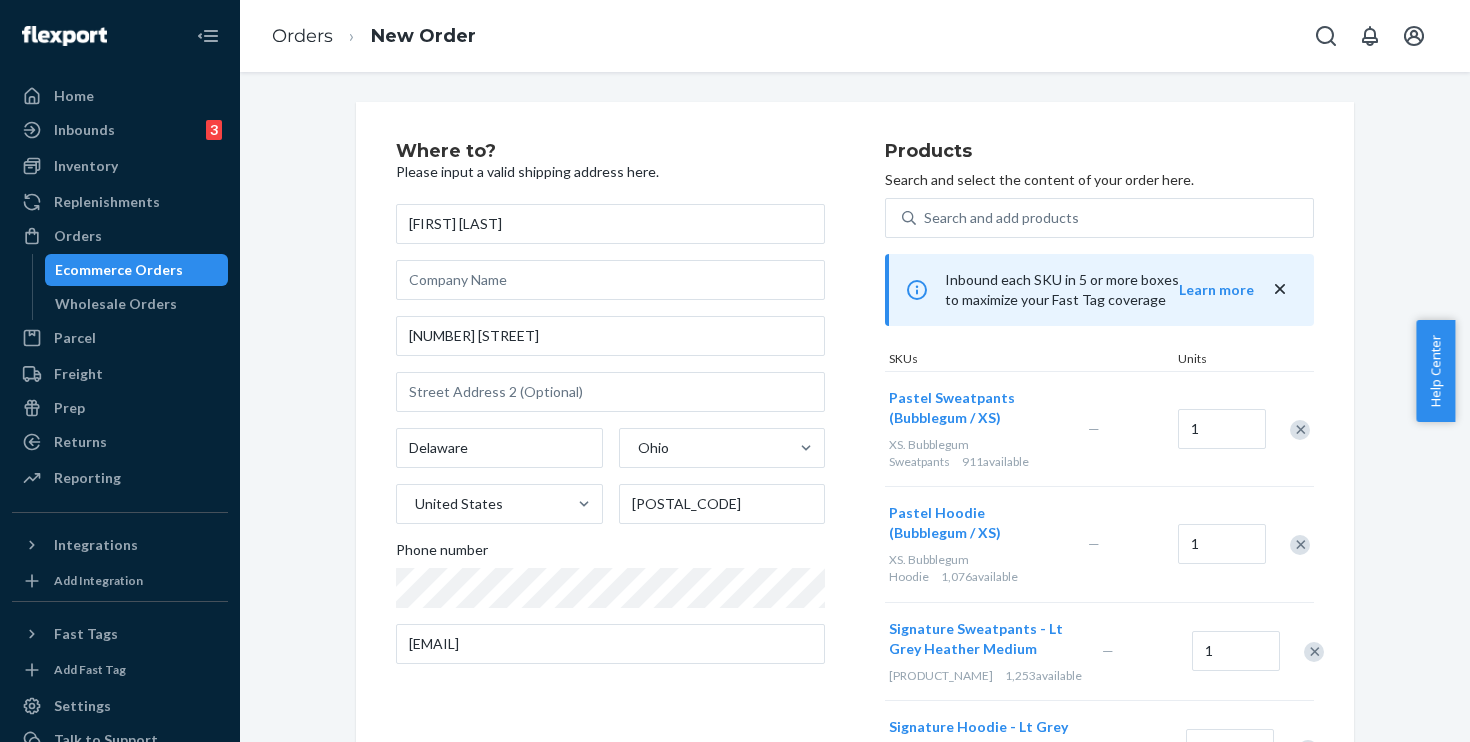scroll, scrollTop: 865, scrollLeft: 0, axis: vertical 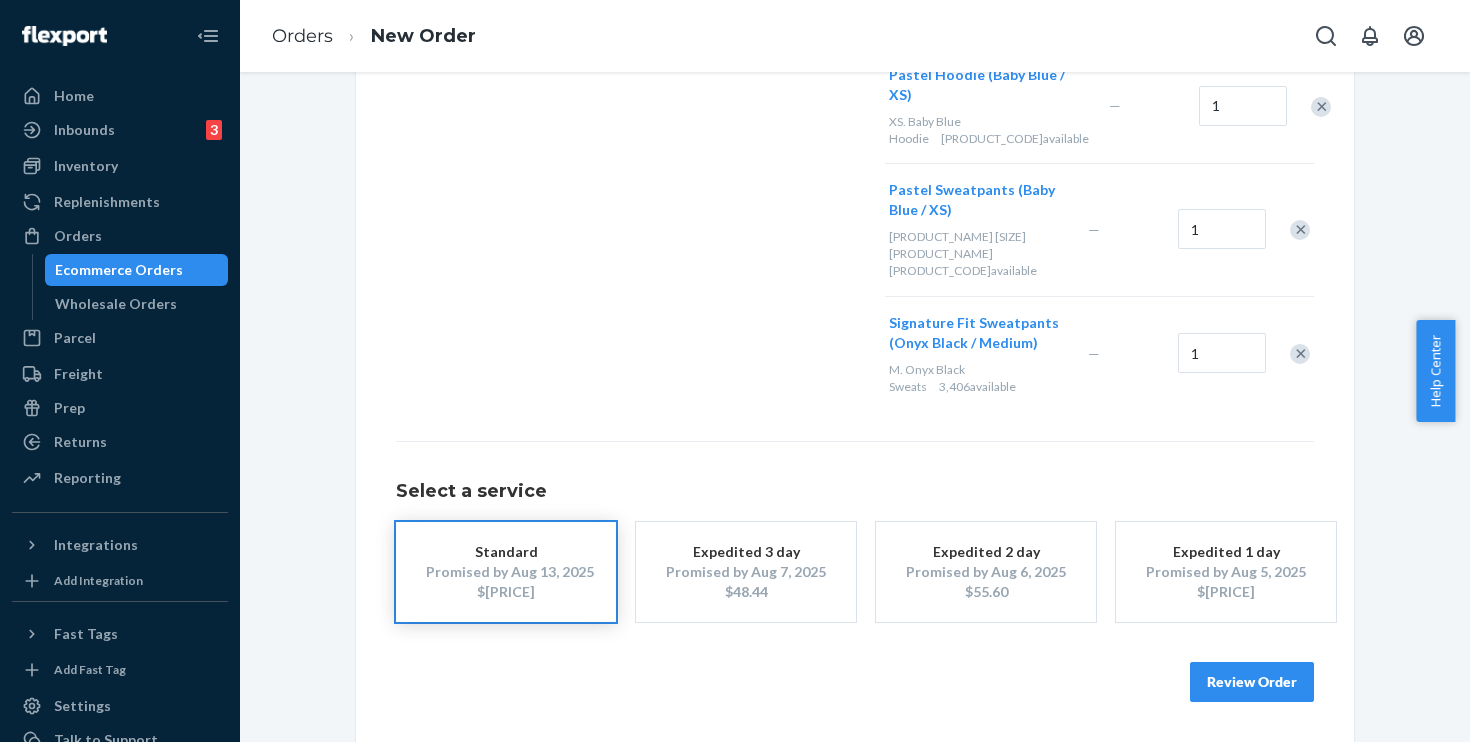 click on "Review Order" at bounding box center (1252, 682) 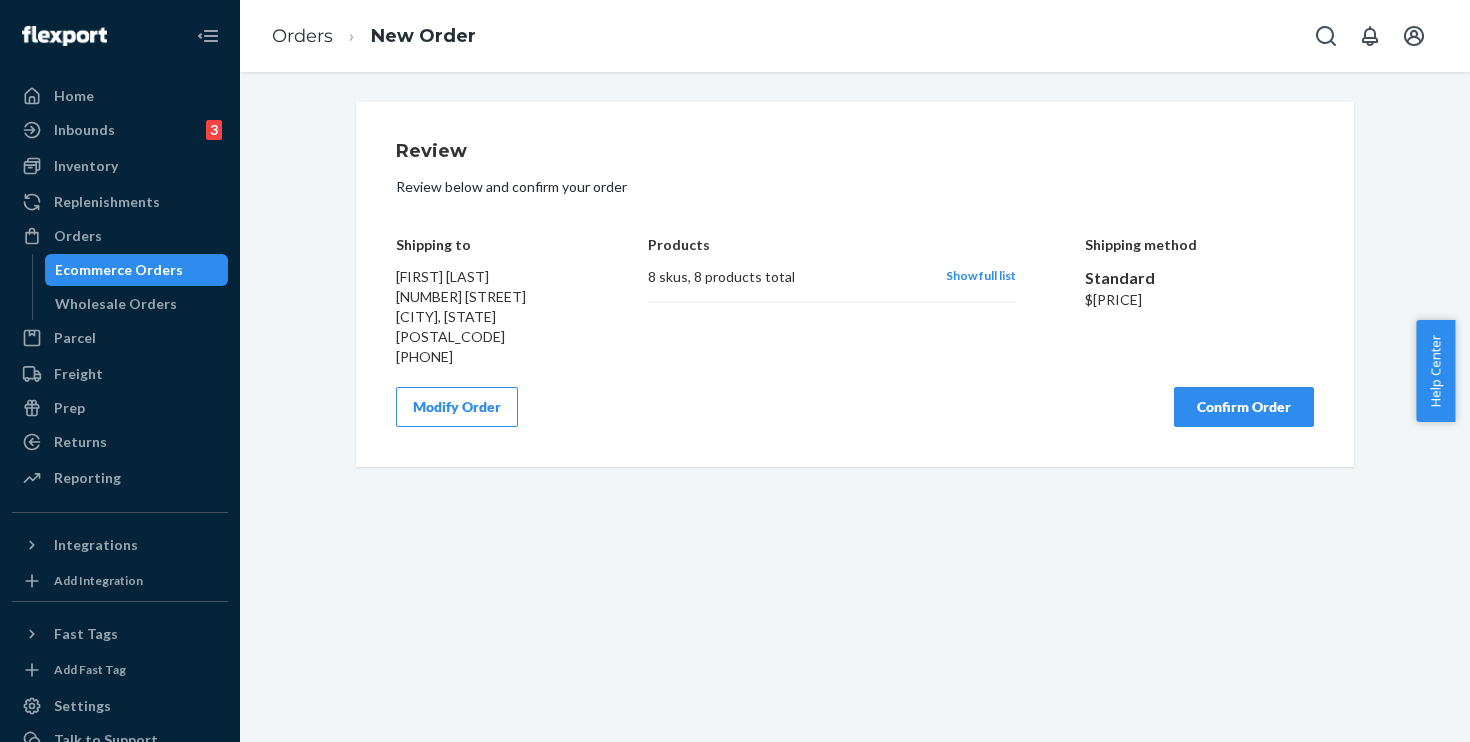 scroll, scrollTop: 0, scrollLeft: 0, axis: both 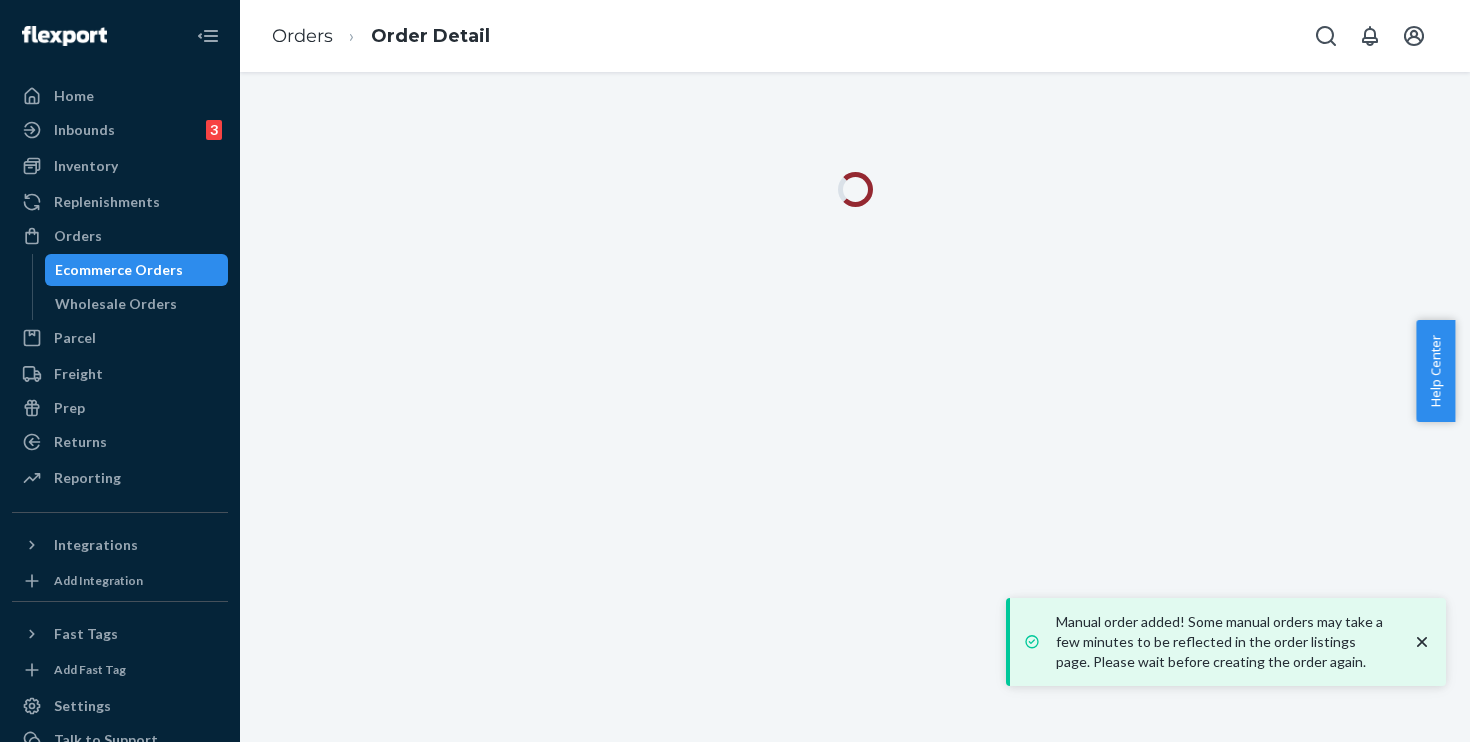 click at bounding box center [855, 407] 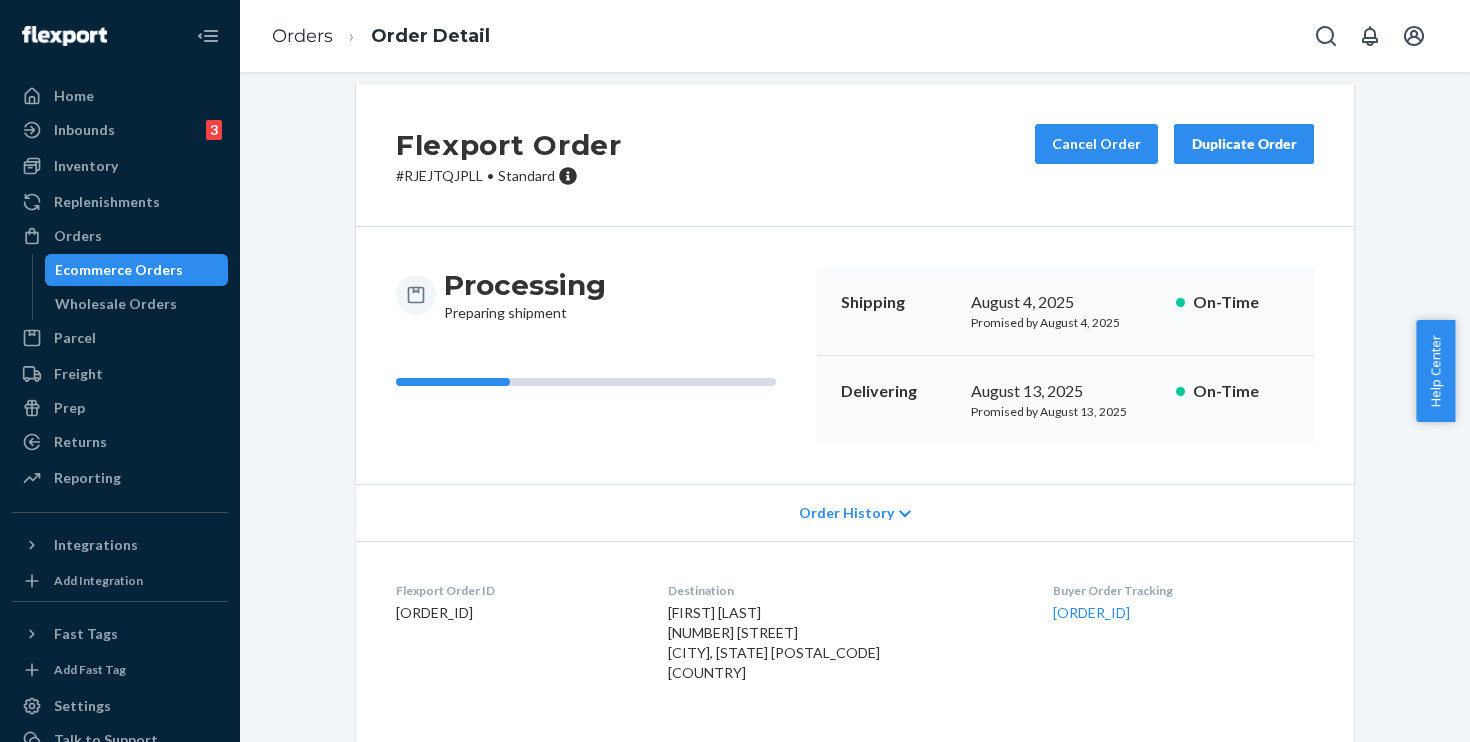 scroll, scrollTop: 0, scrollLeft: 0, axis: both 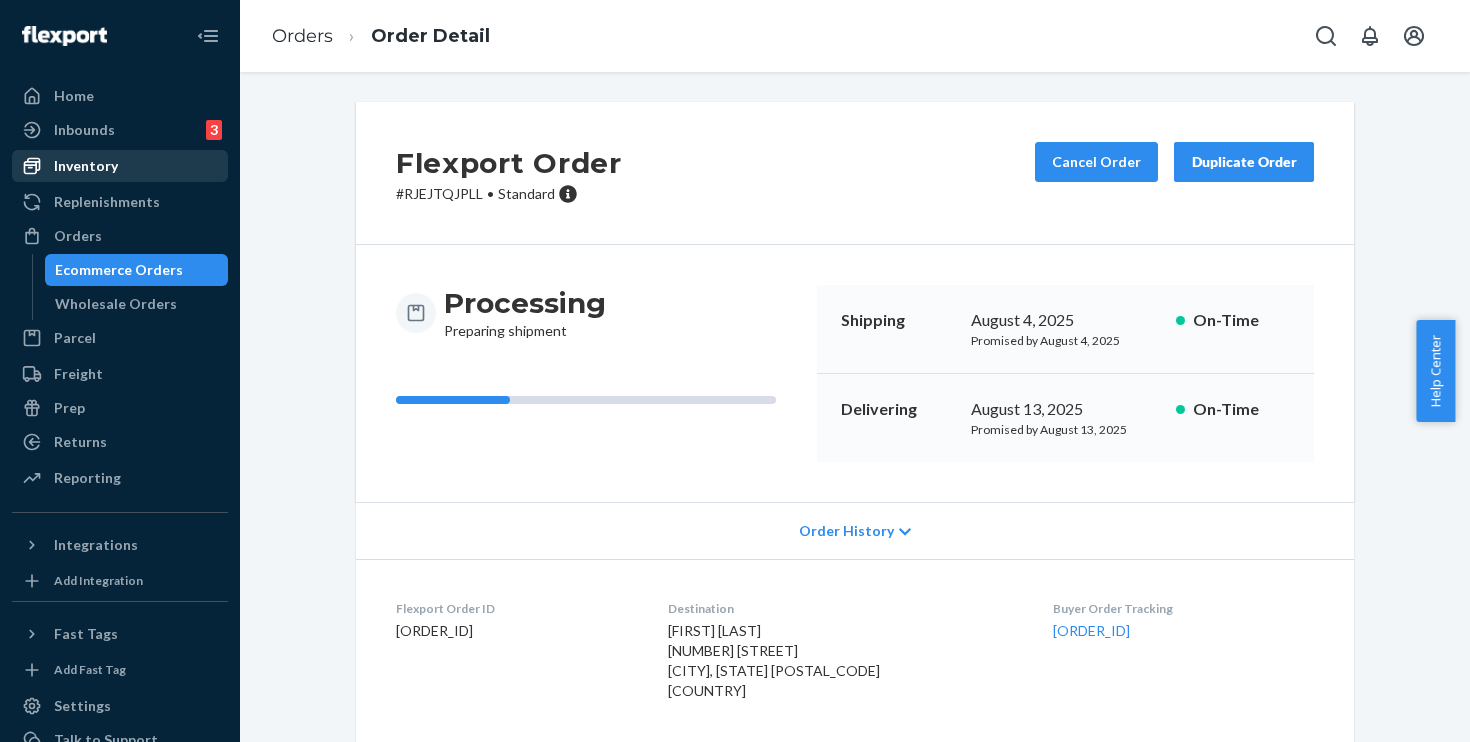 click on "Inventory" at bounding box center [86, 166] 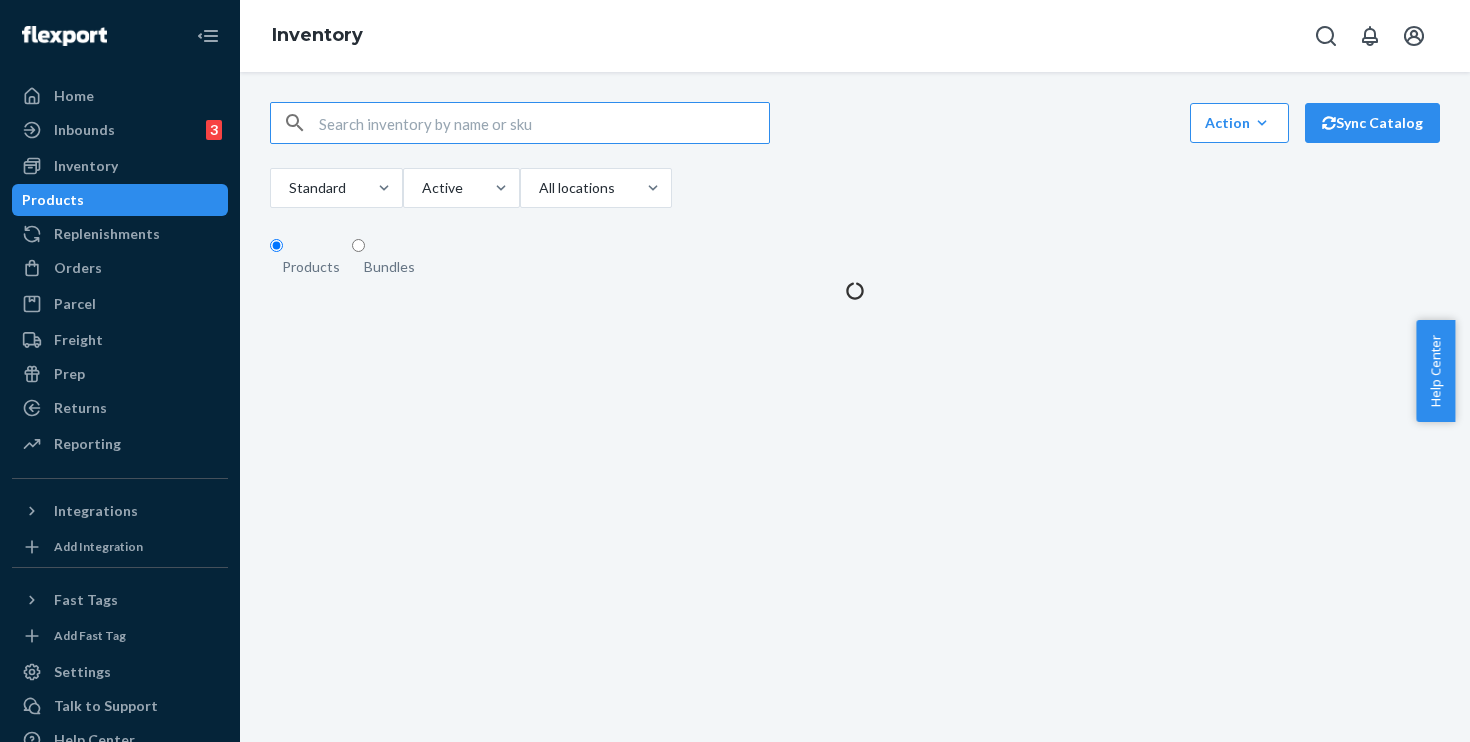 click at bounding box center [544, 123] 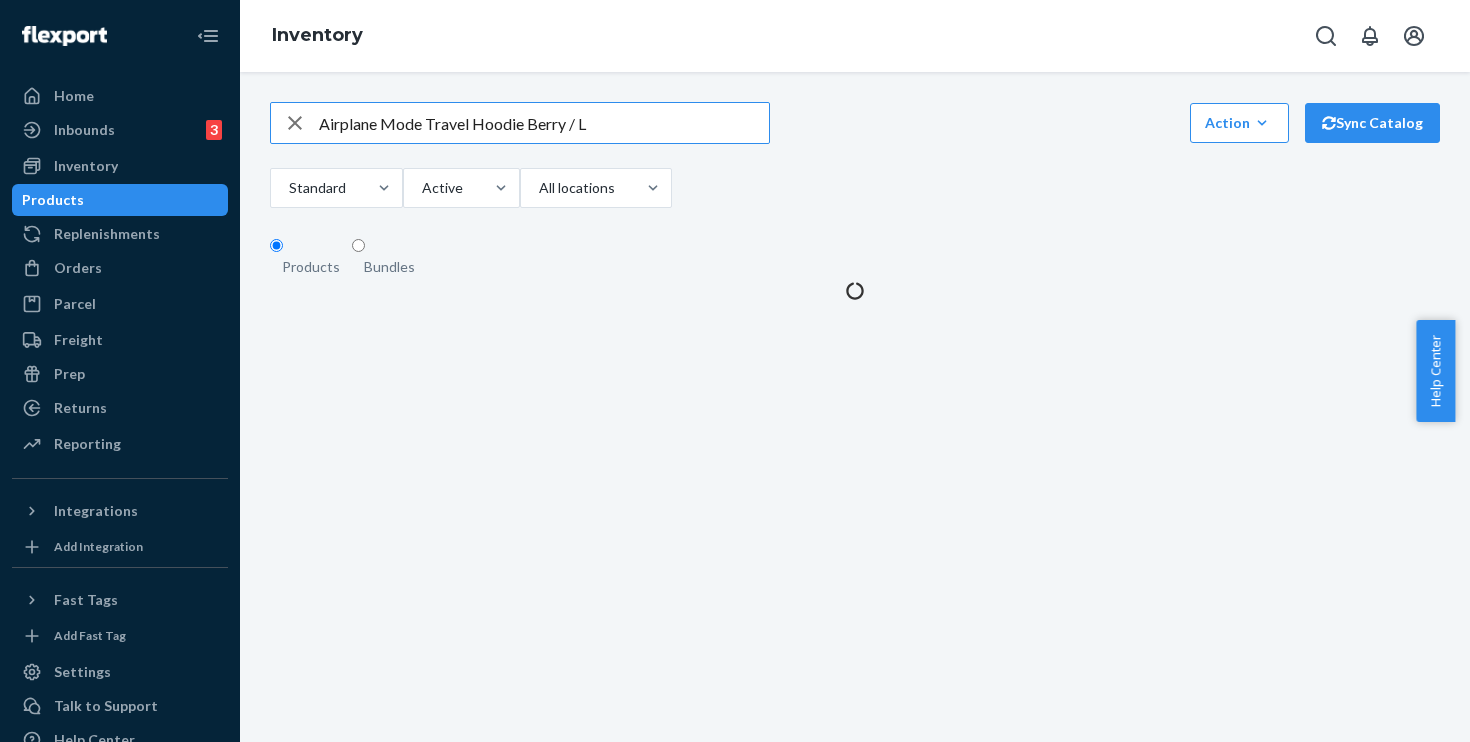 type on "Airplane Mode Travel Hoodie Berry / L" 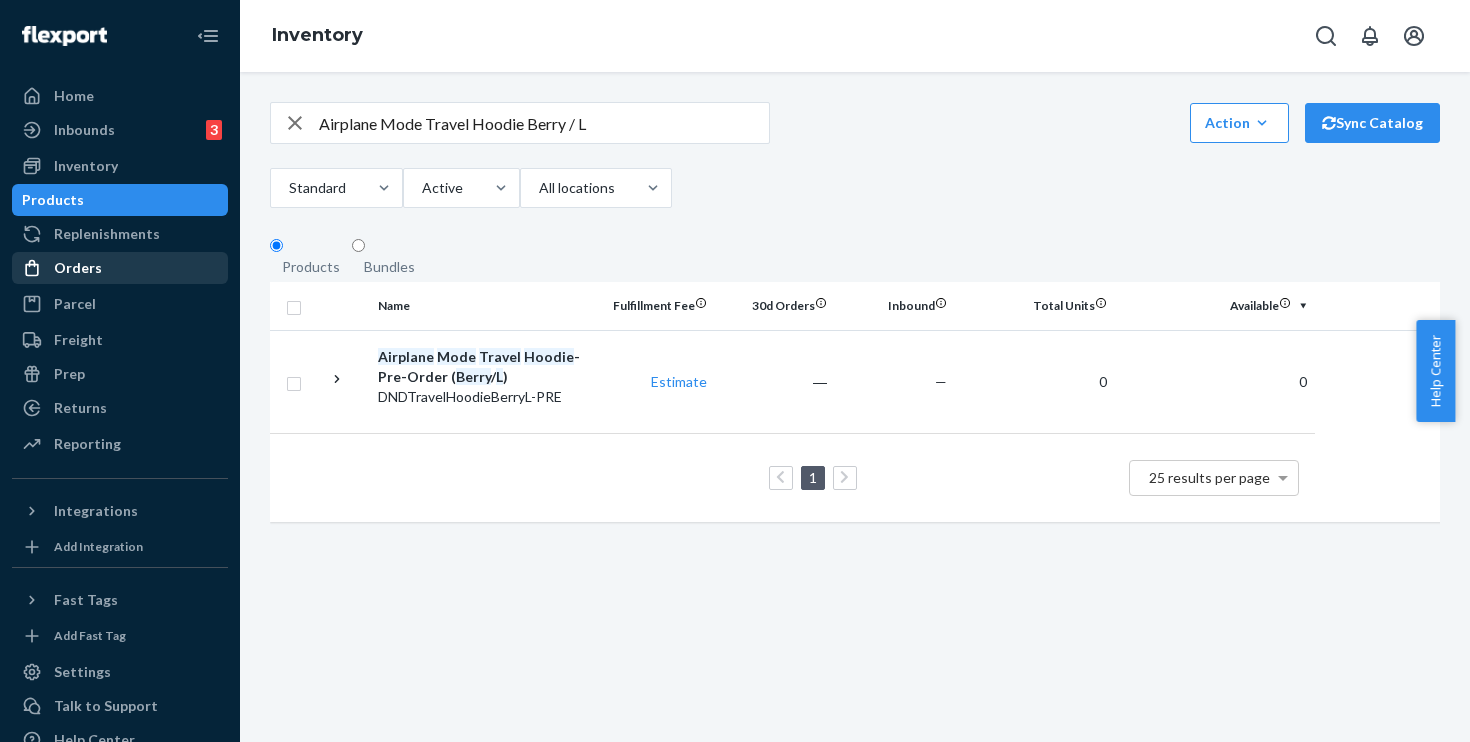 click on "Orders" at bounding box center [78, 268] 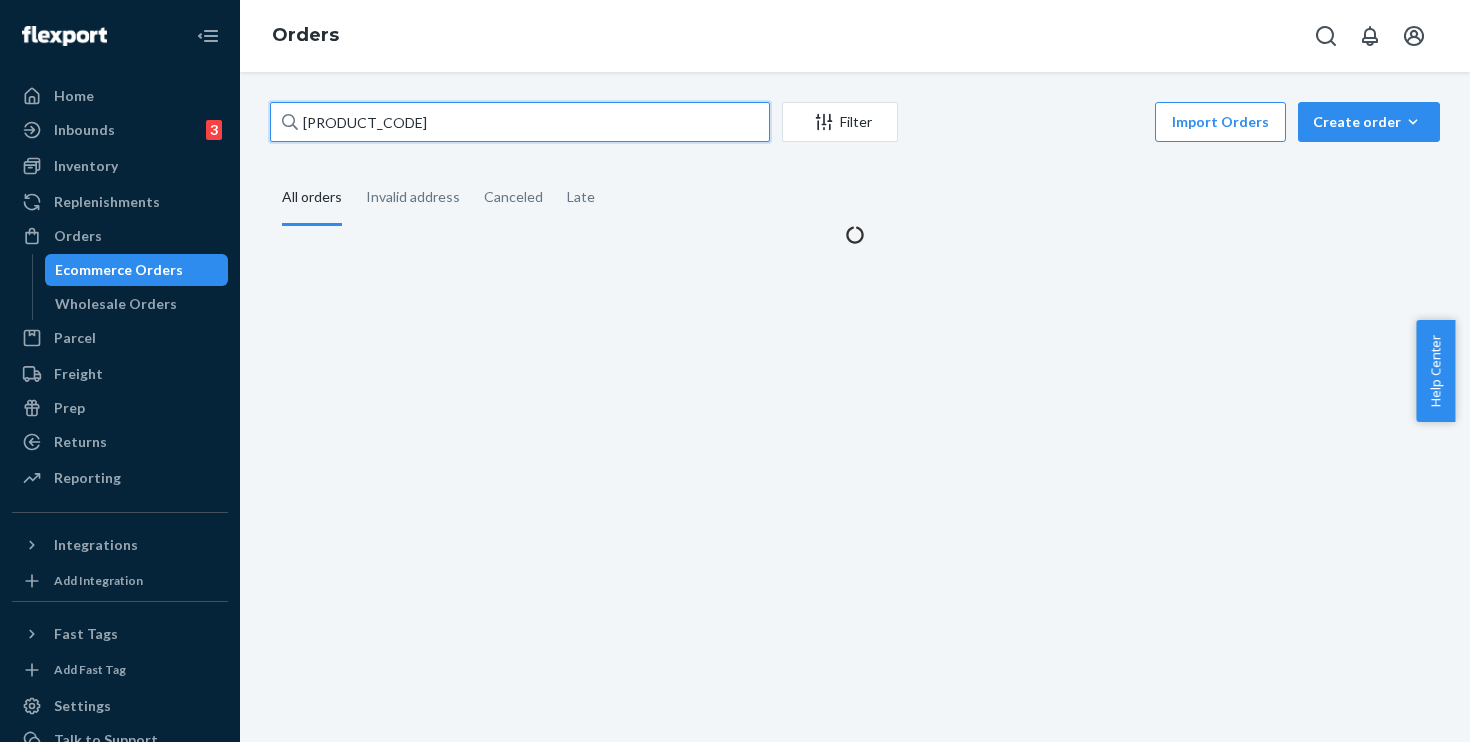 click on "[PRODUCT_CODE]" at bounding box center [520, 122] 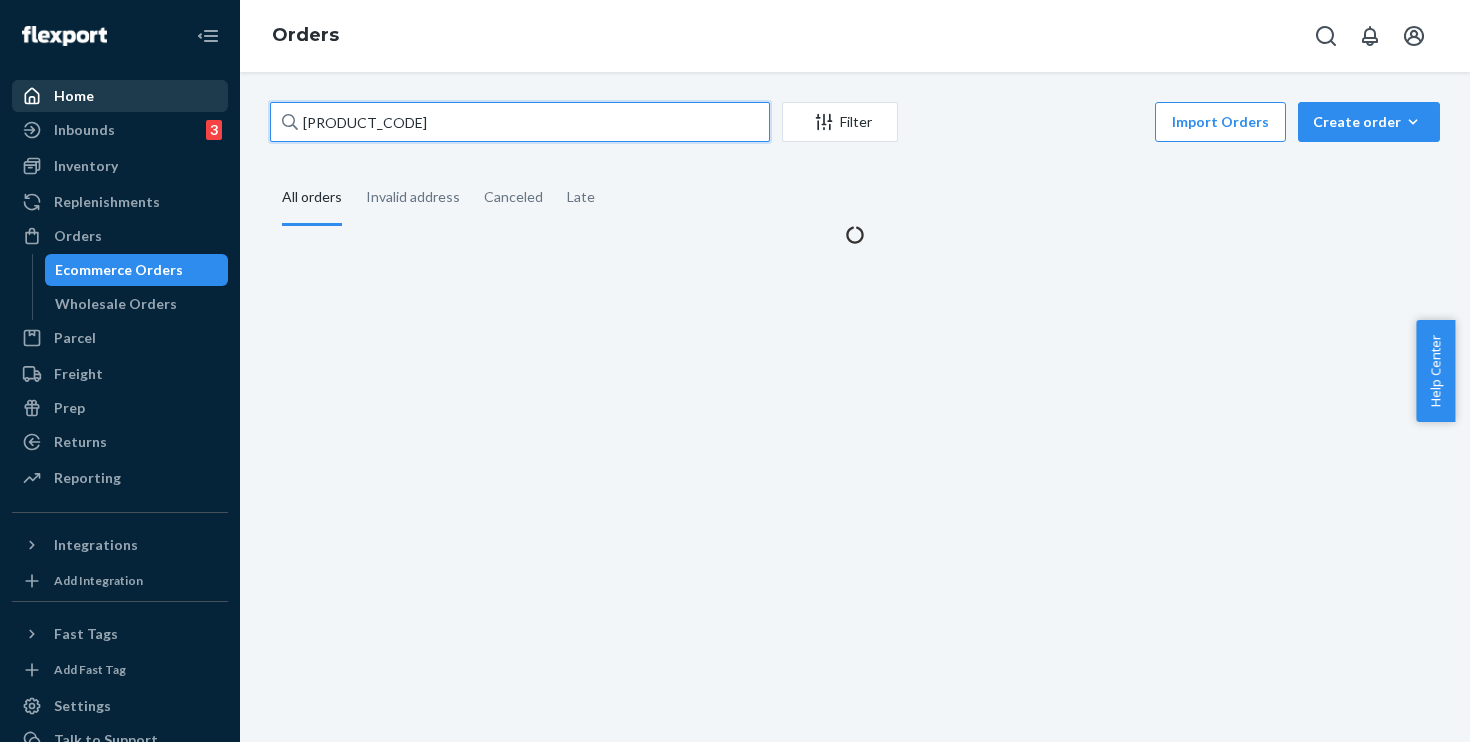 drag, startPoint x: 366, startPoint y: 127, endPoint x: 166, endPoint y: 96, distance: 202.38824 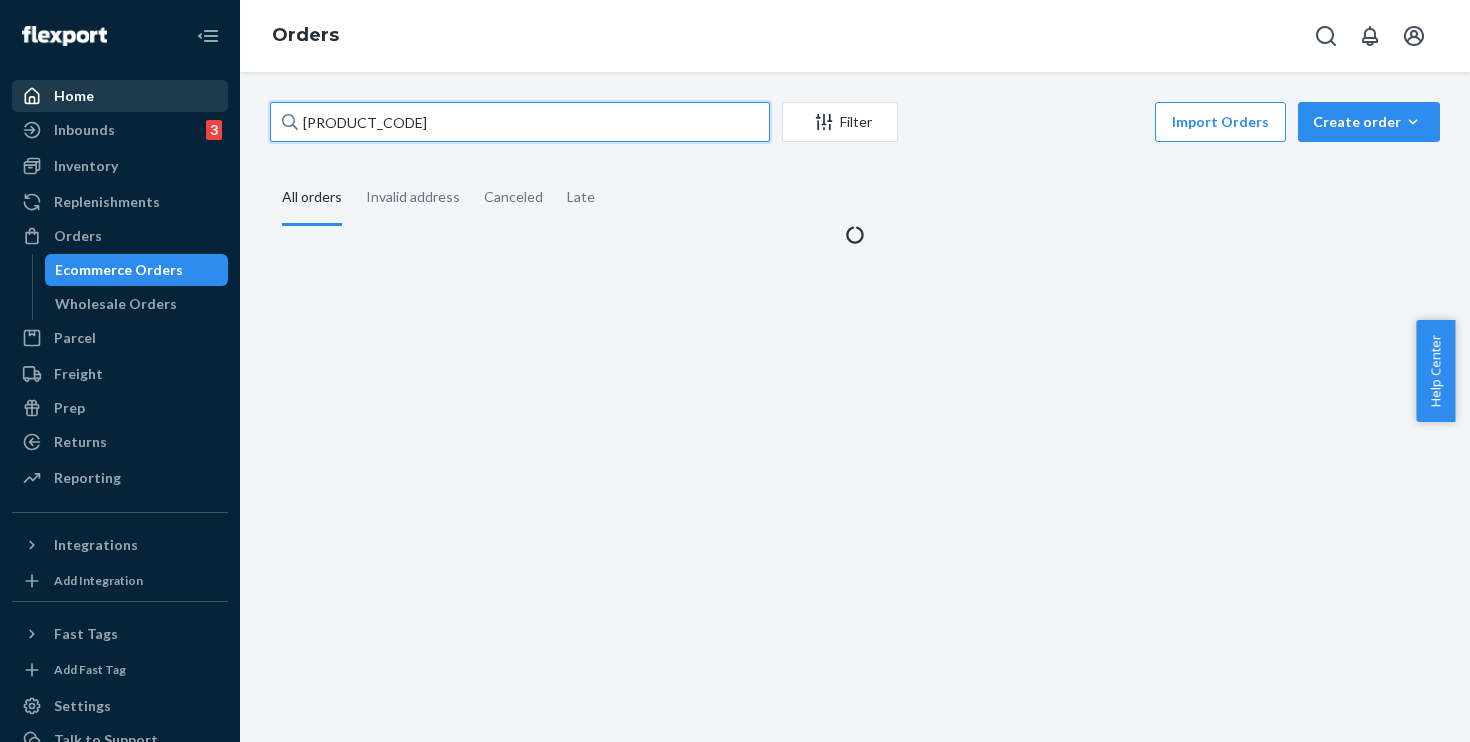 click on "Home Inbounds 3 Shipping Plans Problems 3 Inventory Products Replenishments Orders Ecommerce Orders Wholesale Orders Parcel Parcel orders Integrations Freight Prep Returns All Returns Settings Packages Reporting Reports Analytics Integrations Add Integration Fast Tags Add Fast Tag Settings Talk to Support Help Center Give Feedback Orders [ORDER_ID] Filter Import Orders Create order Ecommerce order Removal order All orders Invalid address Canceled Late" at bounding box center (735, 371) 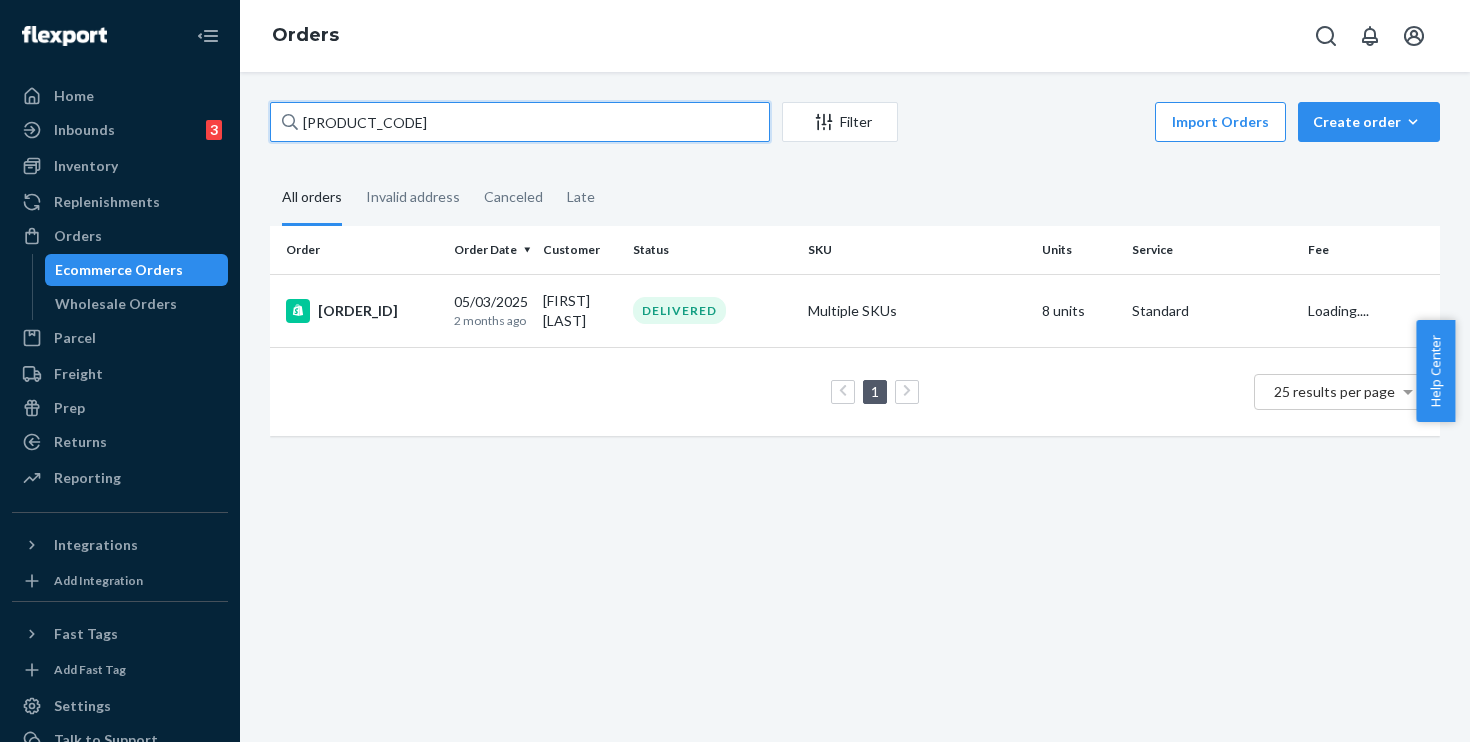 paste on "1588115" 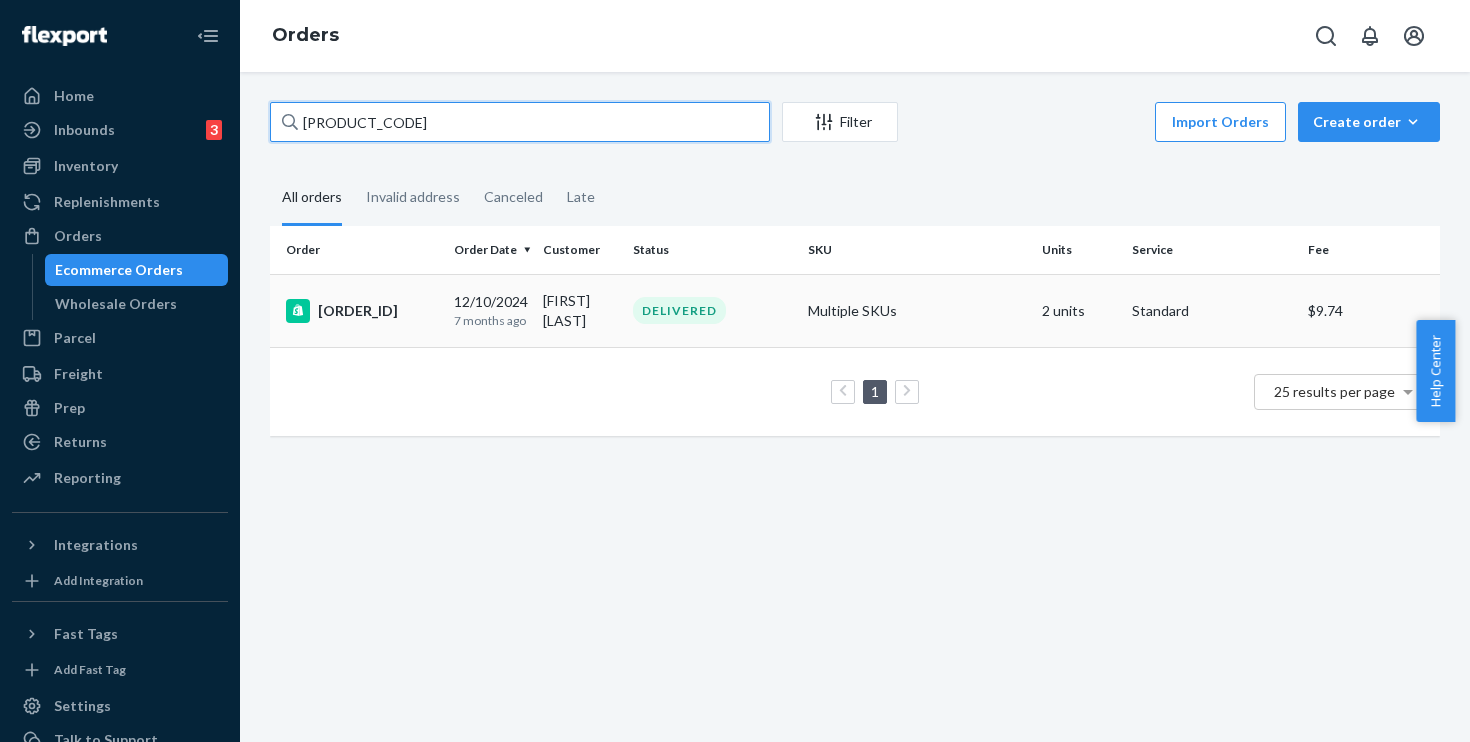 type on "[PRODUCT_CODE]" 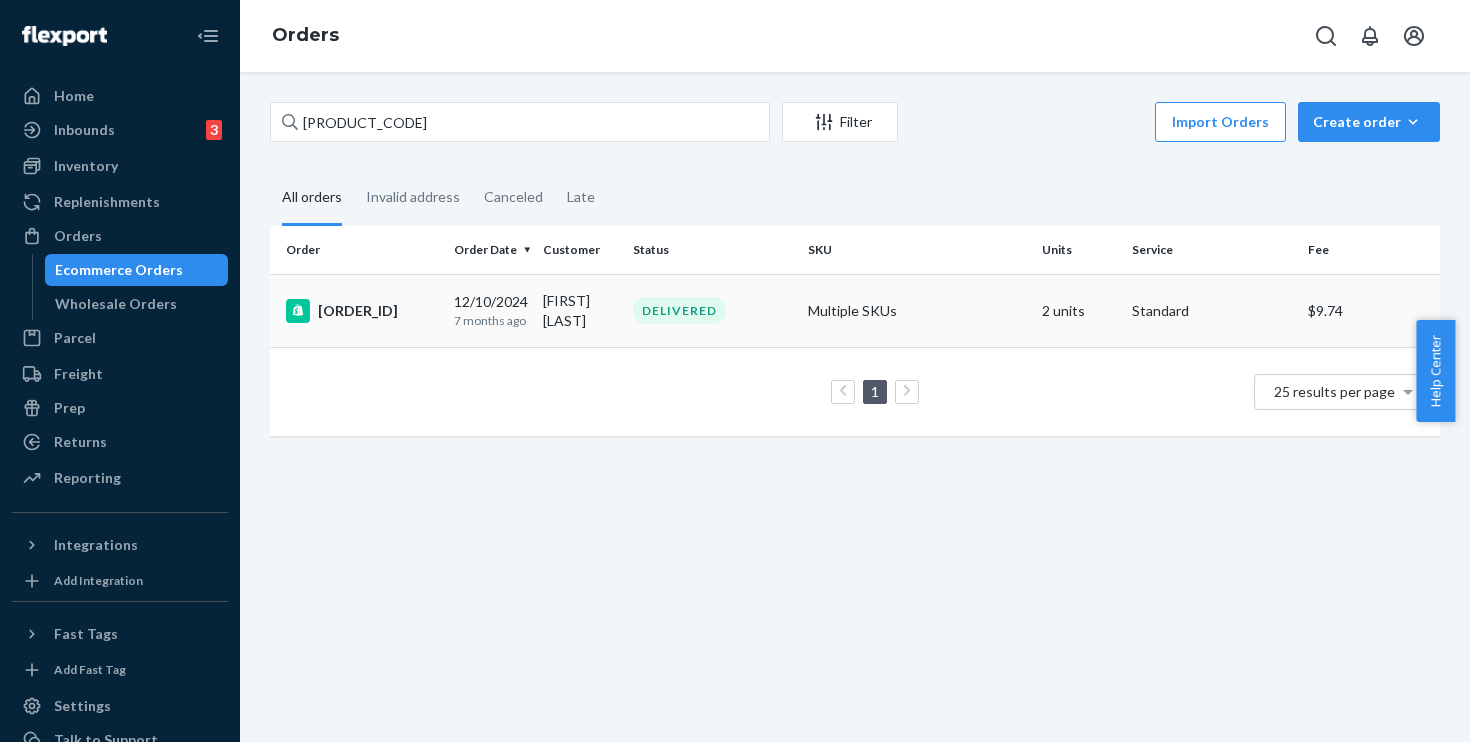click on "DELIVERED" at bounding box center (713, 310) 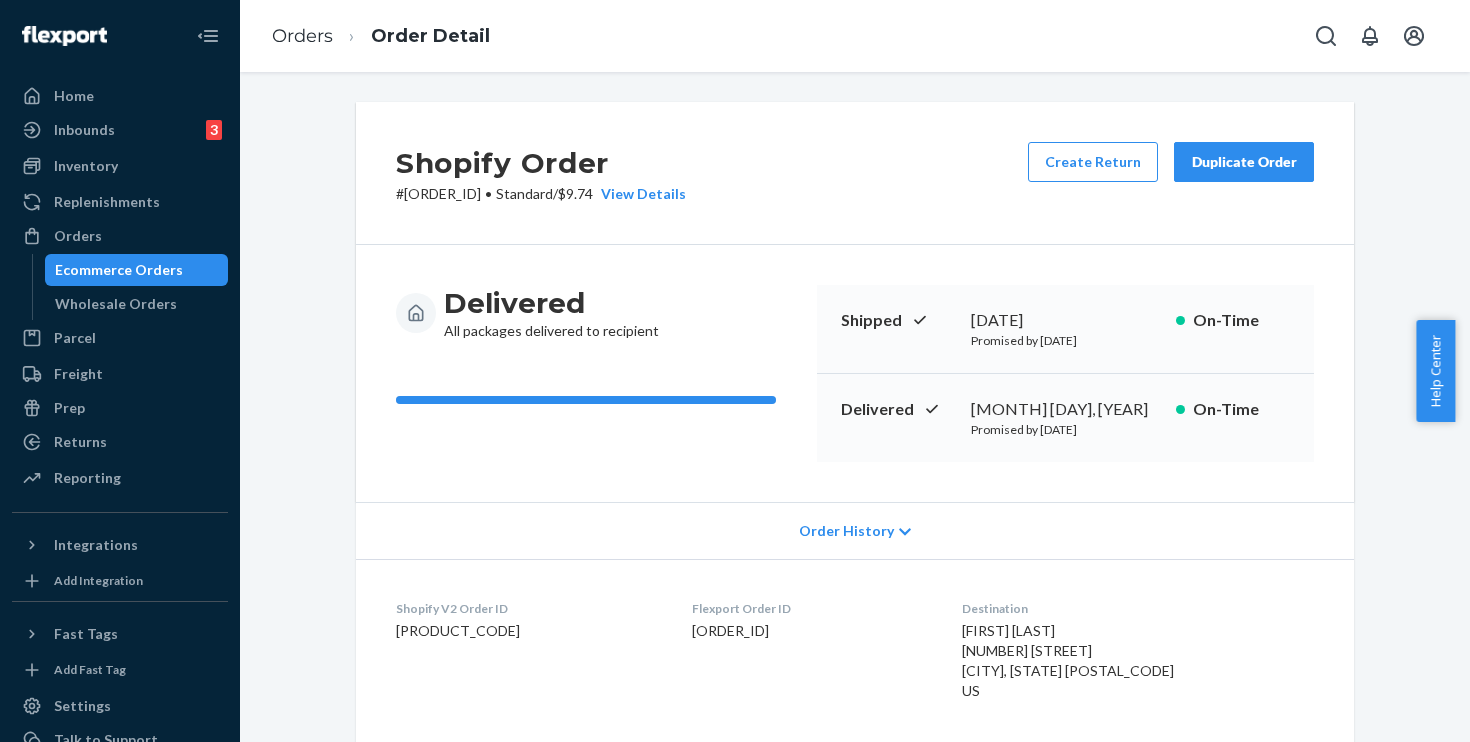 click on "Duplicate Order" at bounding box center (1244, 162) 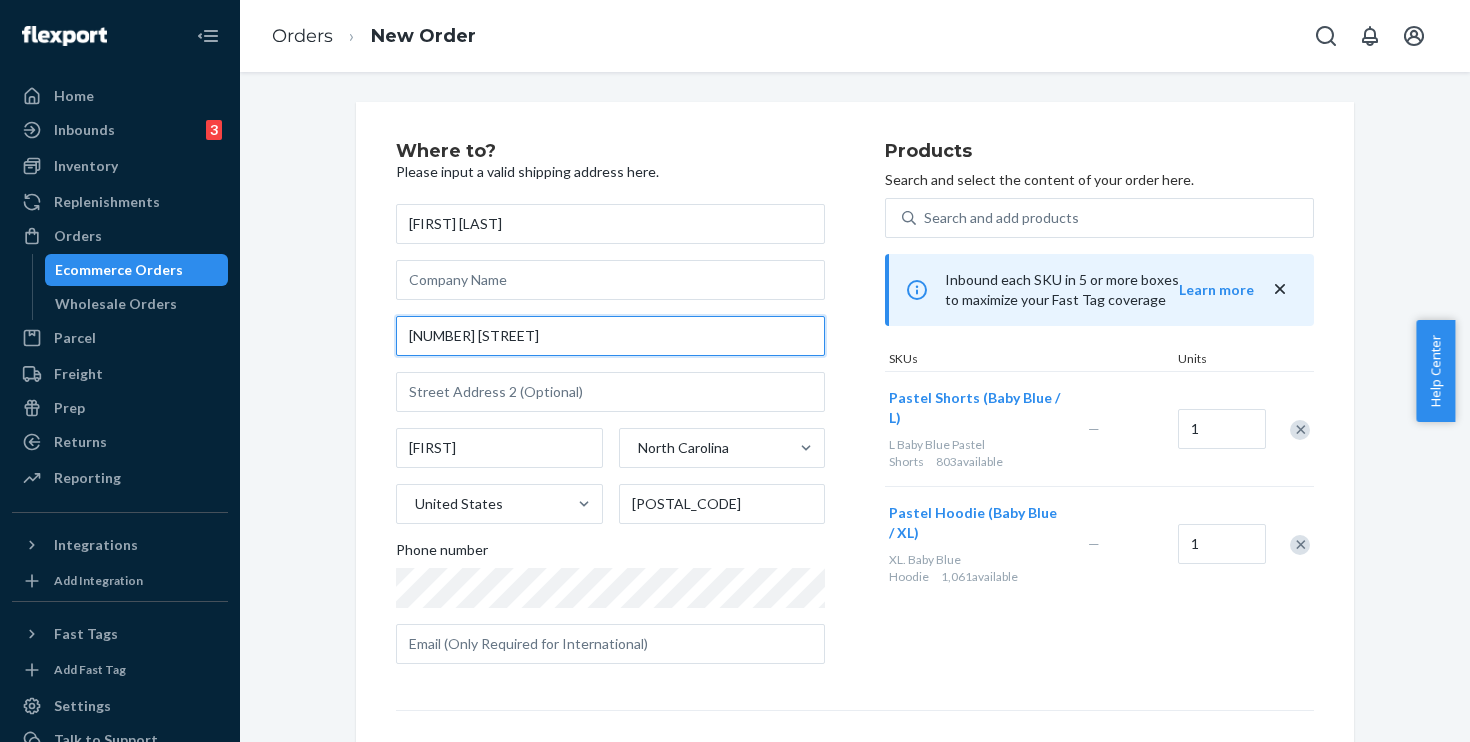 click on "[NUMBER] [STREET]" at bounding box center (610, 336) 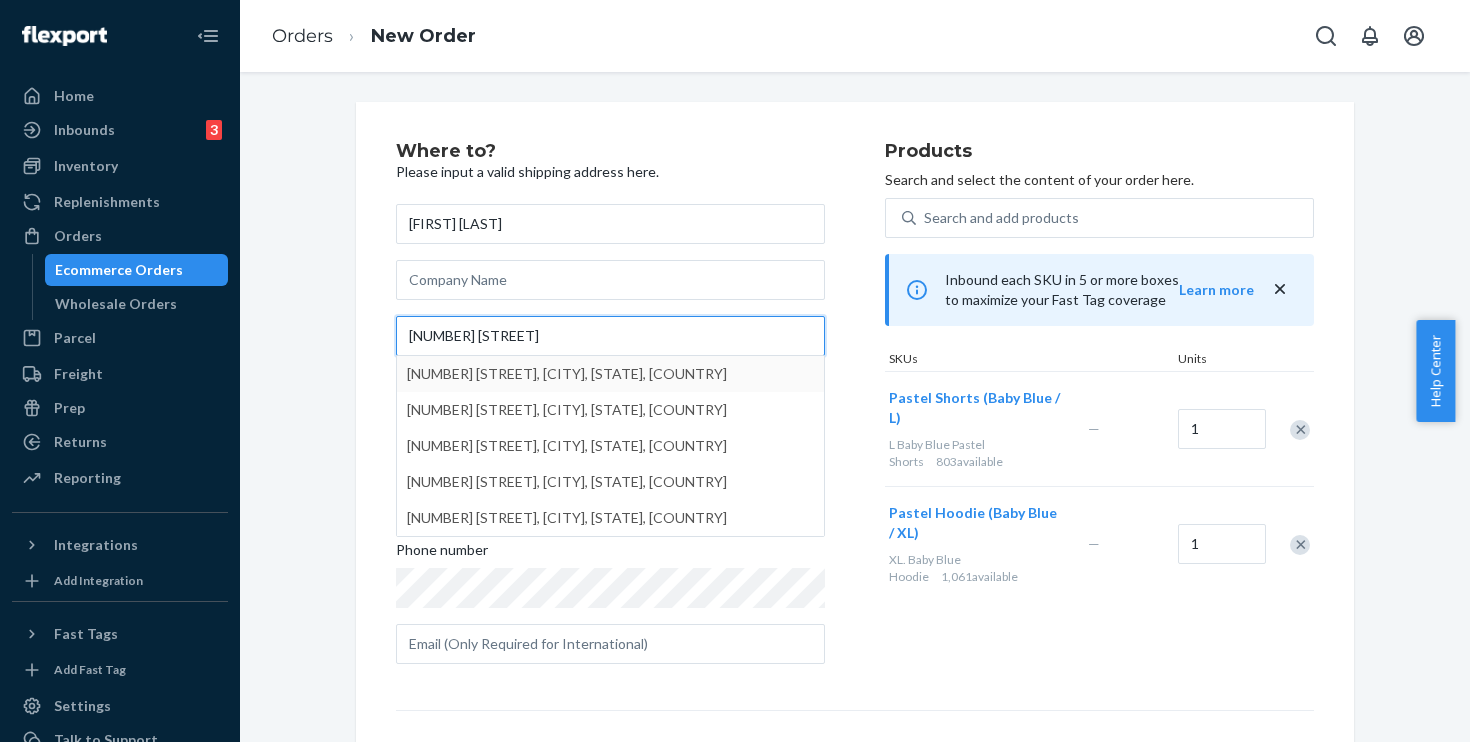type on "[NUMBER] [STREET]" 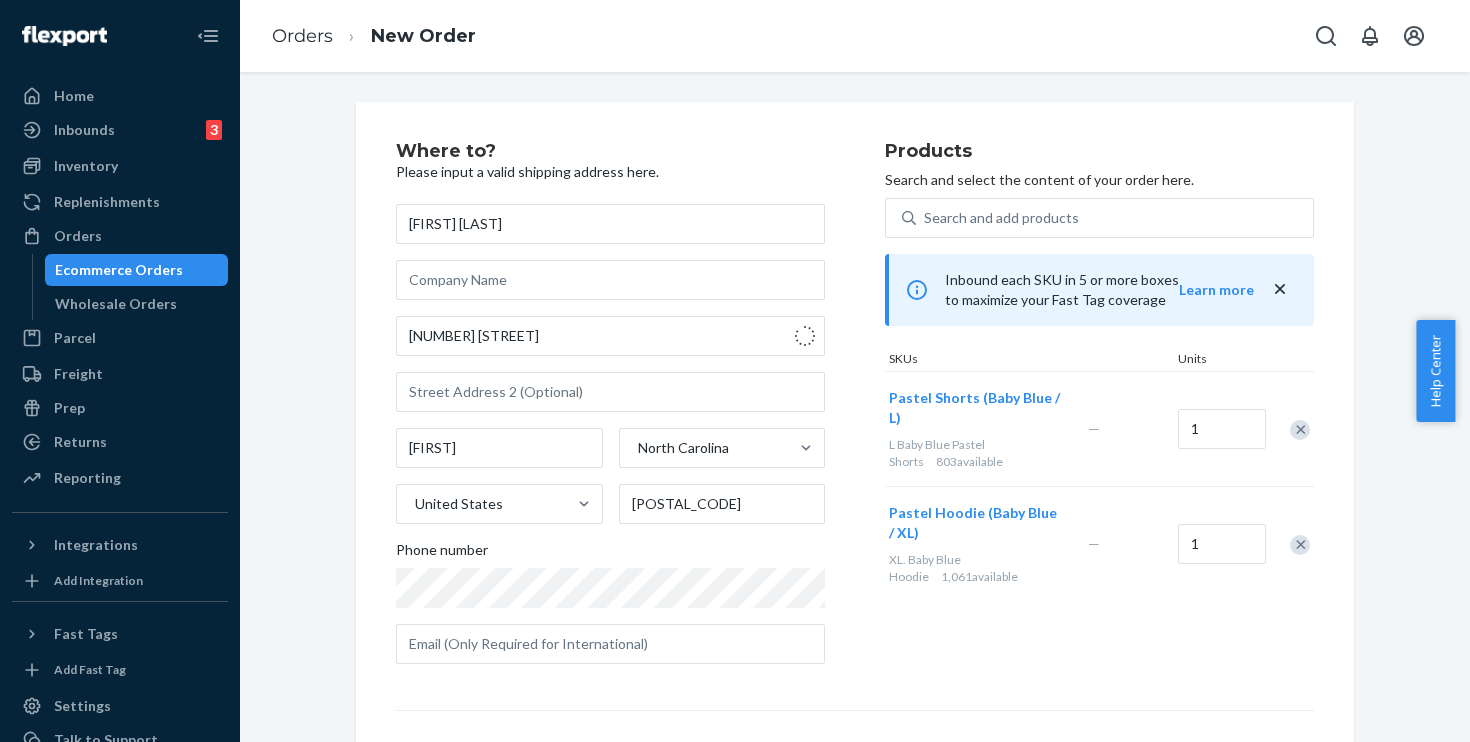 type on "[CITY]" 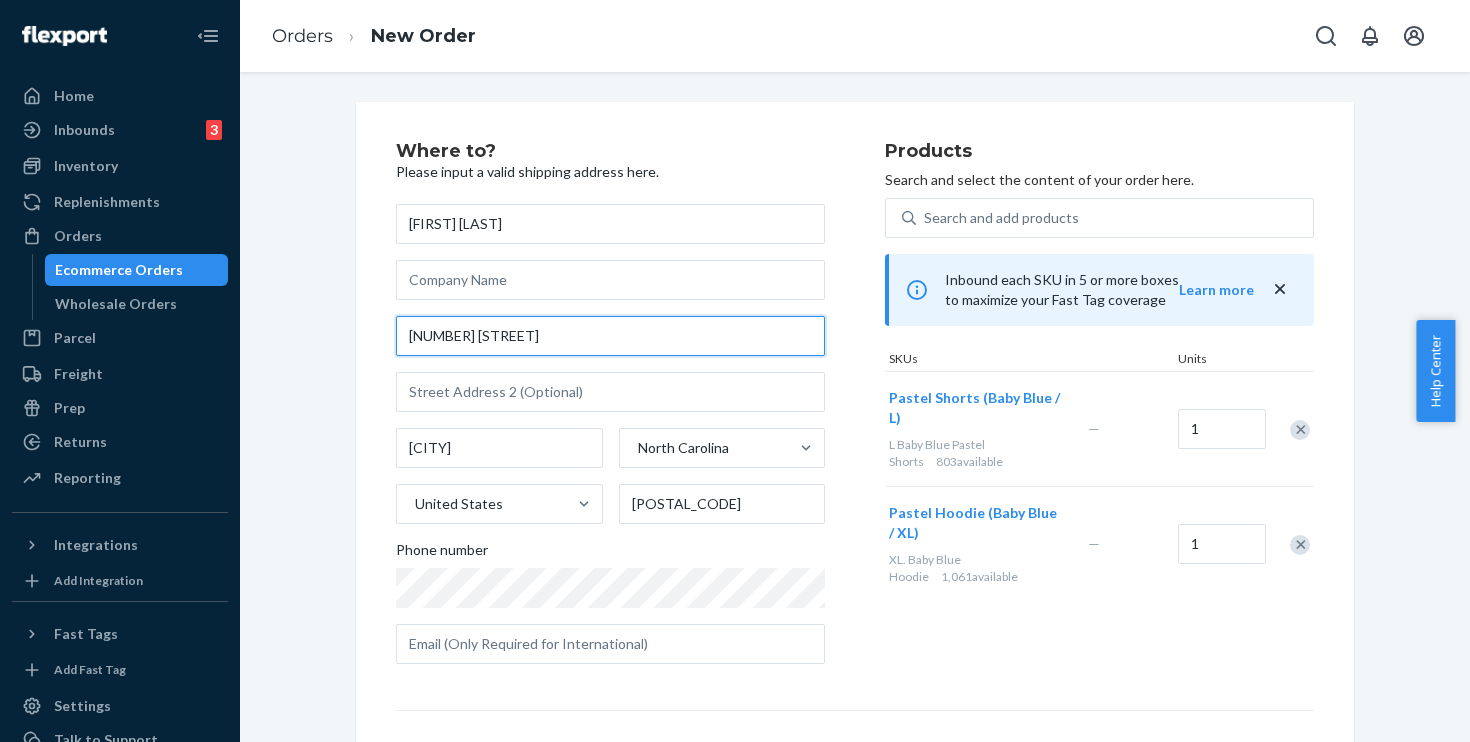 click on "[NUMBER] [STREET]" at bounding box center [610, 336] 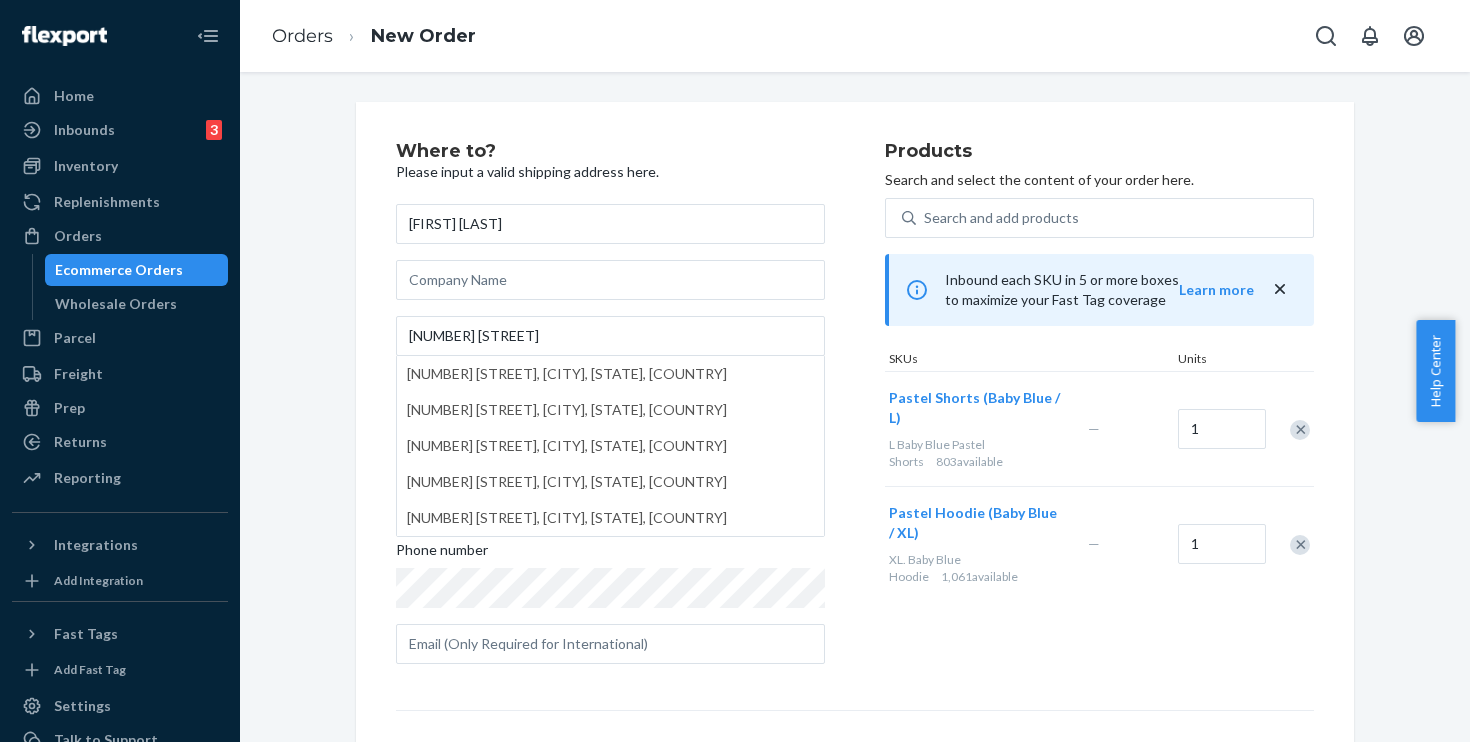 click on "Where to? Please input a valid shipping address here. [FIRST] [LAST] [NUMBER] [STREET] [NUMBER] [STREET], [CITY], [STATE], [COUNTRY] [NUMBER] [STREET], [CITY], [STATE], [COUNTRY] [NUMBER] [STREET], [CITY], [STATE], [COUNTRY] [NUMBER] [STREET], [CITY], [STATE], [COUNTRY] [CITY] [STATE] [COUNTRY] [POSTAL_CODE] Phone number Products Search and select the content of your order here. Search and add products Inbound each SKU in 5 or more boxes to maximize your Fast Tag coverage Learn more SKUs Units Pastel Shorts (Baby Blue / L) L Baby Blue Pastel Shorts [NUMBER] available — 1 Pastel Hoodie (Baby Blue / XL) XL. Baby Blue Hoodie [NUMBER] available — 1 Select a service Standard Promised by [DATE] $[PRICE] Expedited 3 day Promised by [DATE] $[PRICE] Expedited 2 day Promised by [DATE] $[PRICE] Expedited 1 day Promised by [DATE] $[PRICE] Review Order" at bounding box center [855, 556] 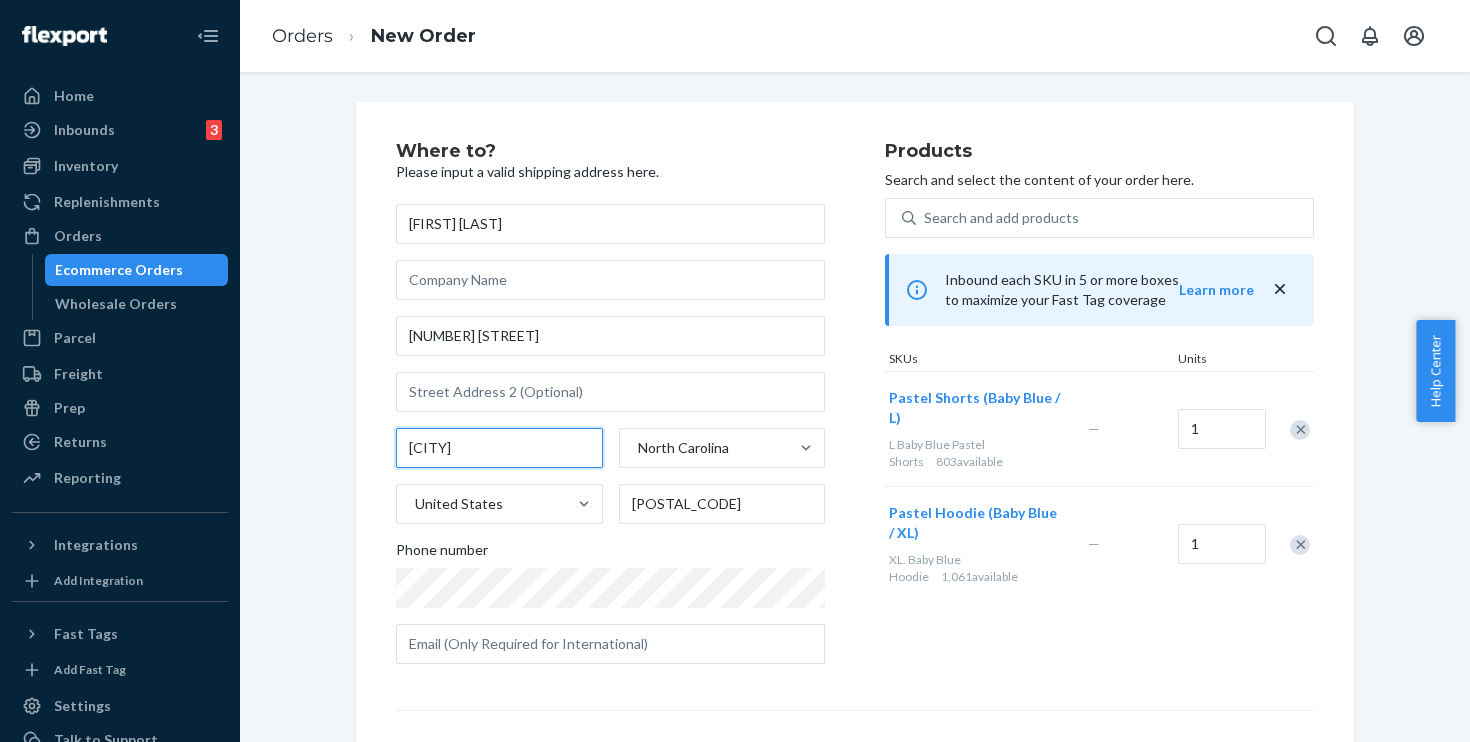 drag, startPoint x: 468, startPoint y: 449, endPoint x: 308, endPoint y: 423, distance: 162.09874 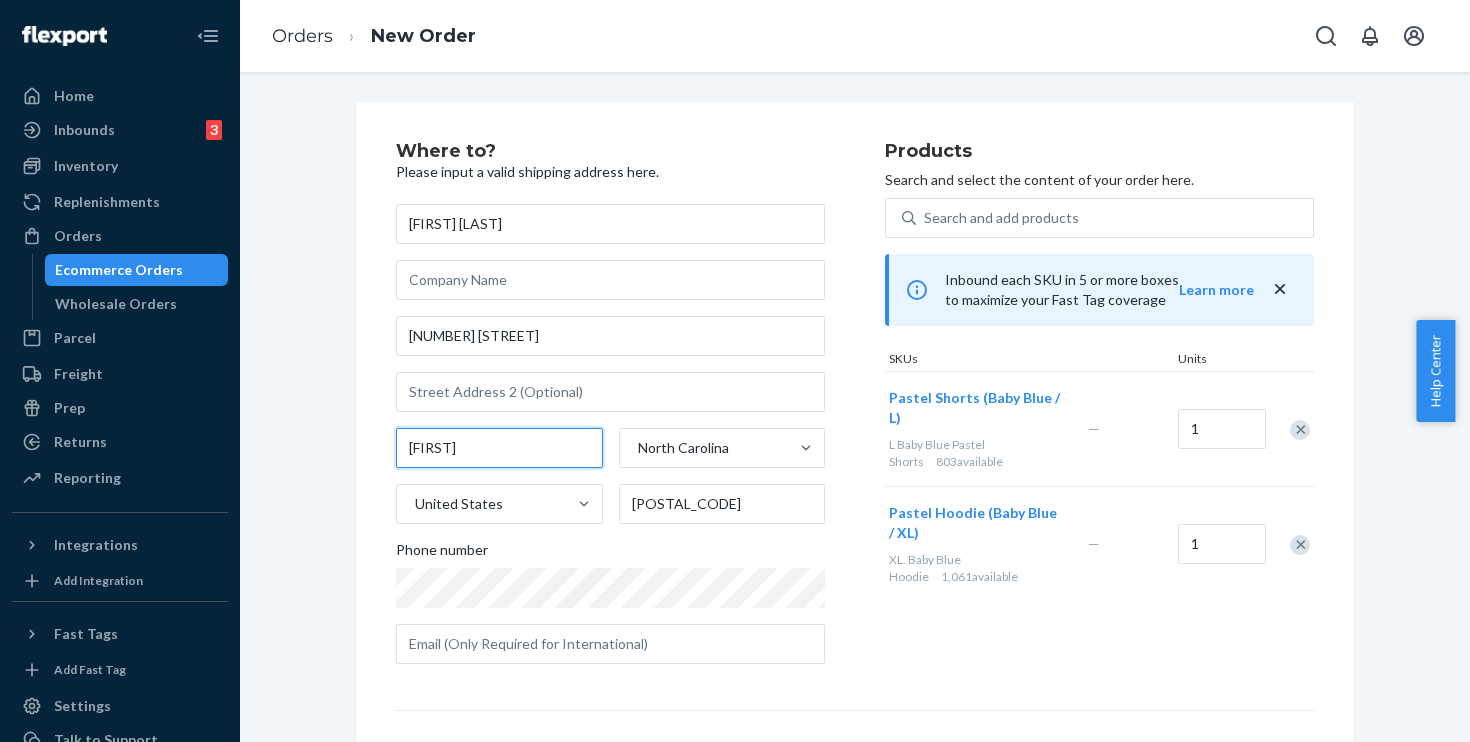 type on "[FIRST]" 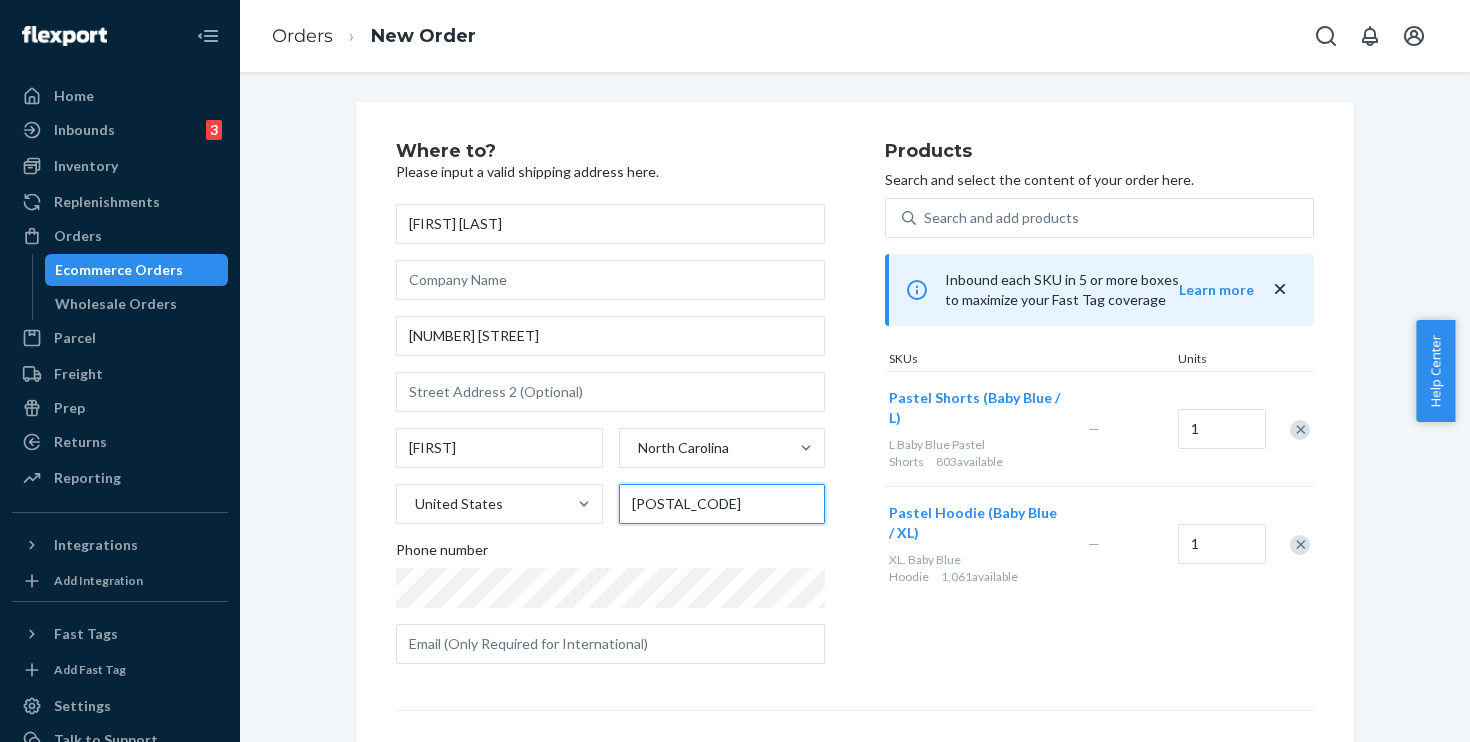 click on "[POSTAL_CODE]" at bounding box center (722, 504) 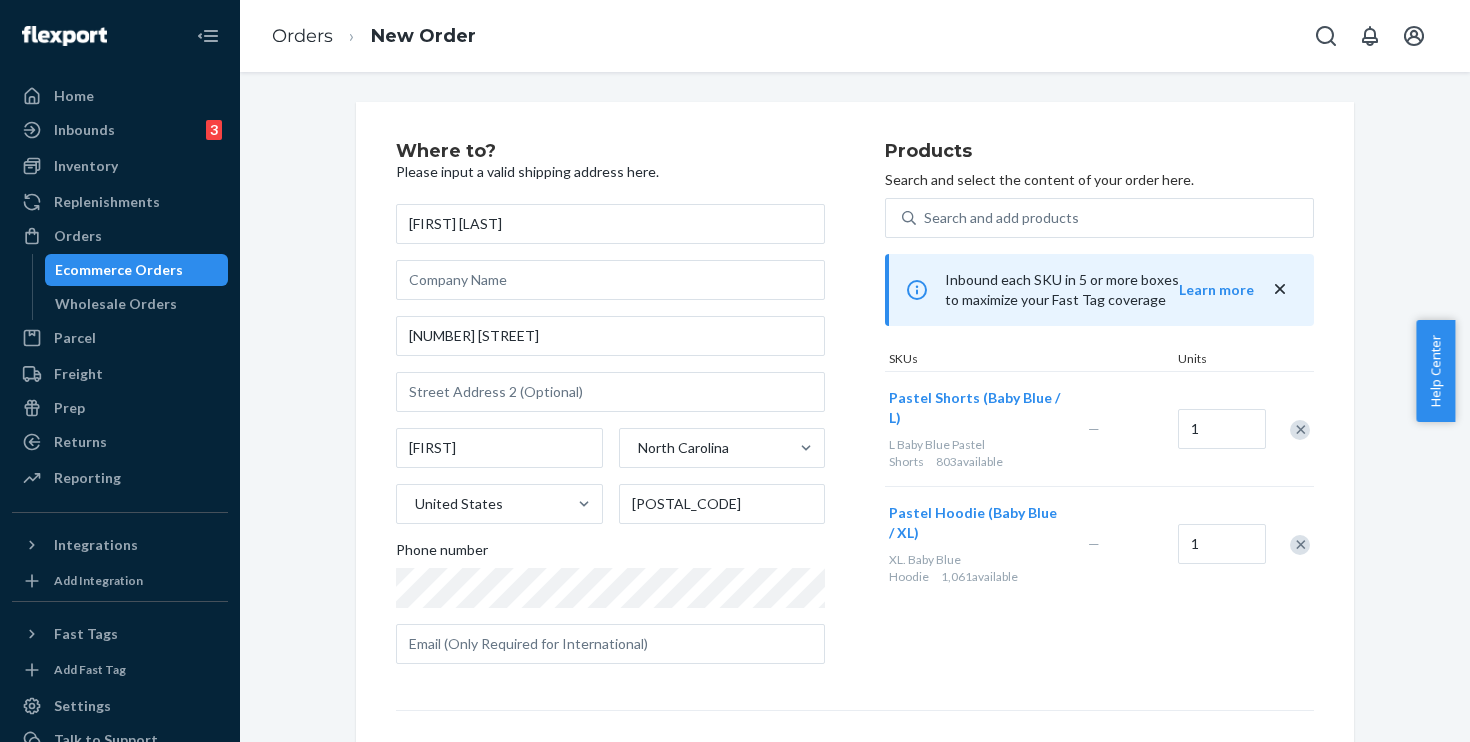 click on "Where to? Please input a valid shipping address here. [FIRST] [LAST] [NUMBER] [STREET] [CITY], [STATE] [COUNTRY] [POSTAL_CODE] Phone number Products Search and select the content of your order here. Search and add products Inbound each SKU in 5 or more boxes to maximize your Fast Tag coverage Learn more SKUs Units Pastel Shorts (Baby Blue / L) L Baby Blue Pastel Shorts 803  available — 1 Pastel Hoodie (Baby Blue / XL) XL. Baby Blue Hoodie 1,061  available — 1 Select a service Standard $12.18 Expedited 3 day $17.16 Expedited 2 day $20.55 Expedited 1 day $34.34 Review Order" at bounding box center (855, 546) 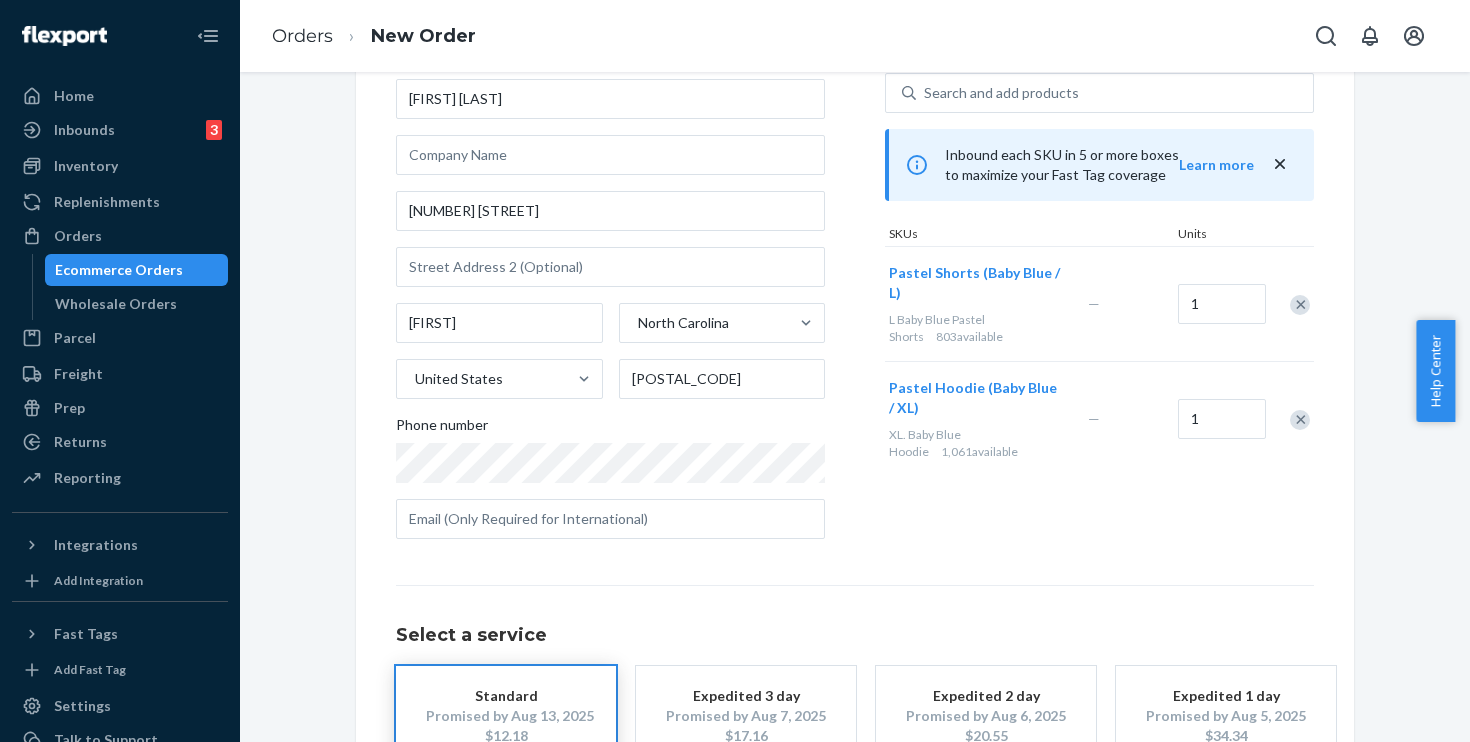 scroll, scrollTop: 268, scrollLeft: 0, axis: vertical 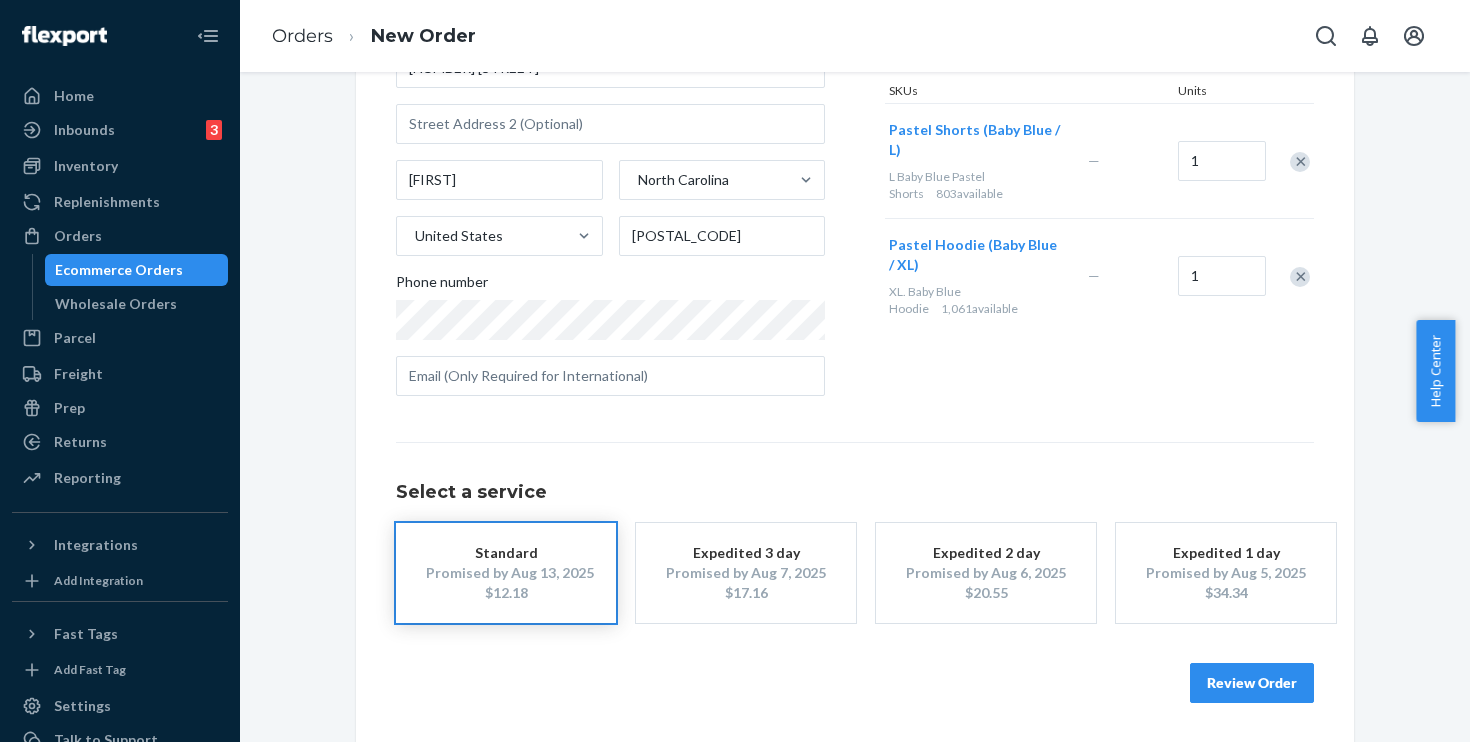 click on "Review Order" at bounding box center (1252, 683) 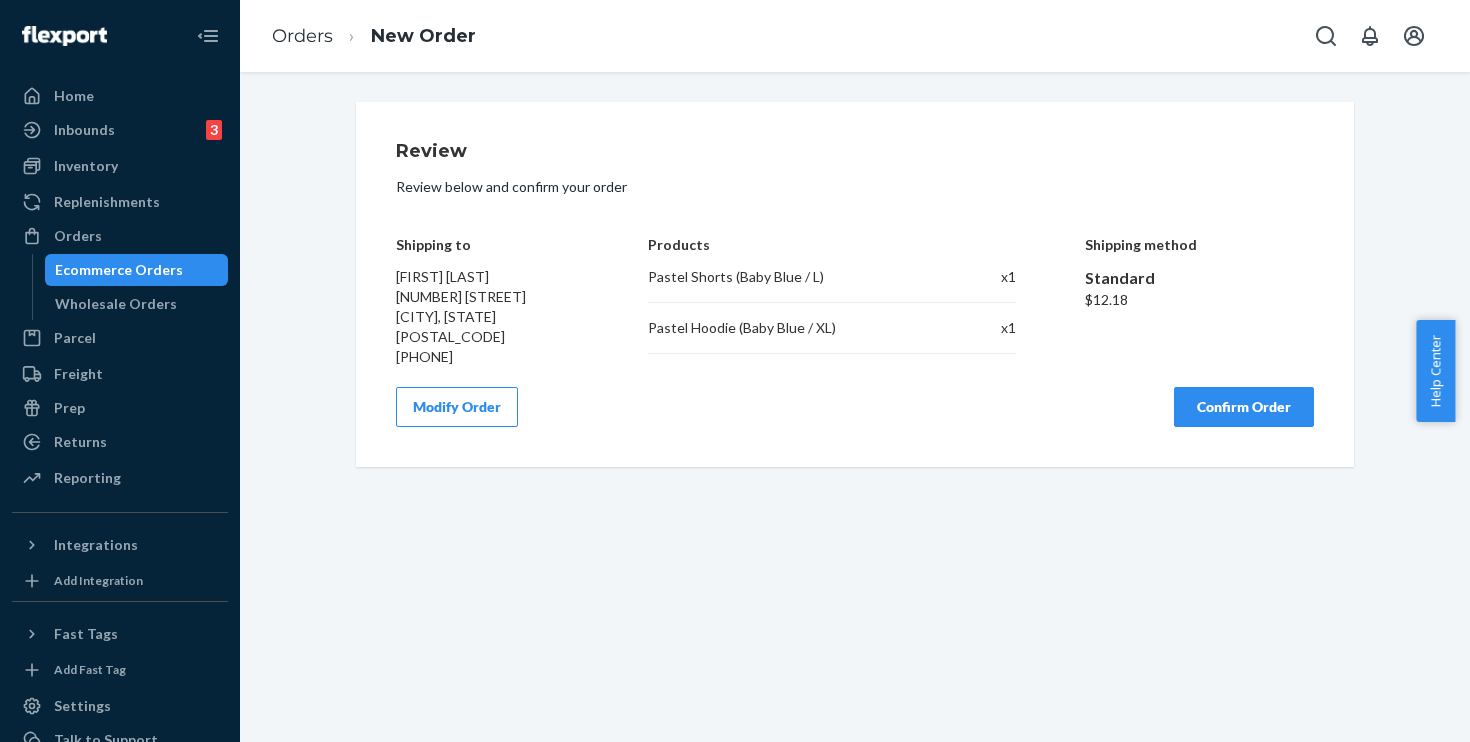 scroll, scrollTop: 0, scrollLeft: 0, axis: both 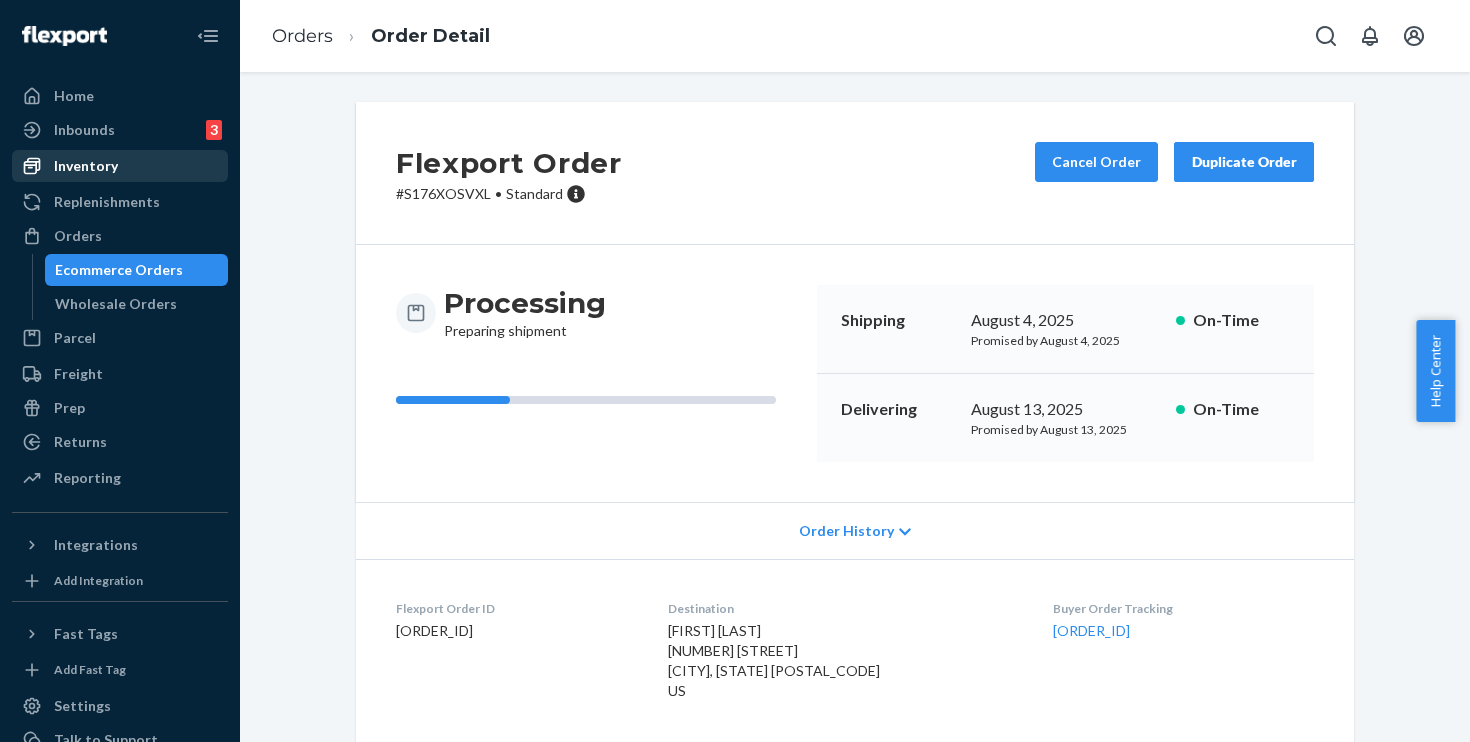 click on "Inventory" at bounding box center [86, 166] 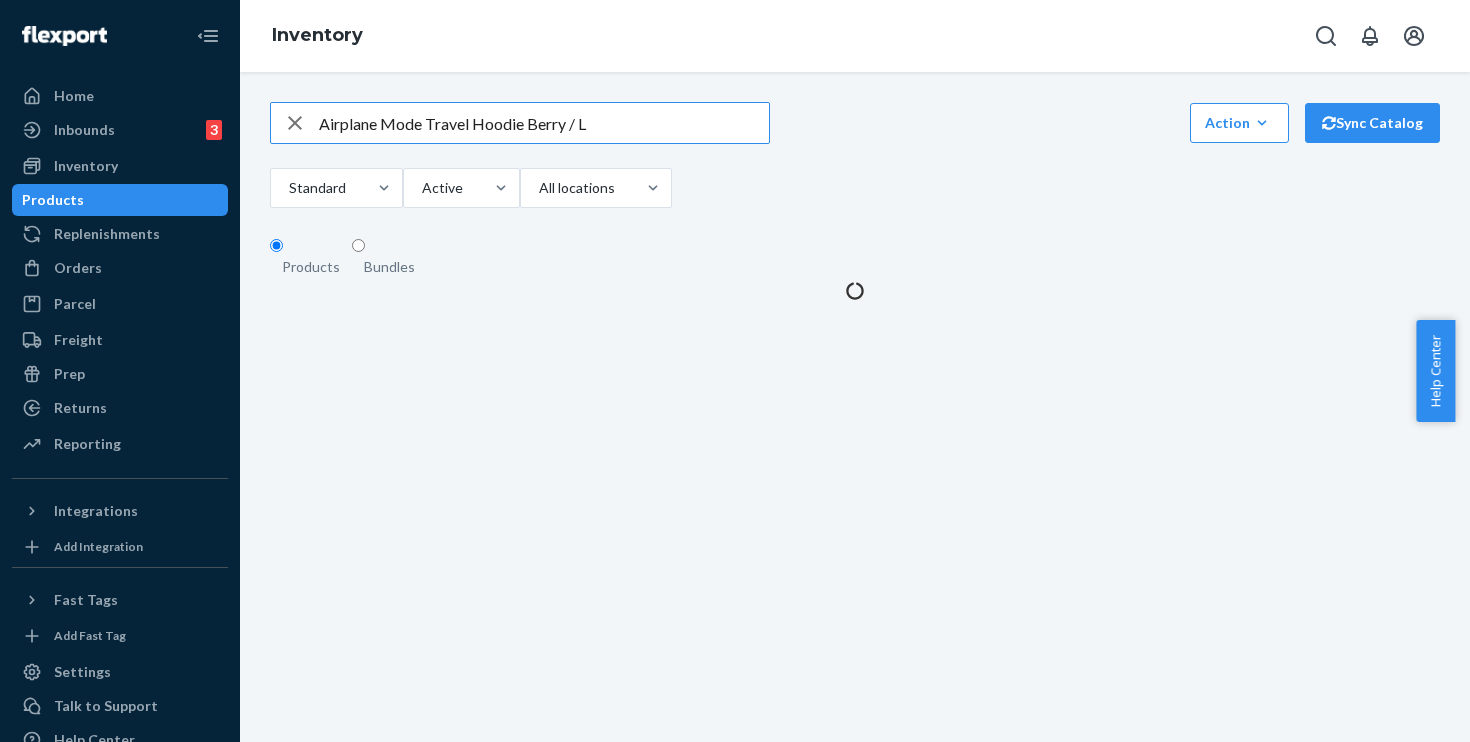 click on "Airplane Mode Travel Hoodie Berry / L" at bounding box center [544, 123] 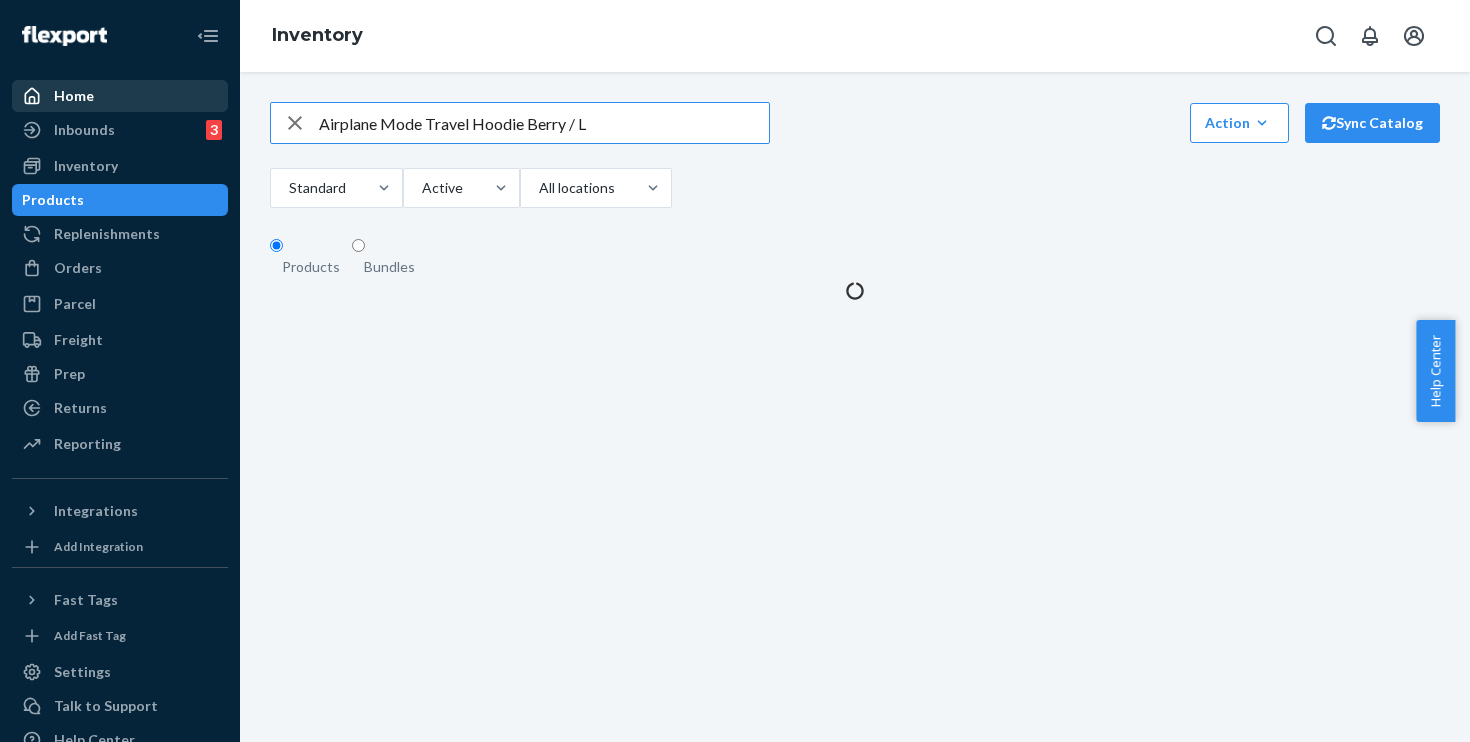 drag, startPoint x: 486, startPoint y: 122, endPoint x: 100, endPoint y: 86, distance: 387.6751 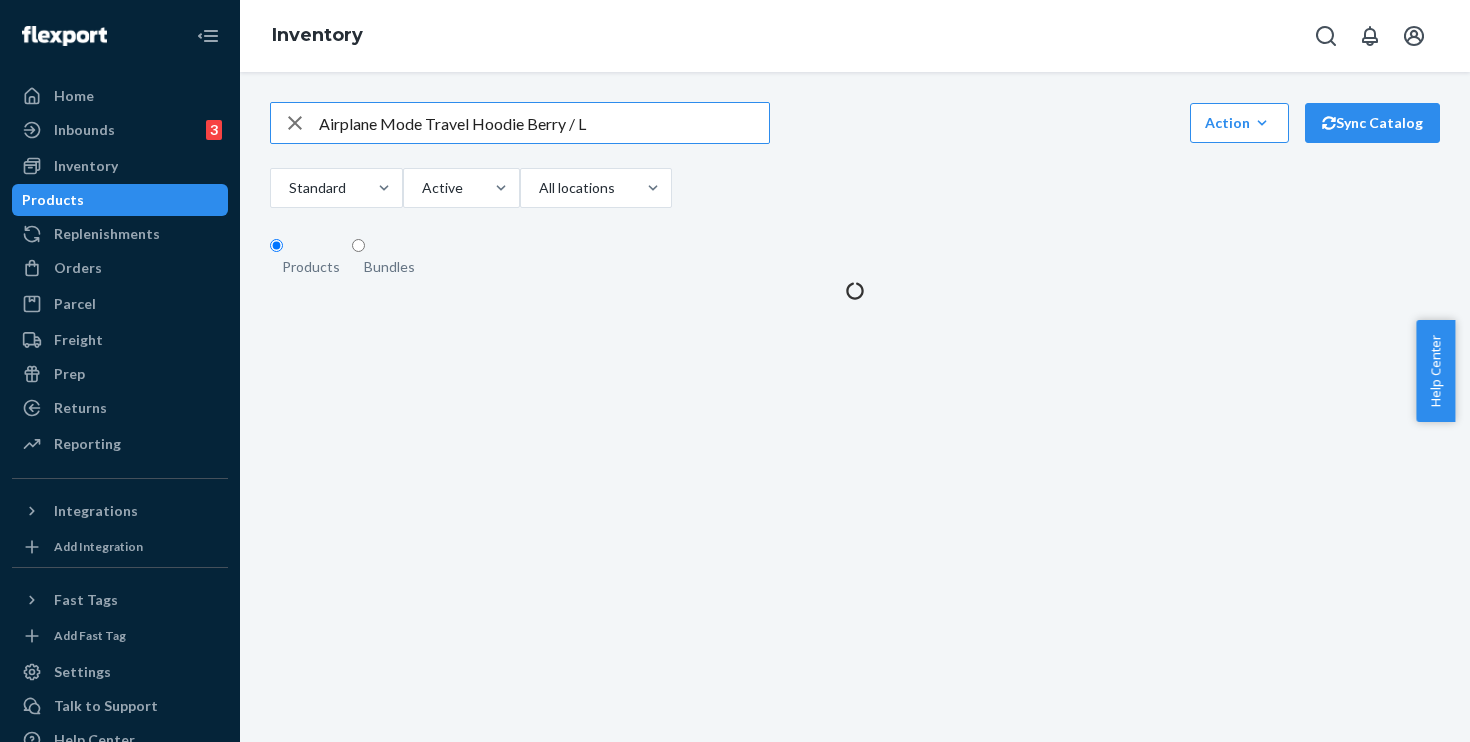 click on "Airplane Mode Travel Hoodie Berry / L" at bounding box center (544, 123) 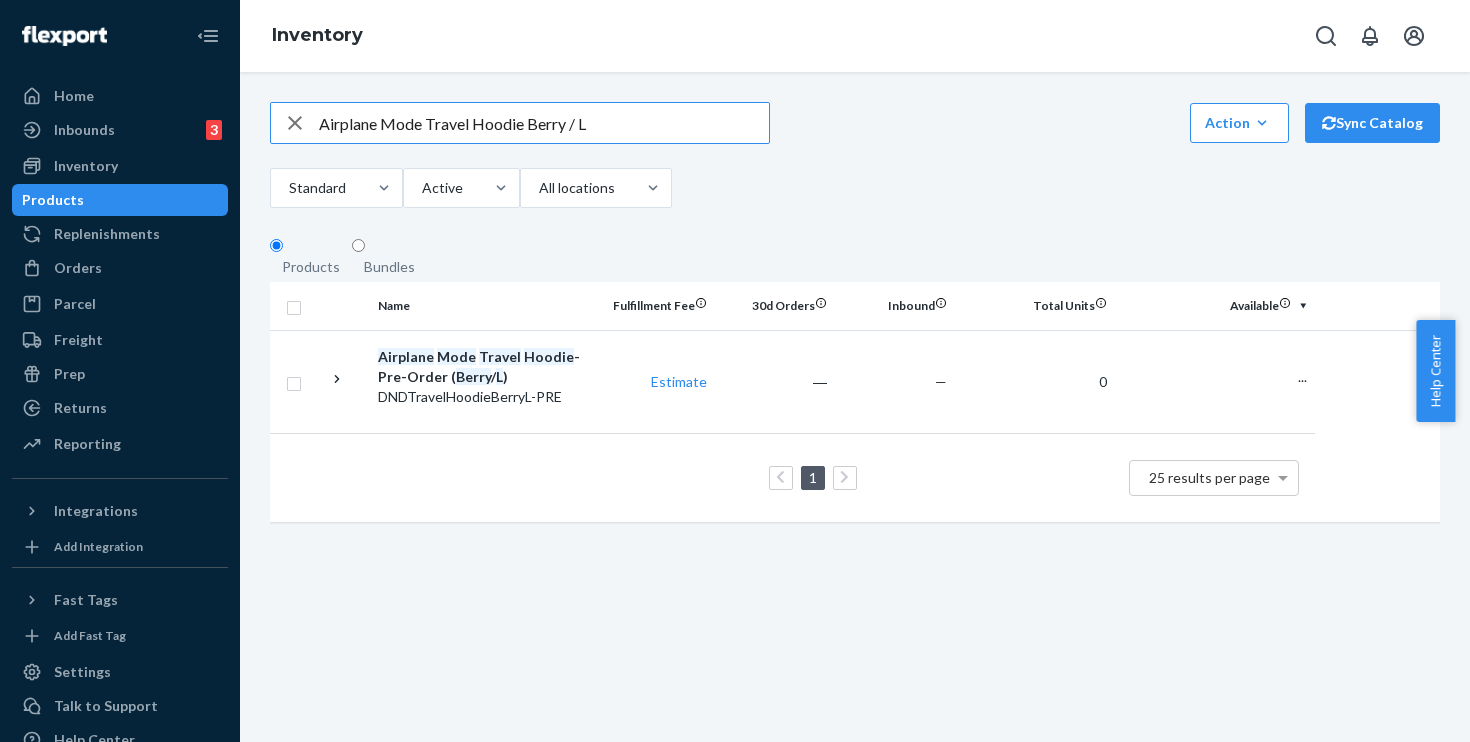 drag, startPoint x: 672, startPoint y: 140, endPoint x: 190, endPoint y: 60, distance: 488.5939 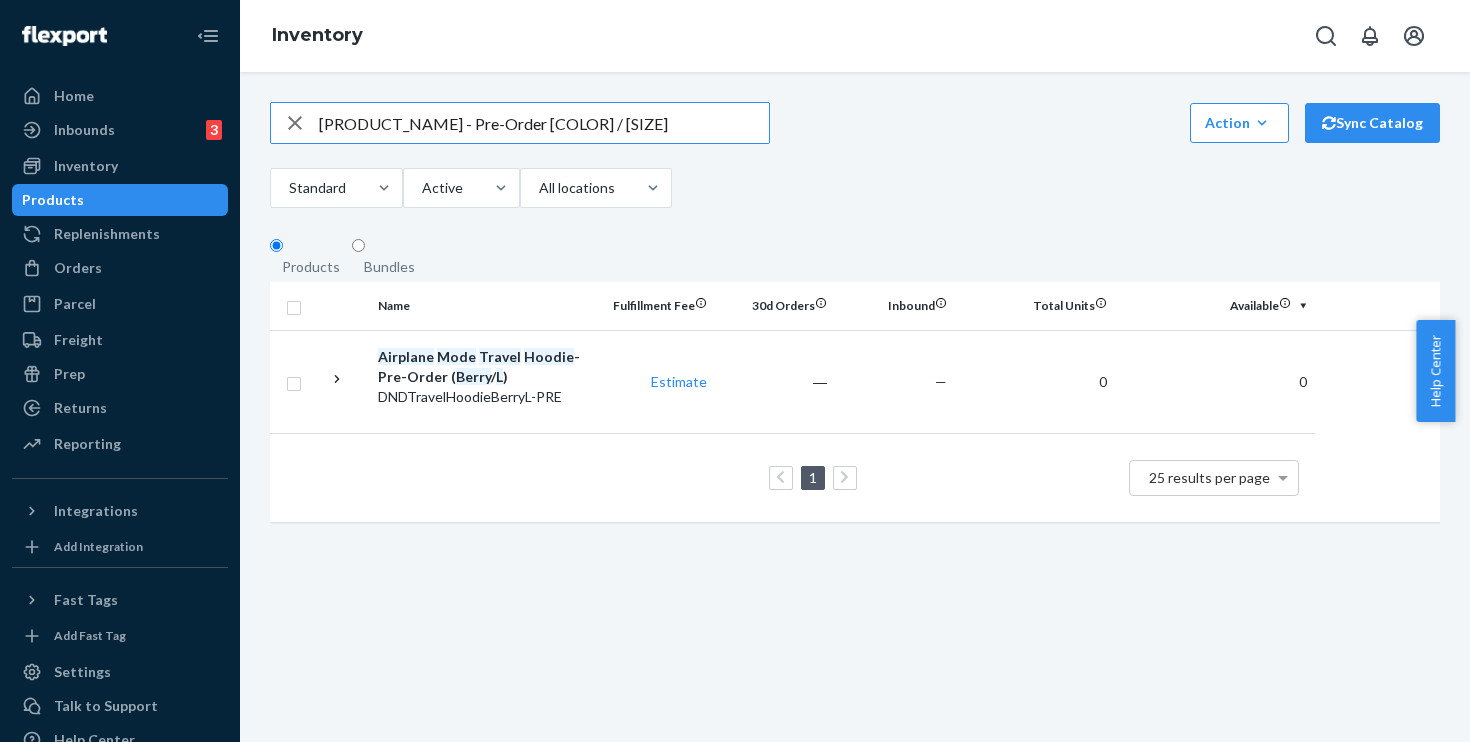 drag, startPoint x: 453, startPoint y: 132, endPoint x: 532, endPoint y: 127, distance: 79.15807 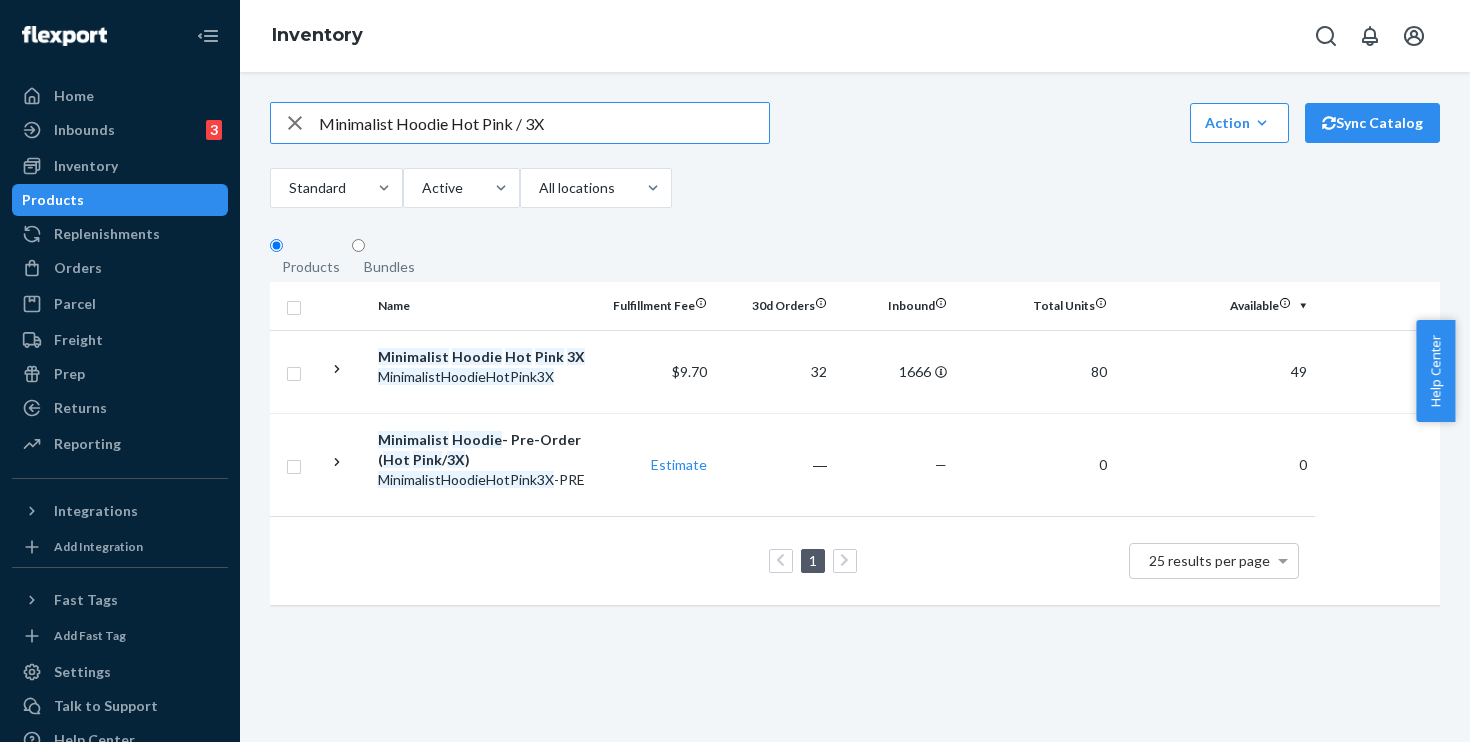 click on "Minimalist Hoodie Hot Pink / 3X" at bounding box center [544, 123] 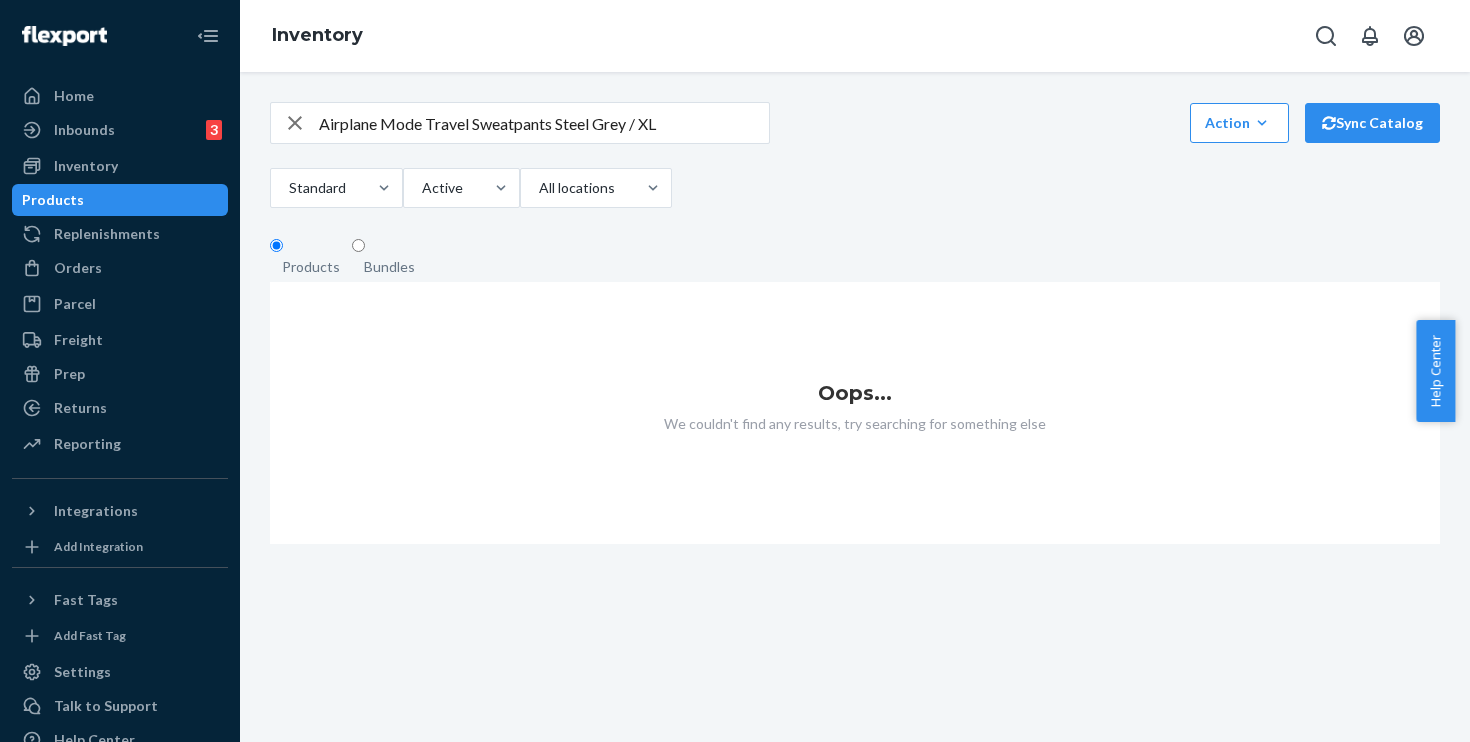 click on "Airplane Mode Travel Sweatpants Steel Grey / XL" at bounding box center [544, 123] 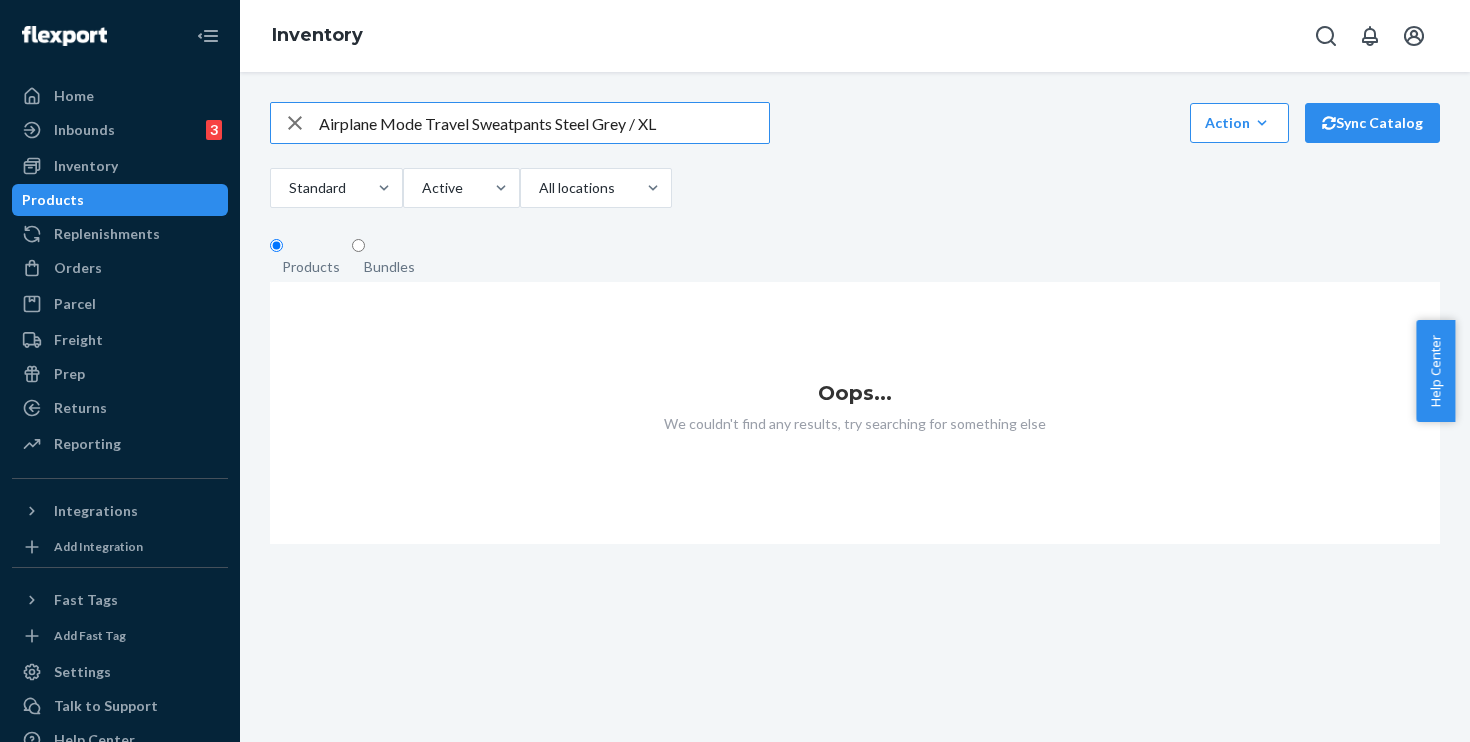 drag, startPoint x: 425, startPoint y: 131, endPoint x: 274, endPoint y: 118, distance: 151.55856 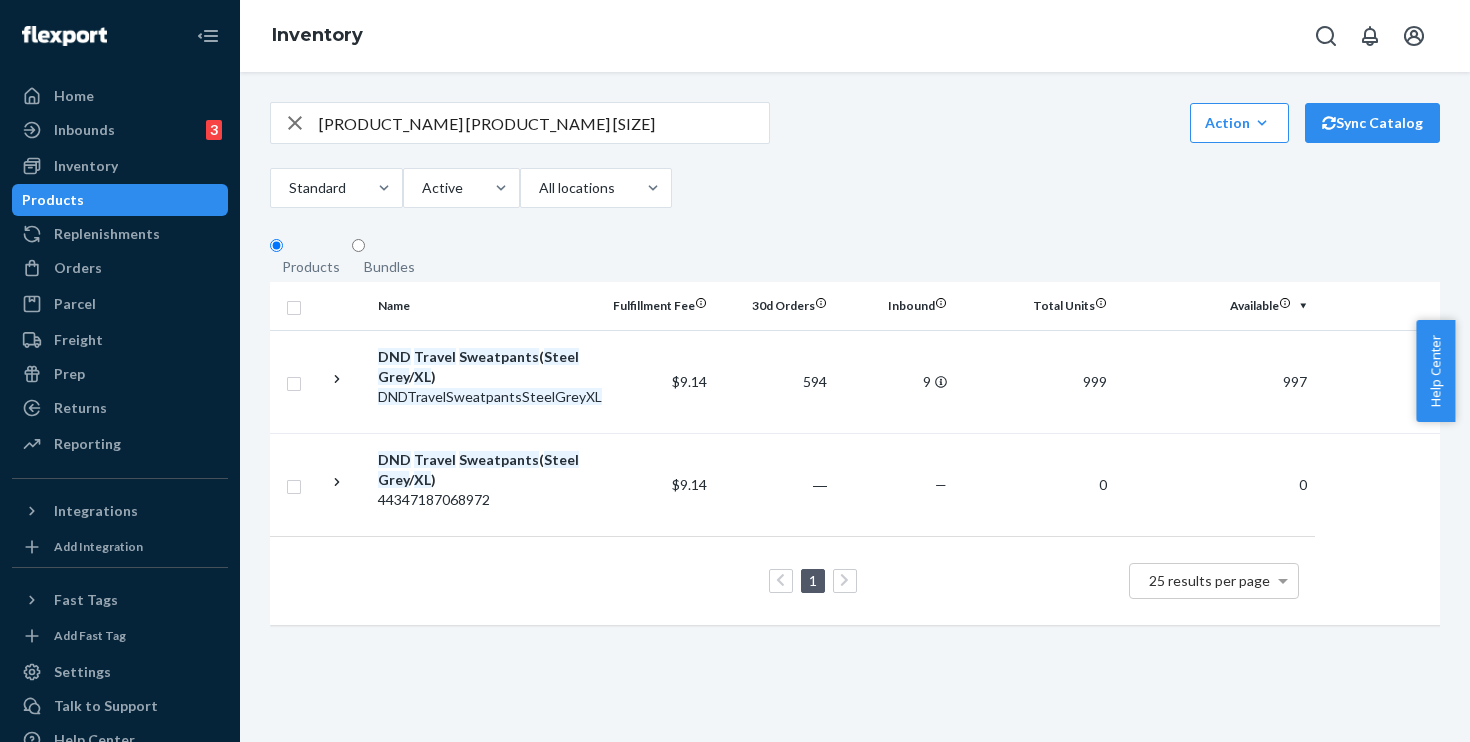 click on "Standard Active All locations" at bounding box center [471, 190] 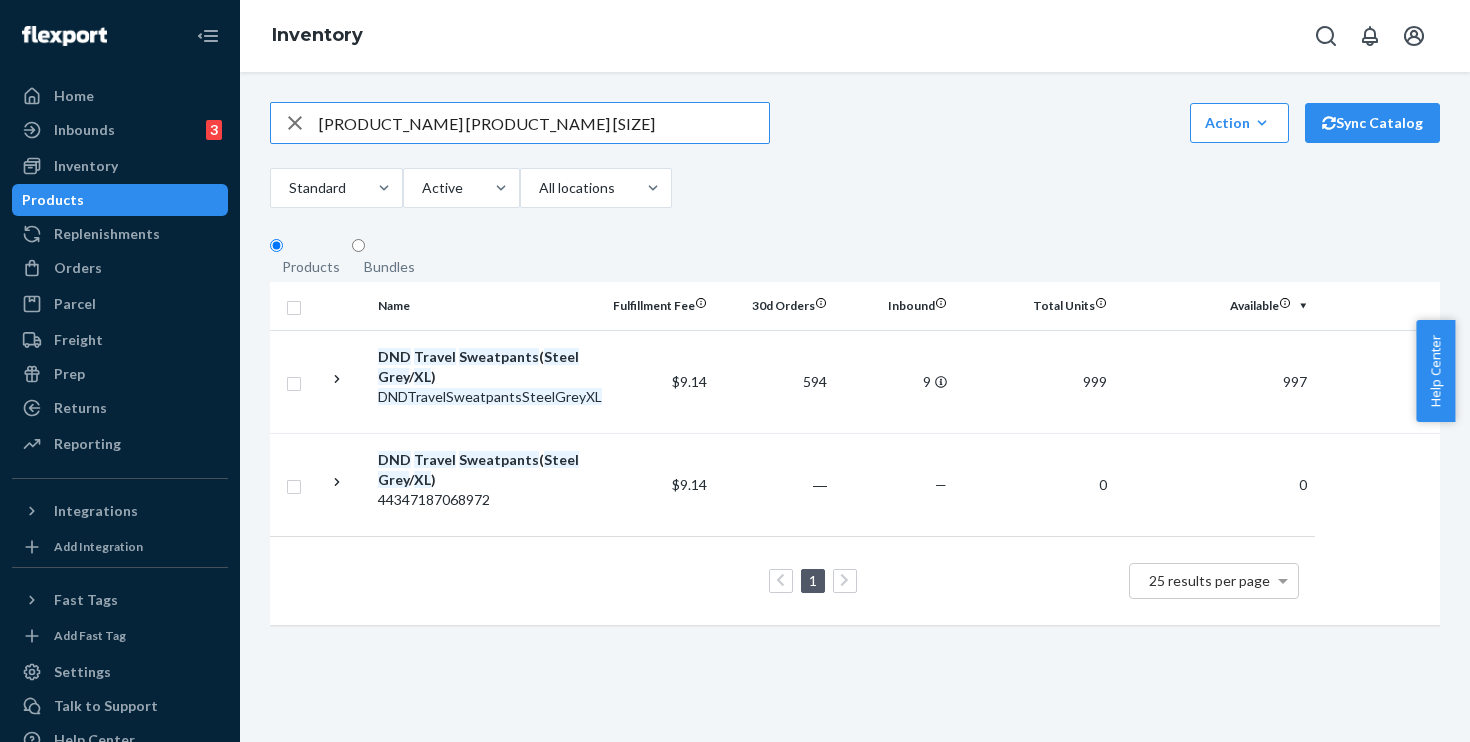 click on "[PRODUCT_NAME] [PRODUCT_NAME] [SIZE]" at bounding box center (544, 123) 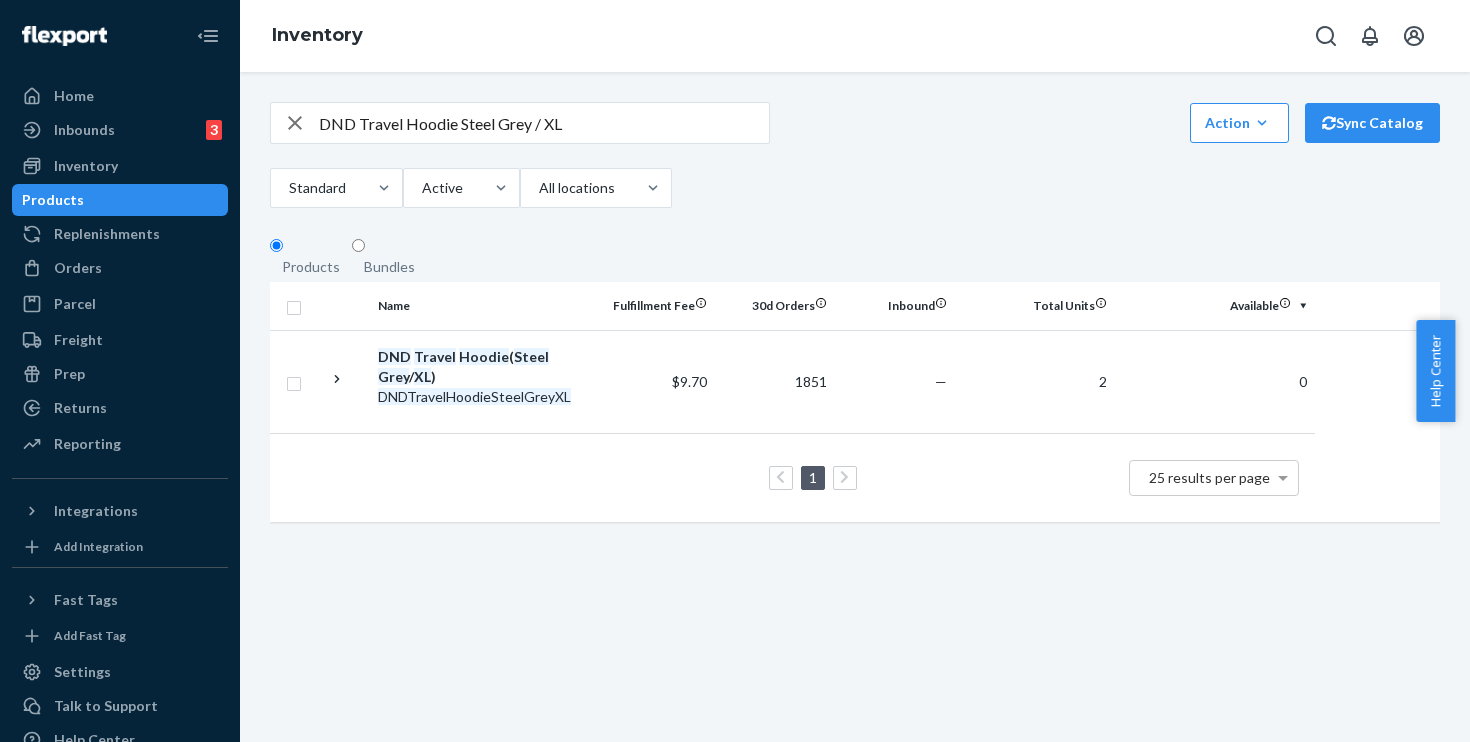 click on "DND Travel Hoodie Steel Grey / XL" at bounding box center (544, 123) 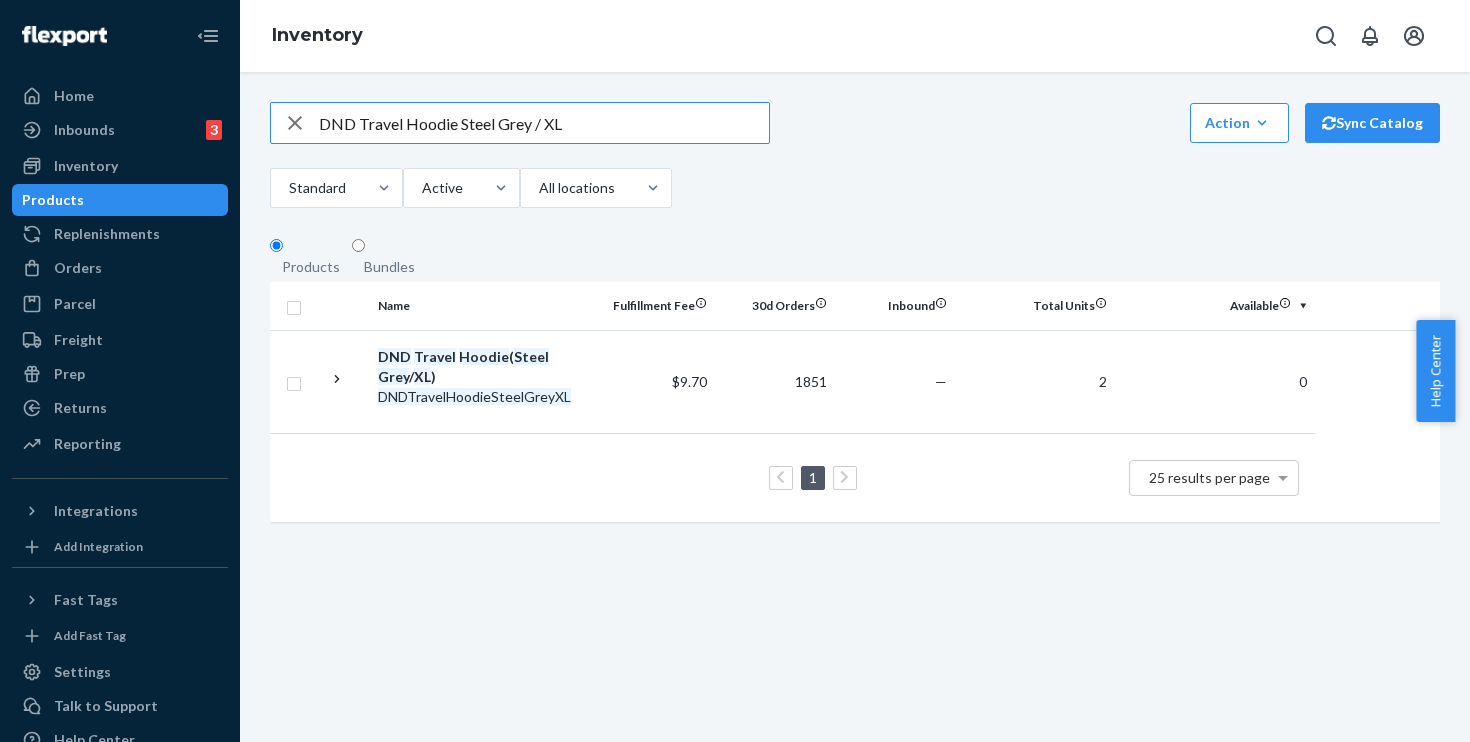 drag, startPoint x: 435, startPoint y: 134, endPoint x: 402, endPoint y: 135, distance: 33.01515 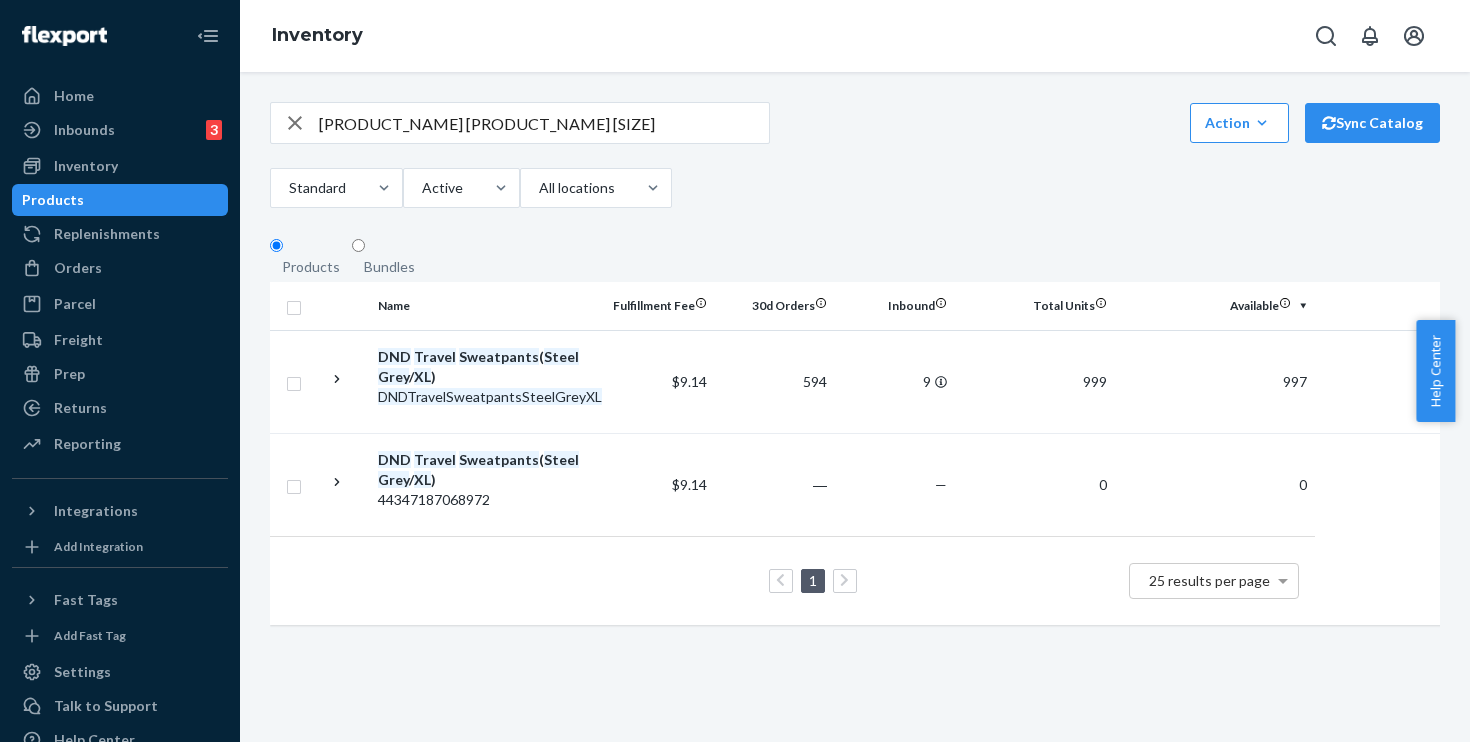 click on "[PRODUCT_NAME] [PRODUCT_NAME] [SIZE]" at bounding box center (544, 123) 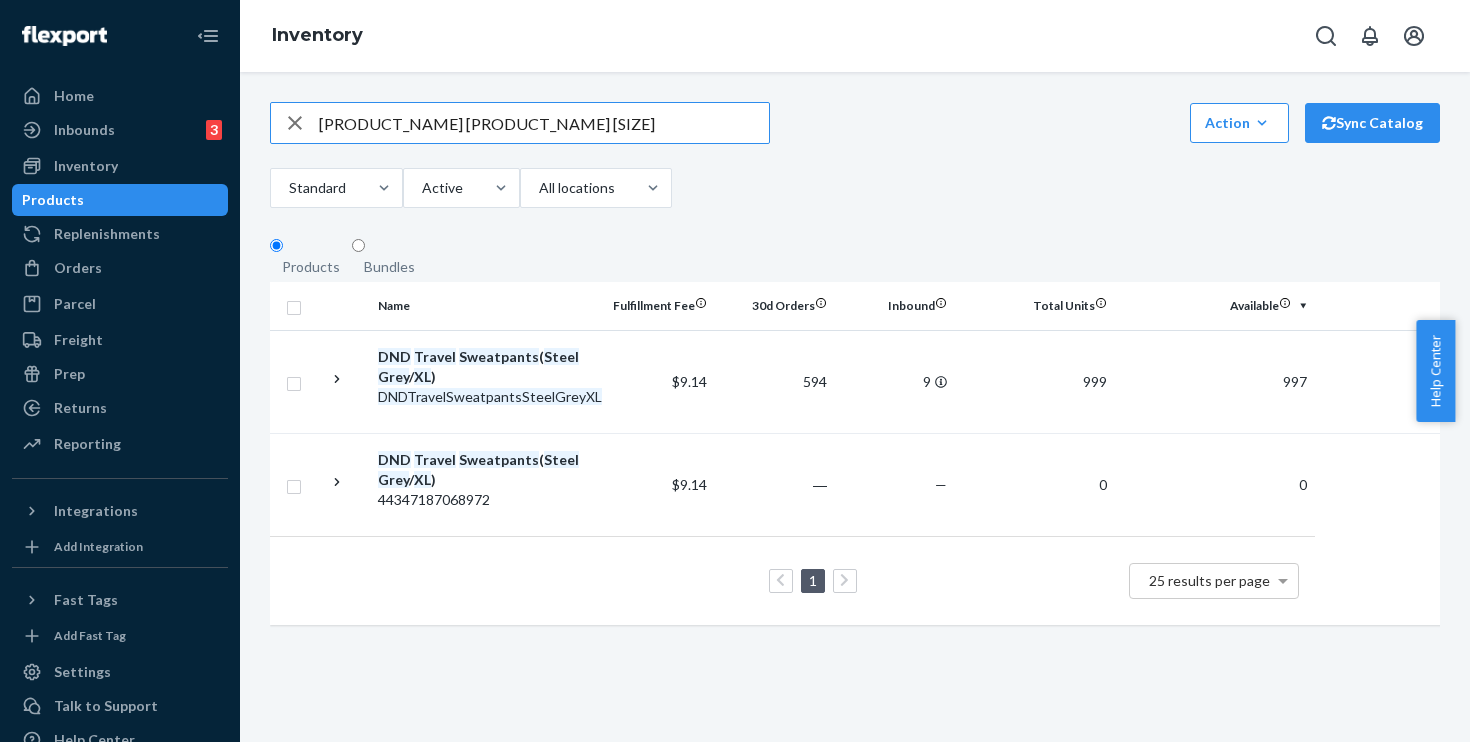 drag, startPoint x: 660, startPoint y: 126, endPoint x: 81, endPoint y: 43, distance: 584.9188 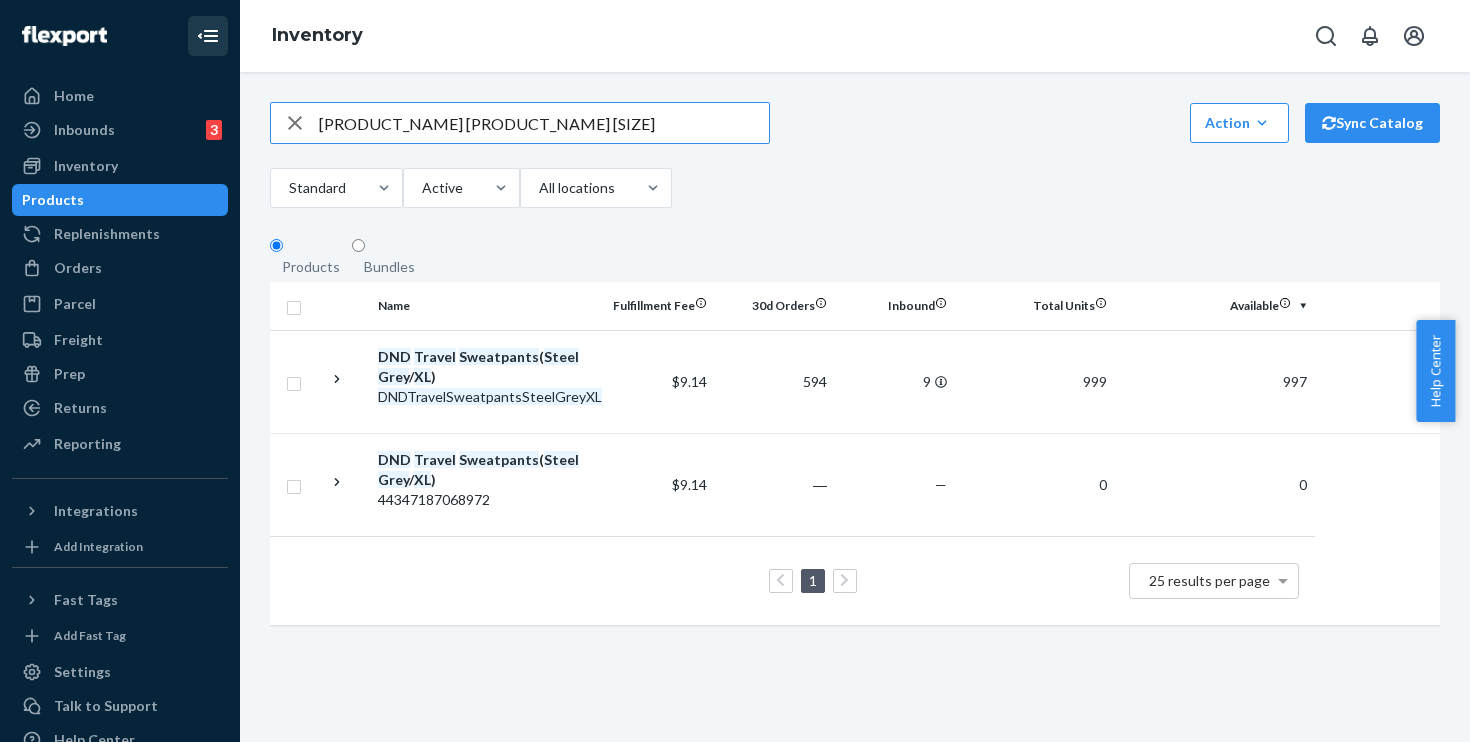 paste on "Minimalist Hoodie - Pre-Order Hot Pink /" 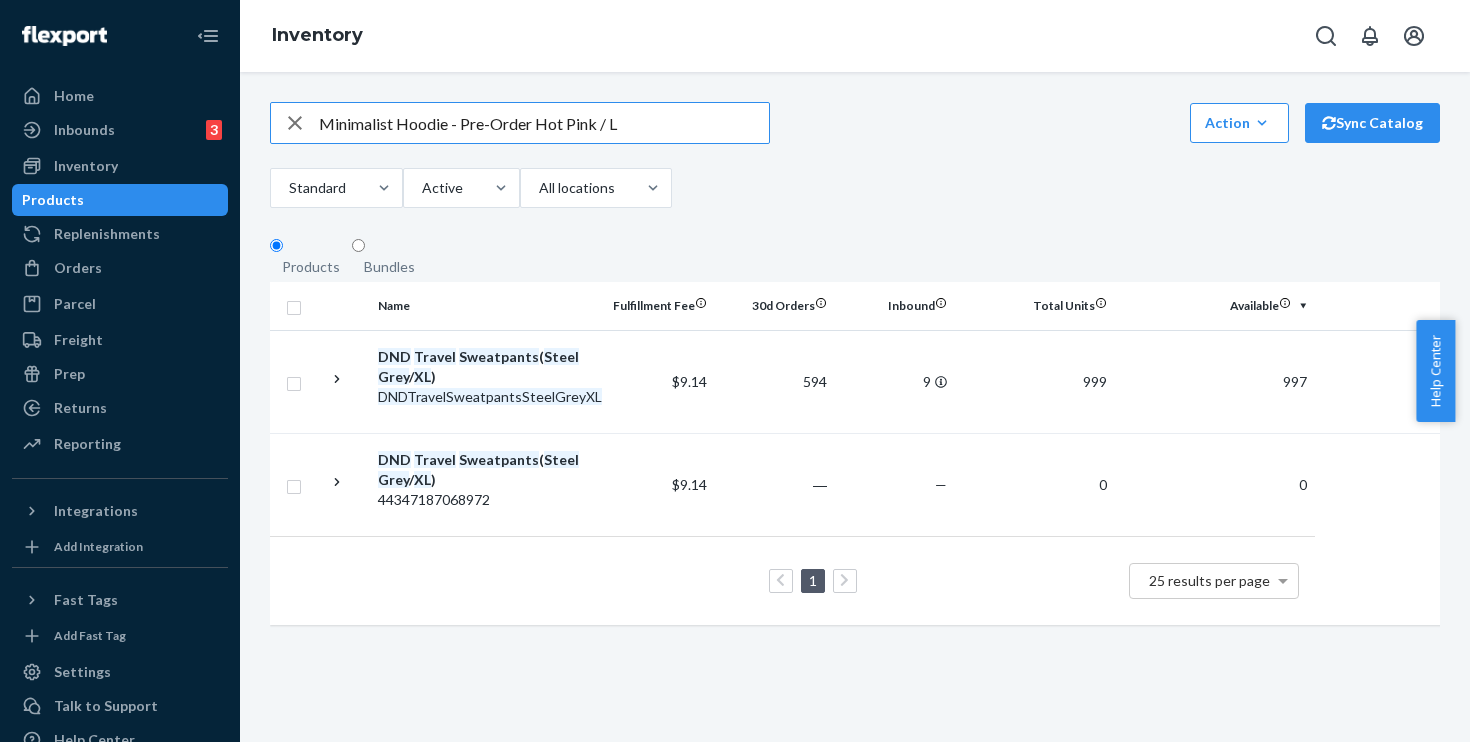 drag, startPoint x: 459, startPoint y: 129, endPoint x: 527, endPoint y: 125, distance: 68.117546 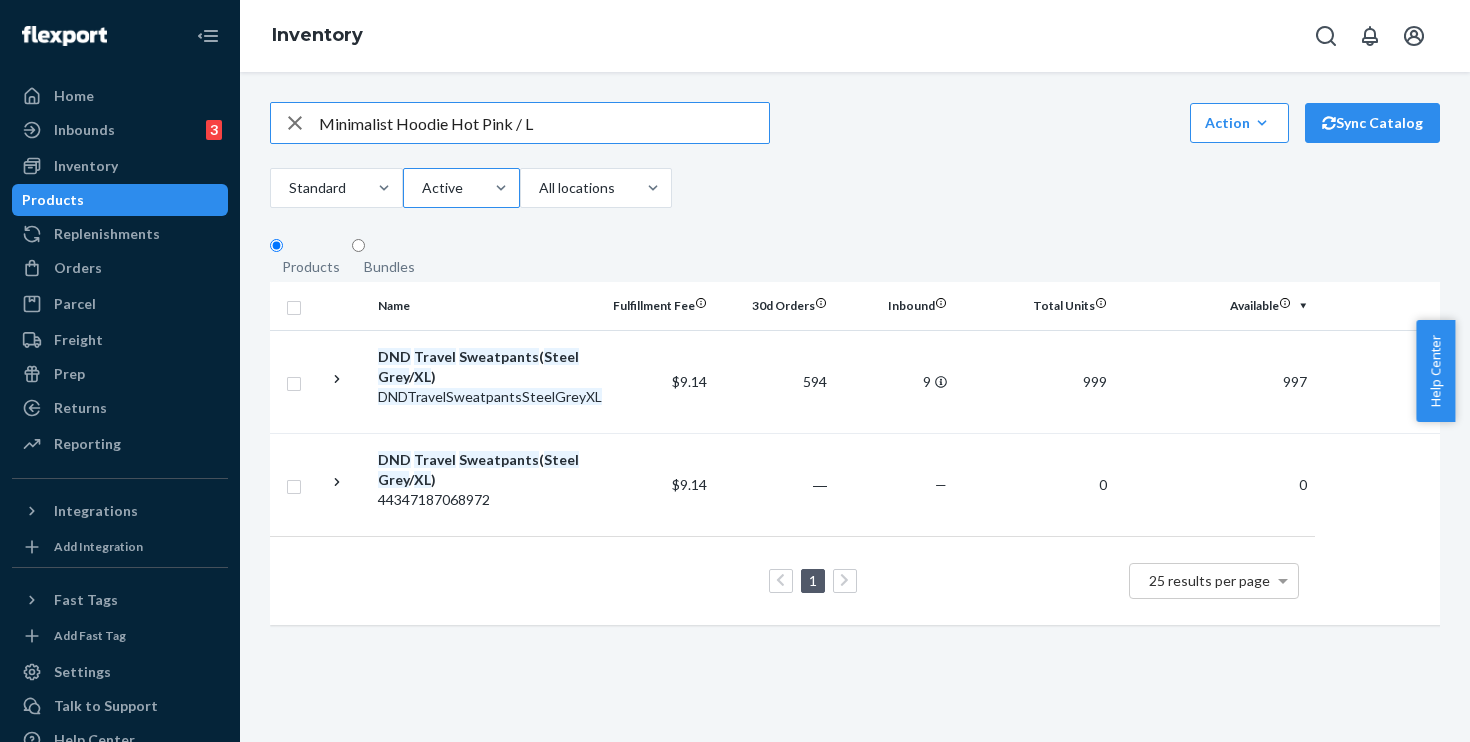 type on "Minimalist Hoodie Hot Pink / L" 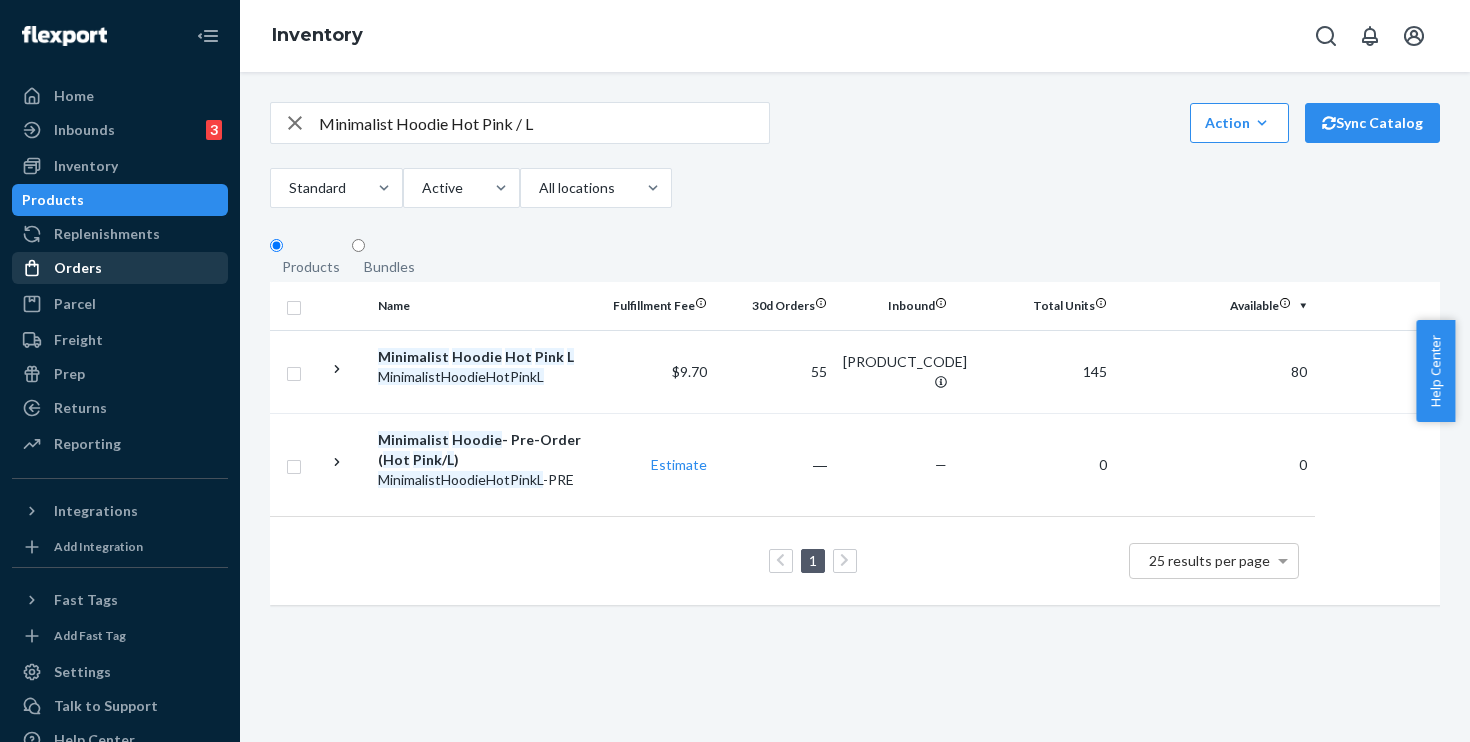 click on "Orders" at bounding box center [78, 268] 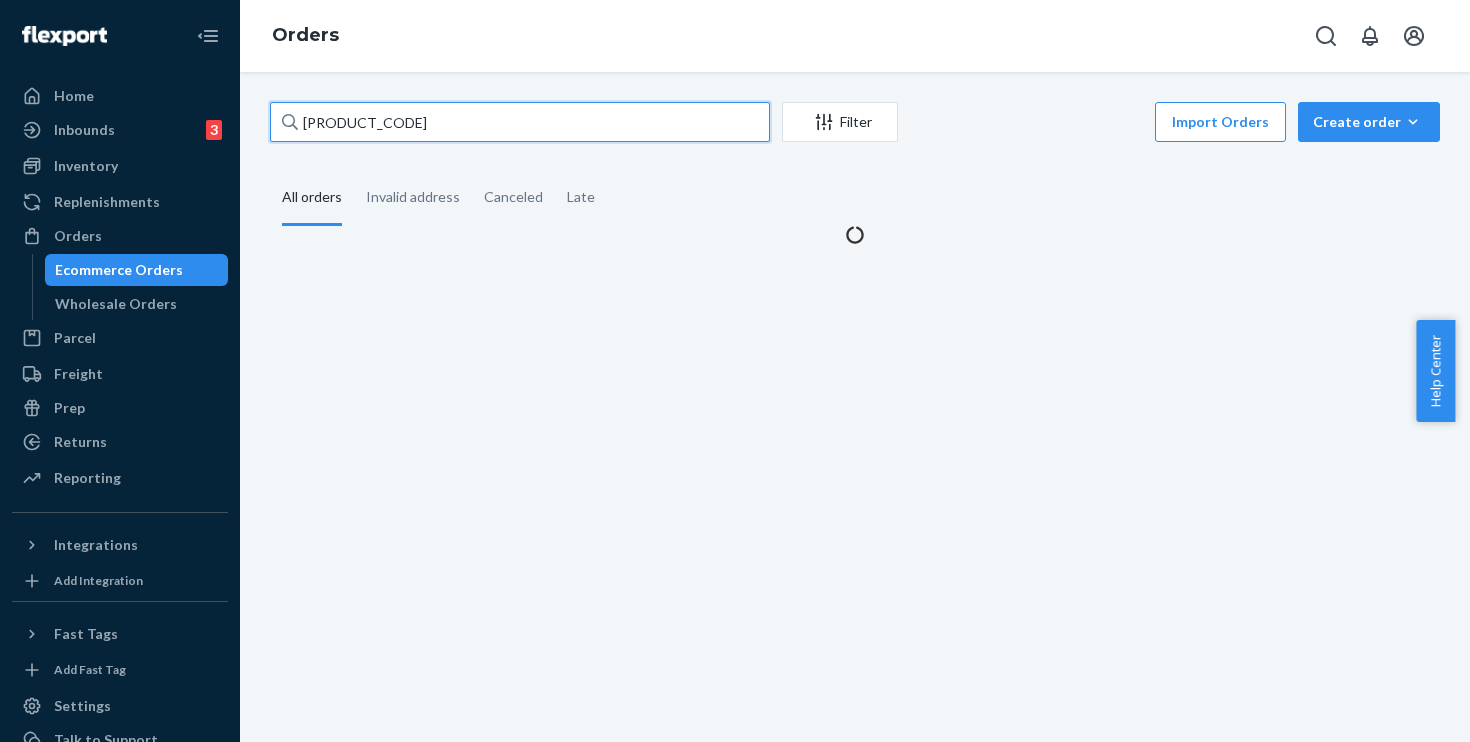 click on "[PRODUCT_CODE]" at bounding box center (520, 122) 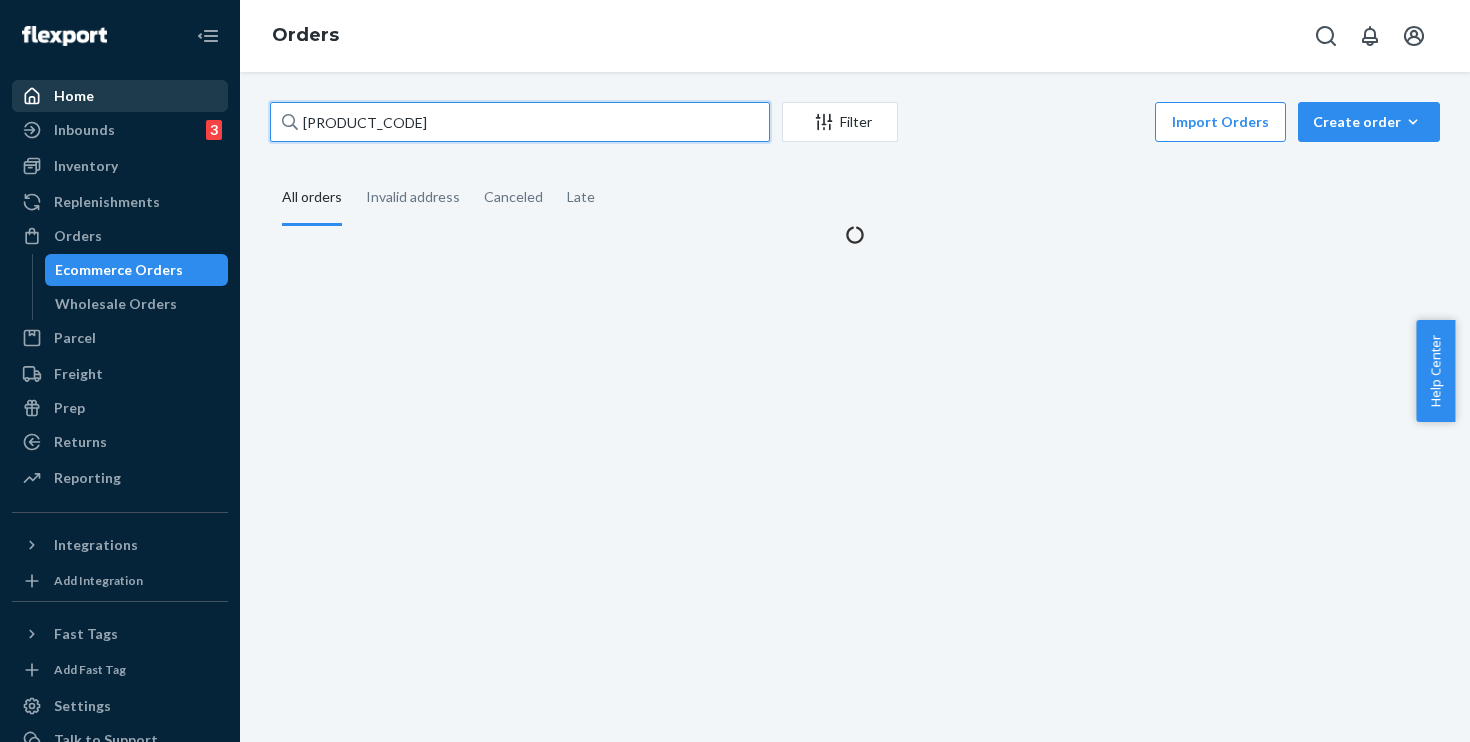 drag, startPoint x: 467, startPoint y: 124, endPoint x: 167, endPoint y: 99, distance: 301.03986 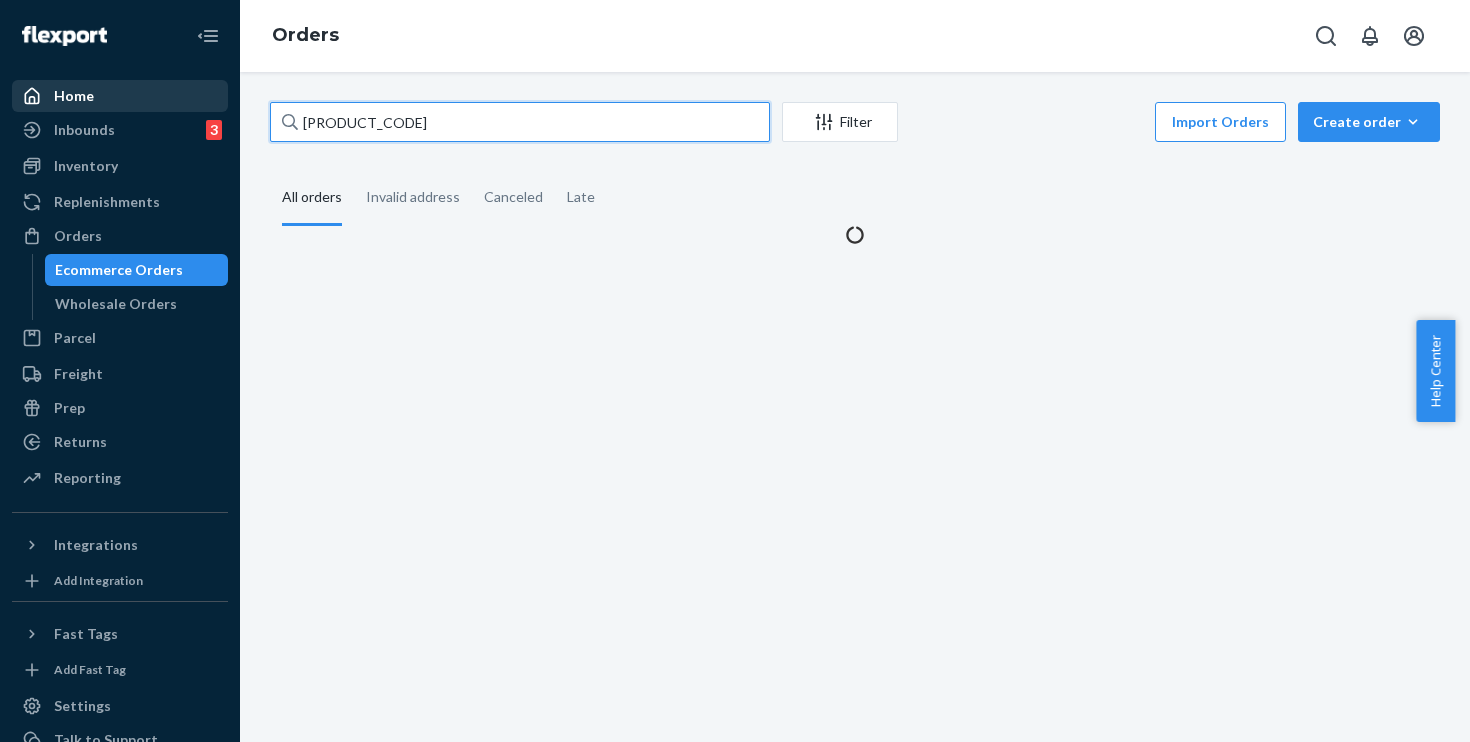 click on "Home Inbounds 3 Shipping Plans Problems 3 Inventory Products Replenishments Orders Ecommerce Orders Wholesale Orders Parcel Parcel orders Integrations Freight Prep Returns All Returns Settings Packages Reporting Reports Analytics Integrations Add Integration Fast Tags Add Fast Tag Settings Talk to Support Help Center Give Feedback Orders [ORDER_ID] Filter Import Orders Create order Ecommerce order Removal order All orders Invalid address Canceled Late" at bounding box center (735, 371) 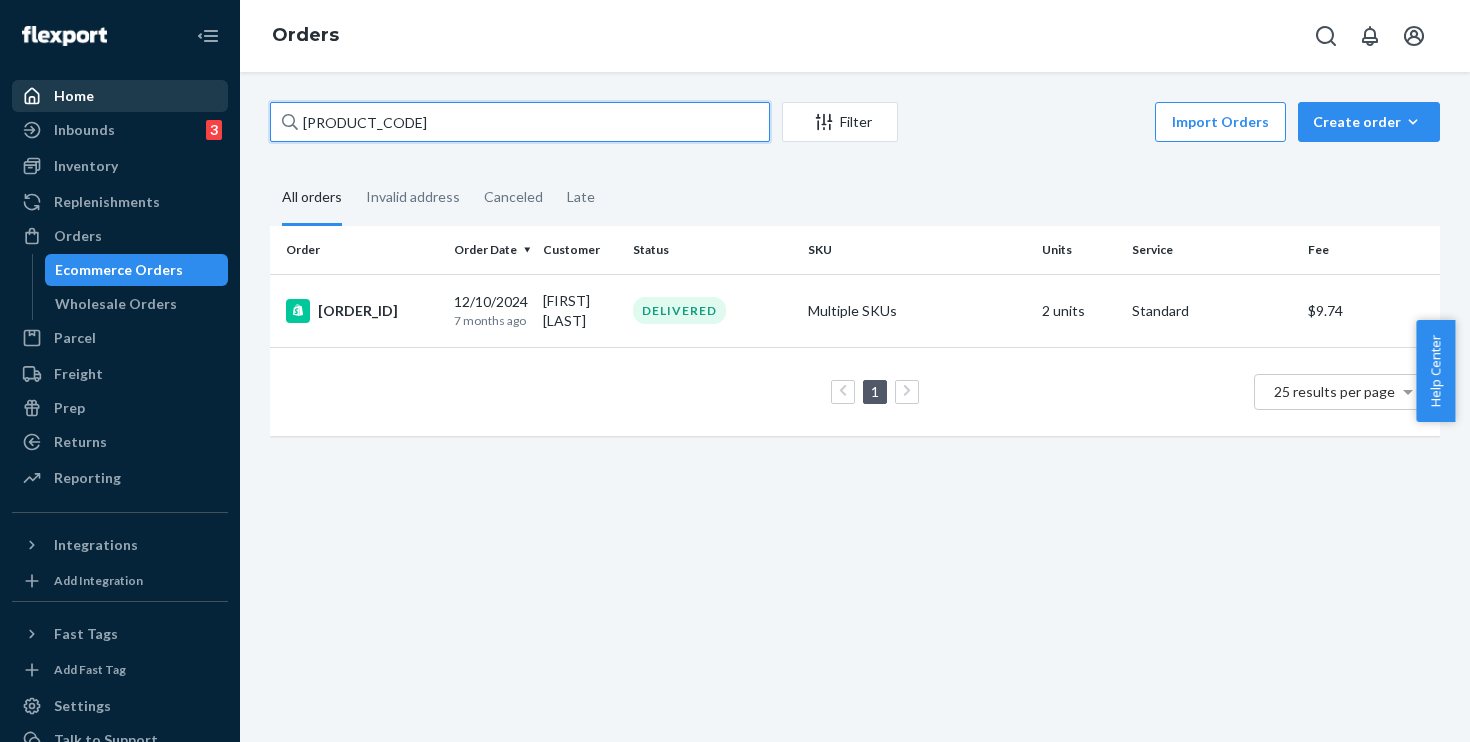 paste on "[PRODUCT_CODE]" 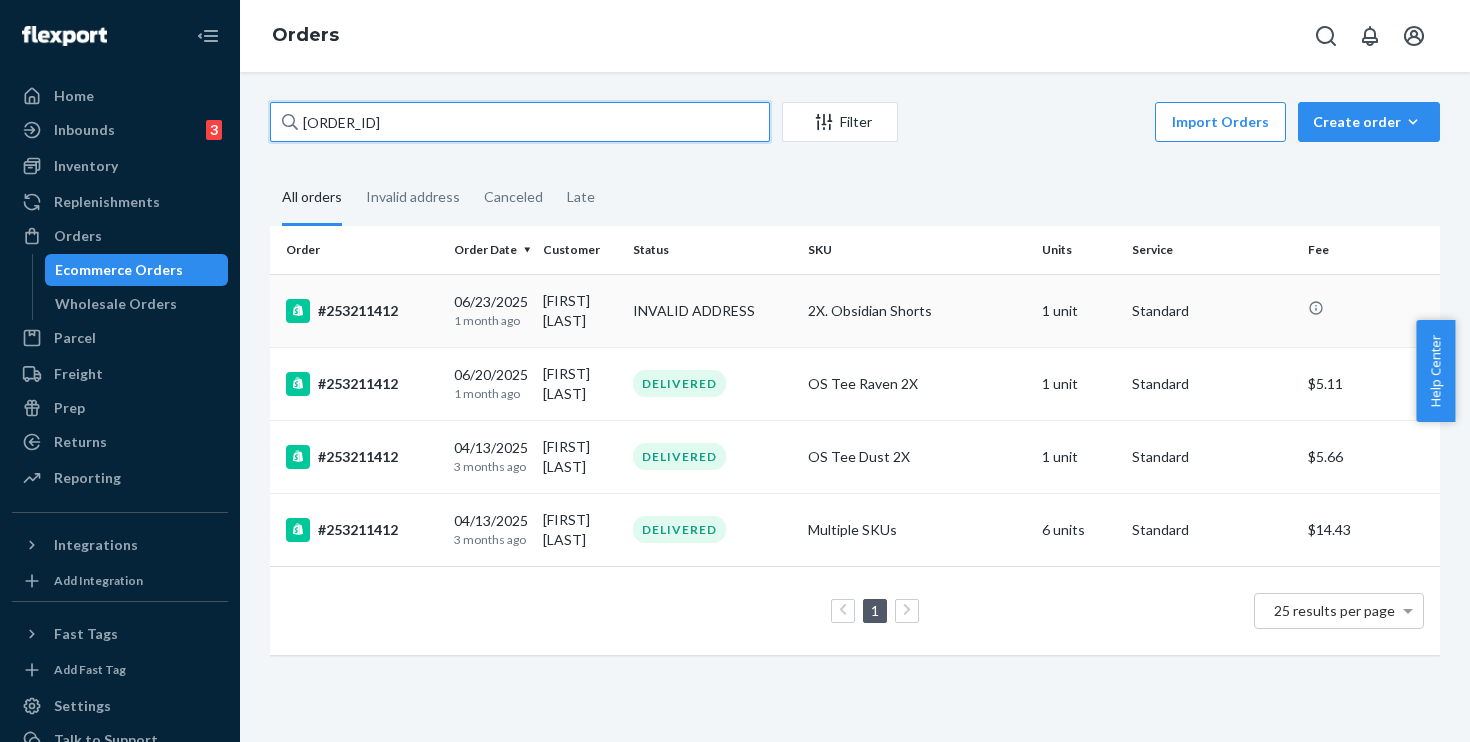 type on "[ORDER_ID]" 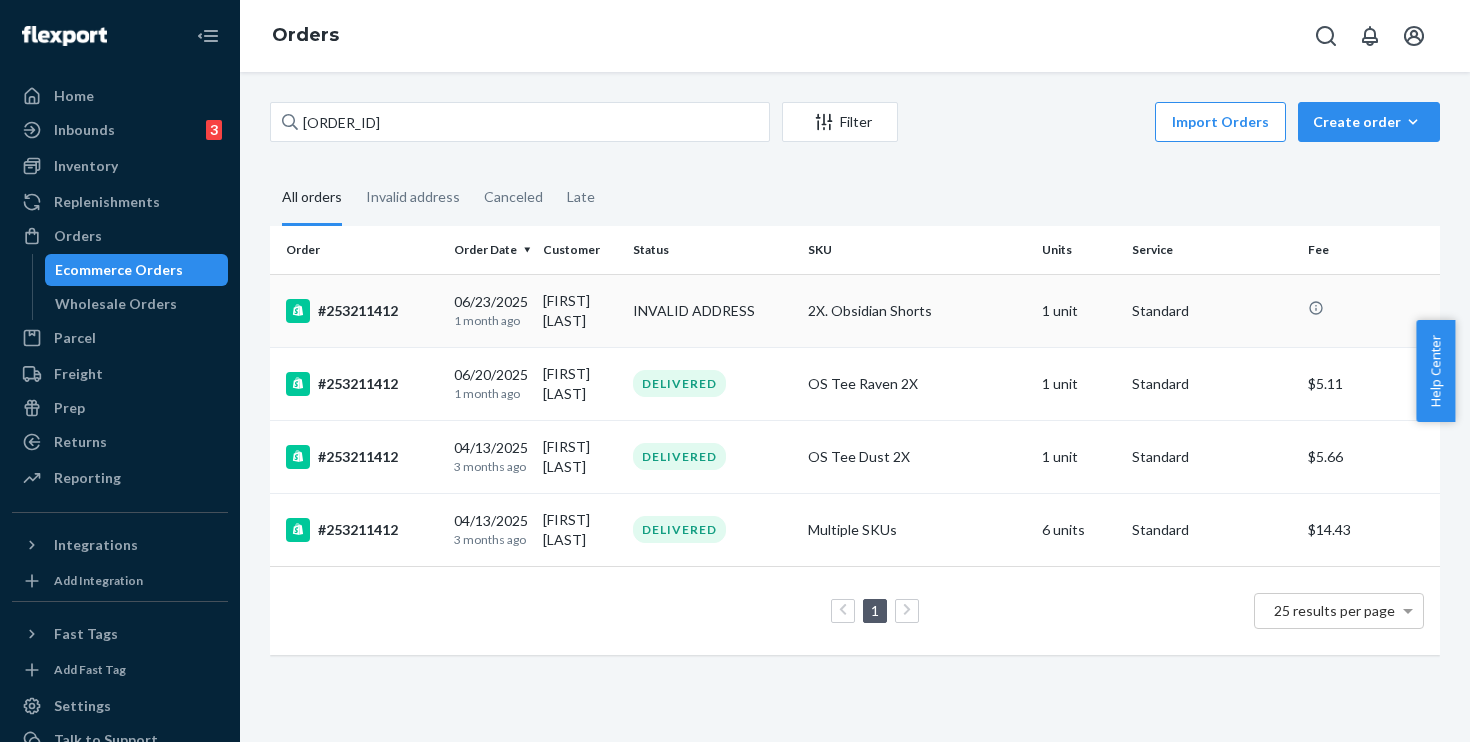 click on "#253211412" at bounding box center (362, 311) 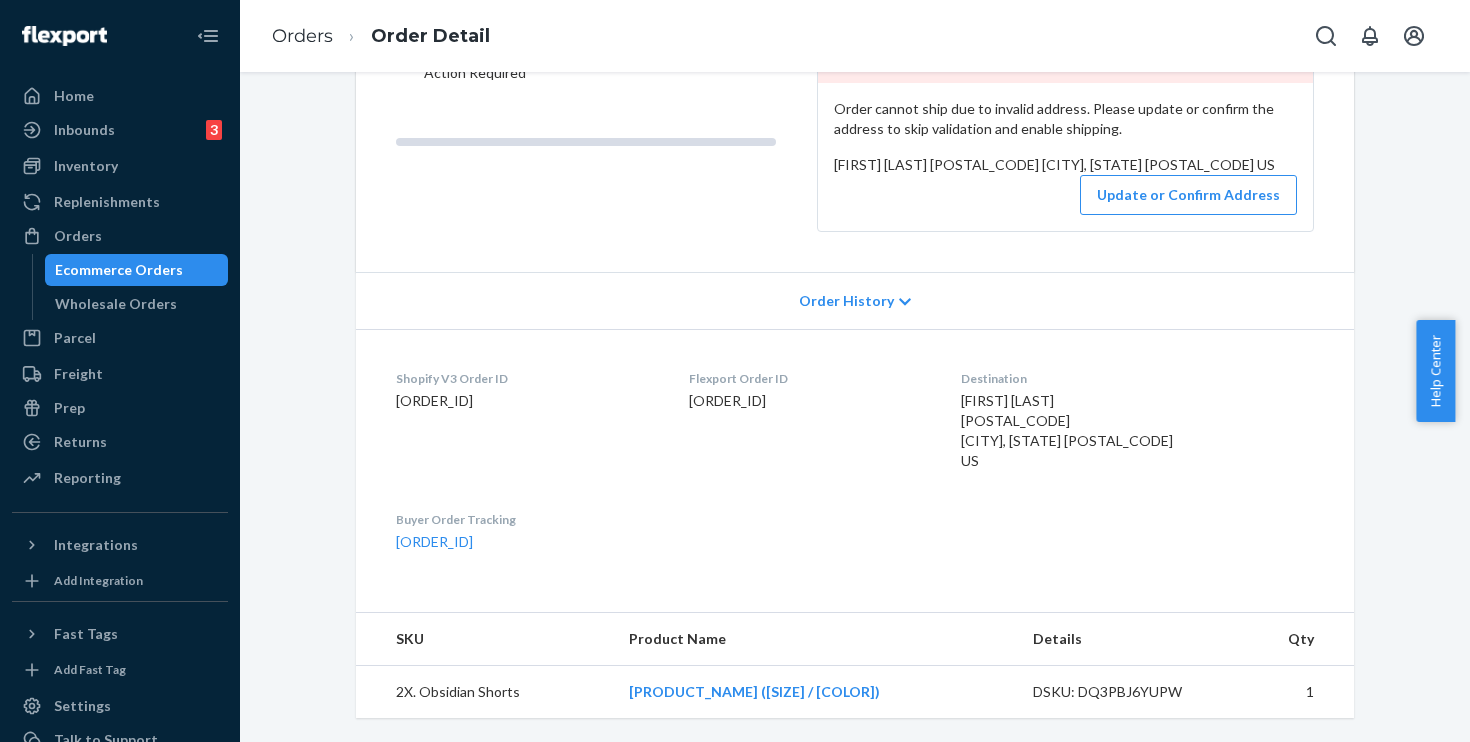 scroll, scrollTop: 334, scrollLeft: 0, axis: vertical 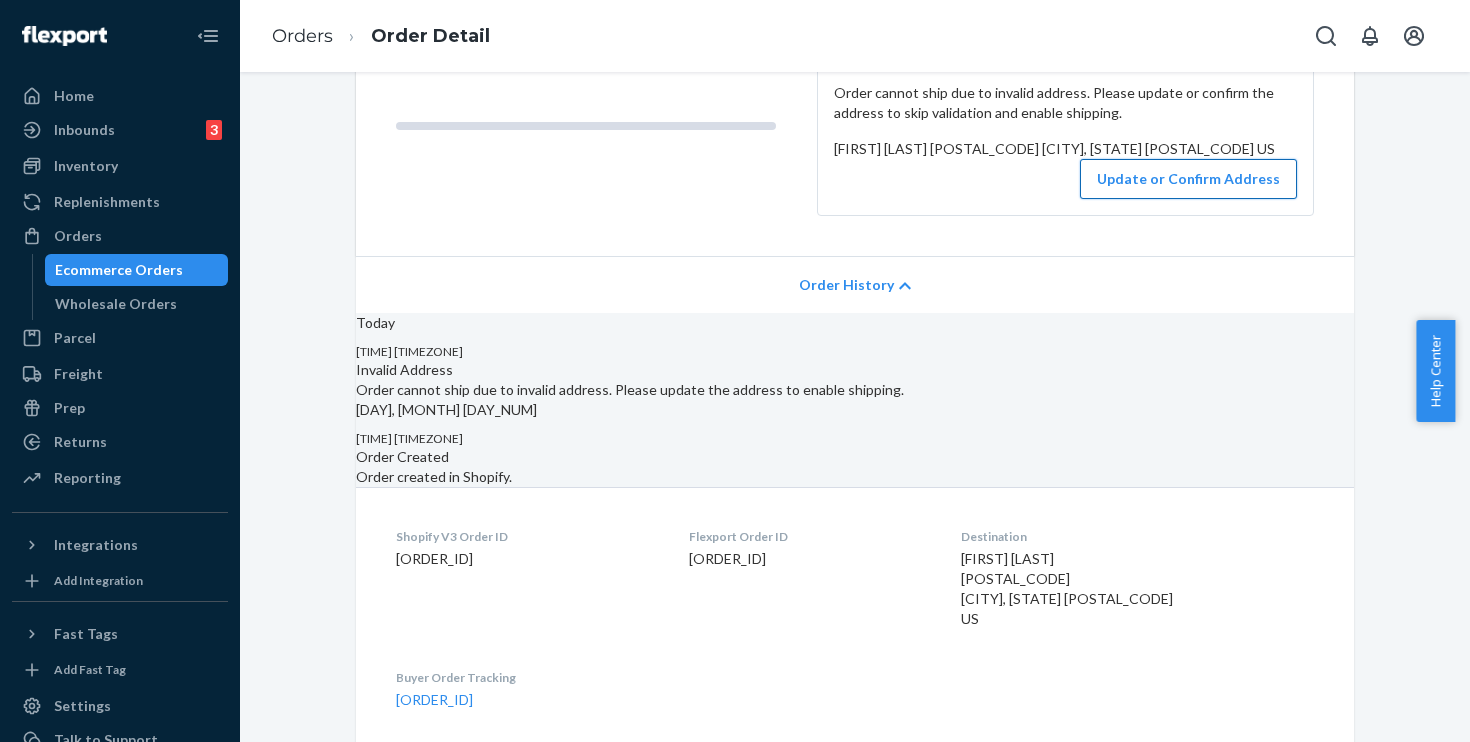 click on "Update or Confirm Address" at bounding box center [1188, 179] 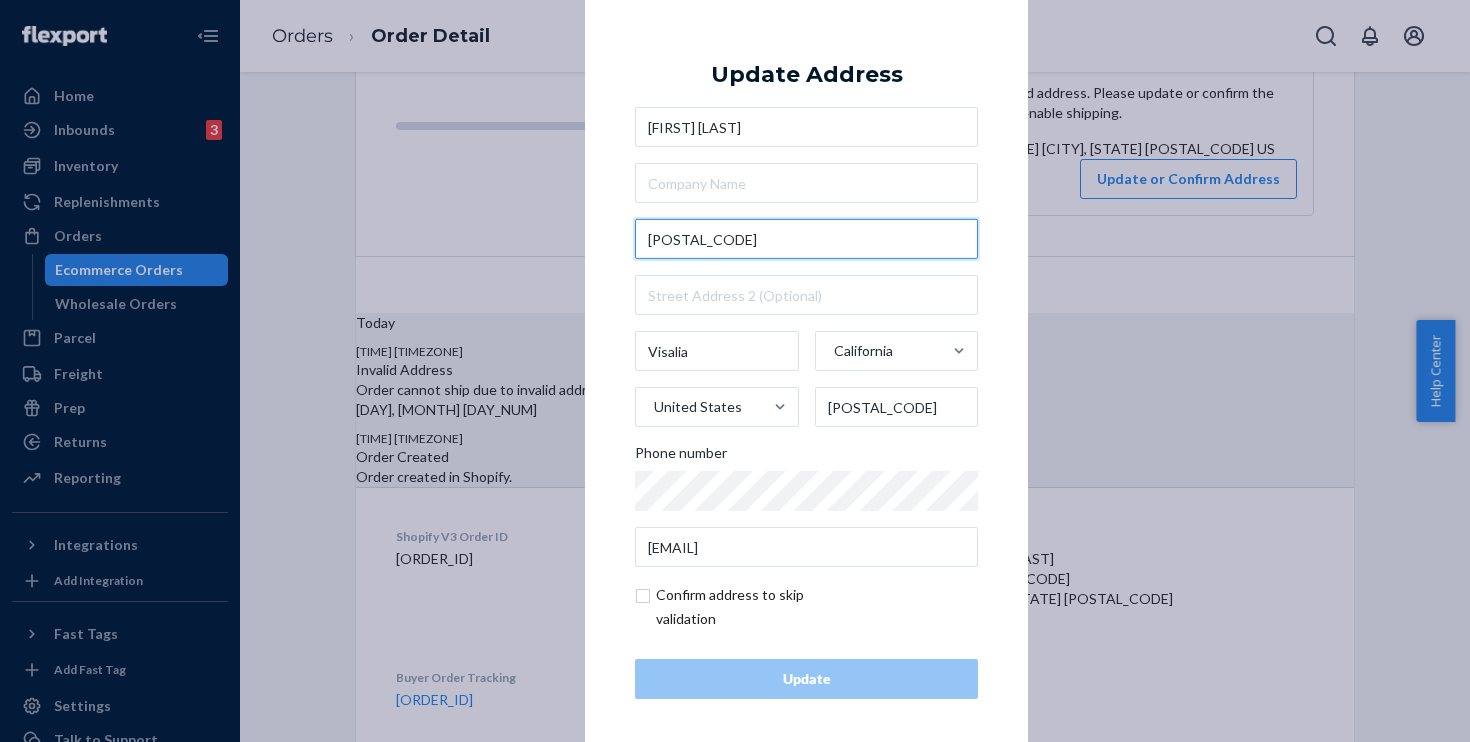 drag, startPoint x: 727, startPoint y: 243, endPoint x: 561, endPoint y: 203, distance: 170.75128 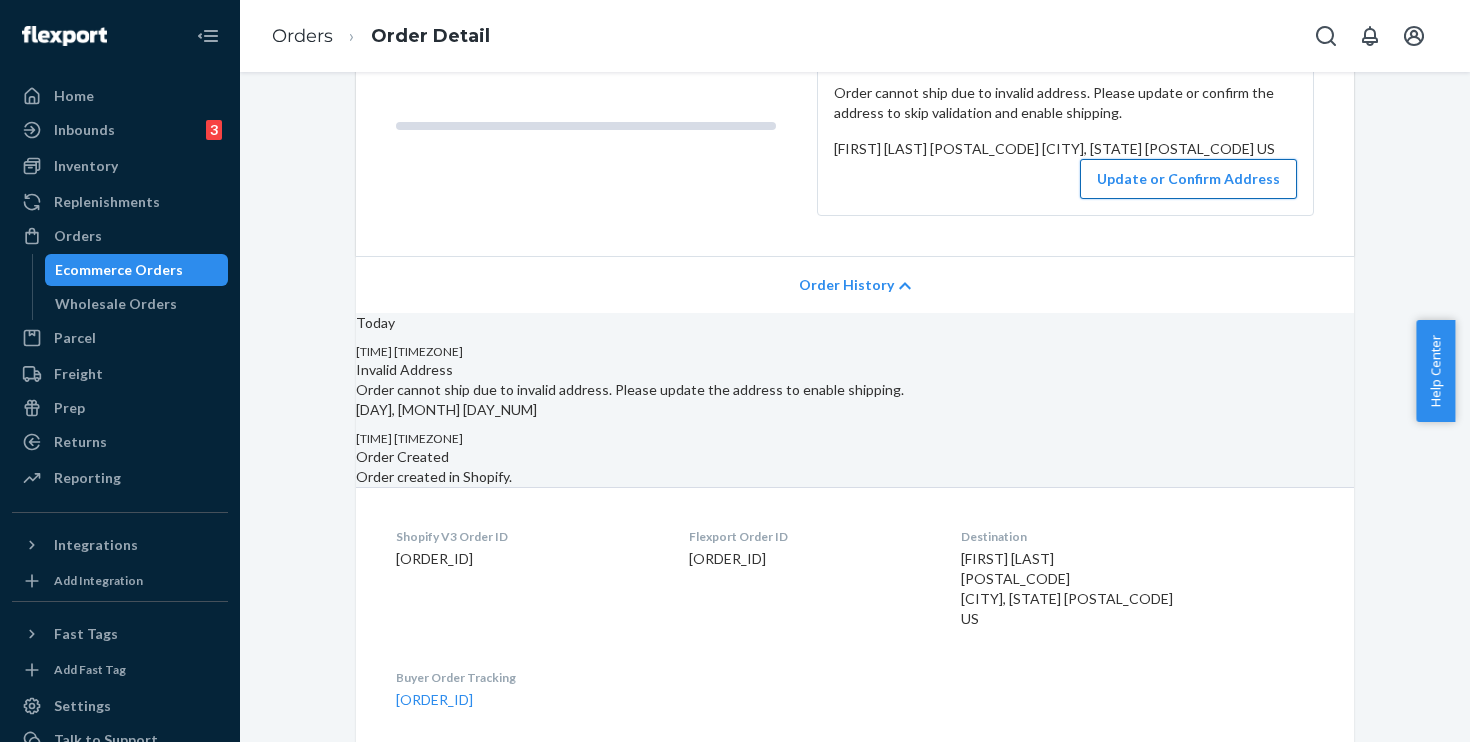 click on "Update or Confirm Address" at bounding box center (1188, 179) 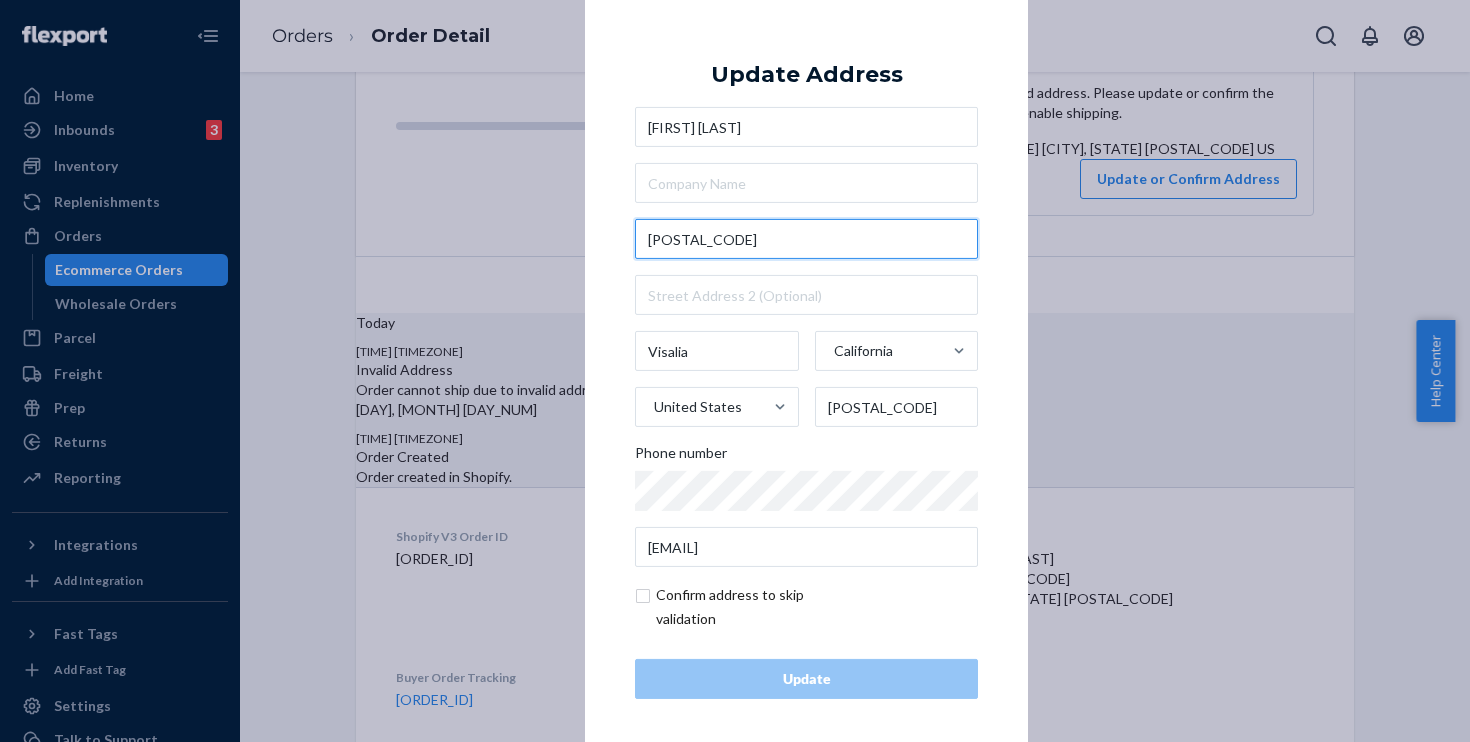 drag, startPoint x: 705, startPoint y: 237, endPoint x: 631, endPoint y: 233, distance: 74.10803 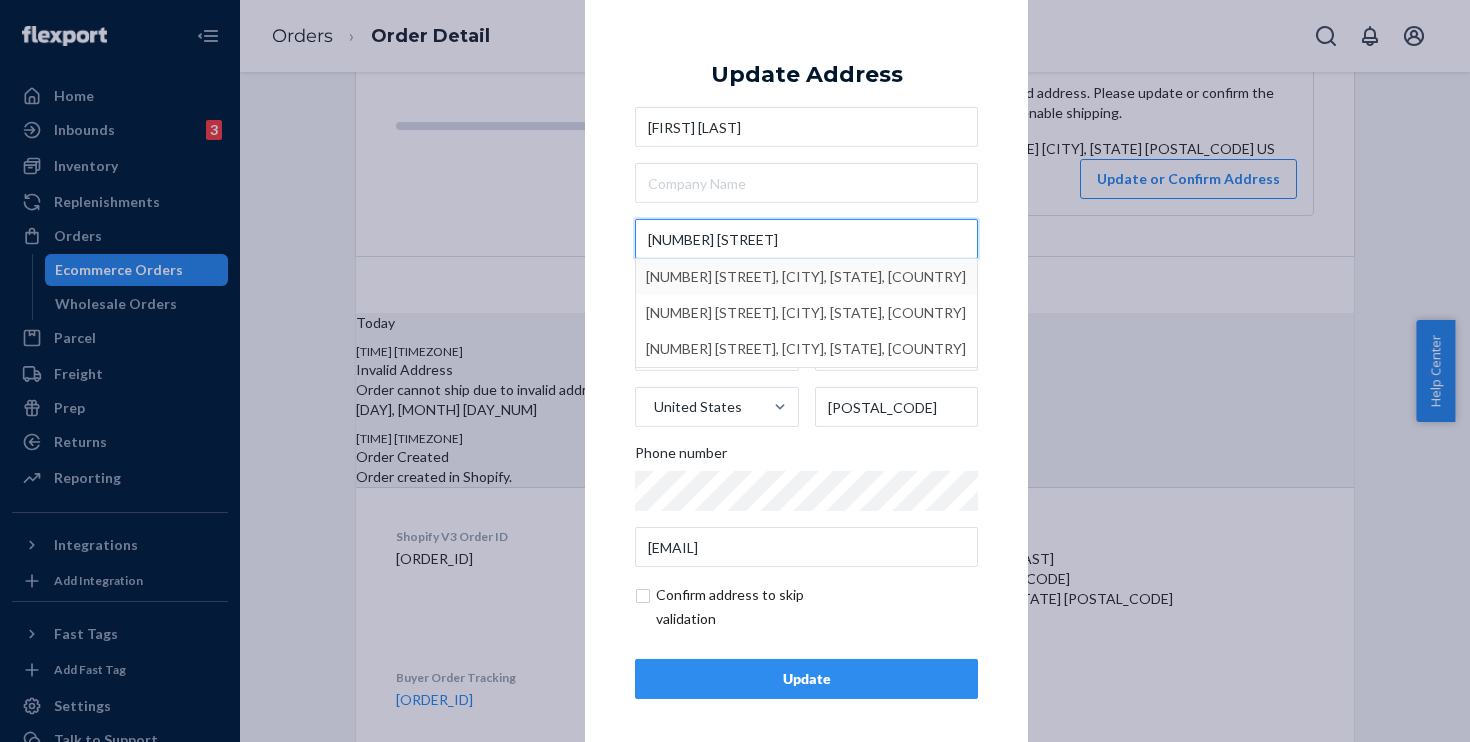 type on "[NUMBER] [STREET]" 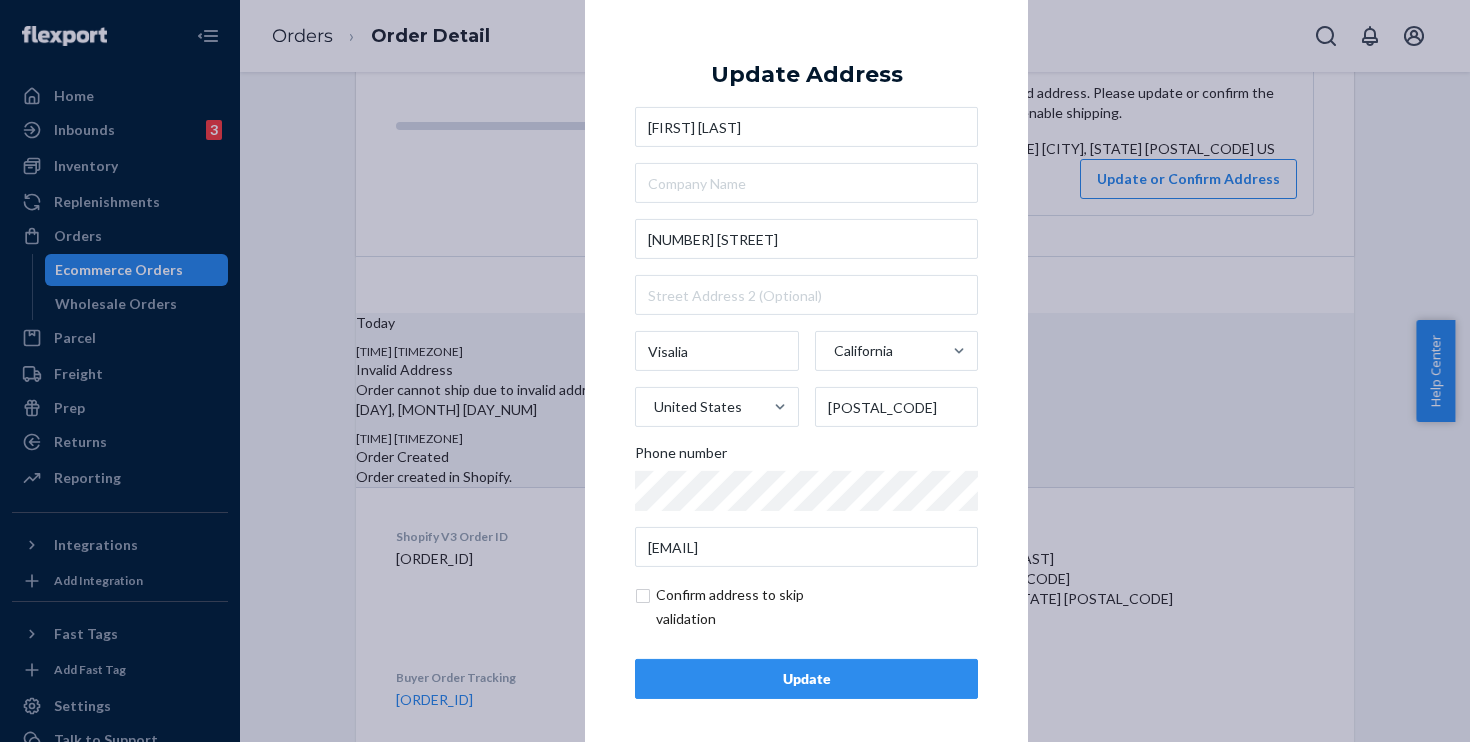 click on "Update" at bounding box center (806, 679) 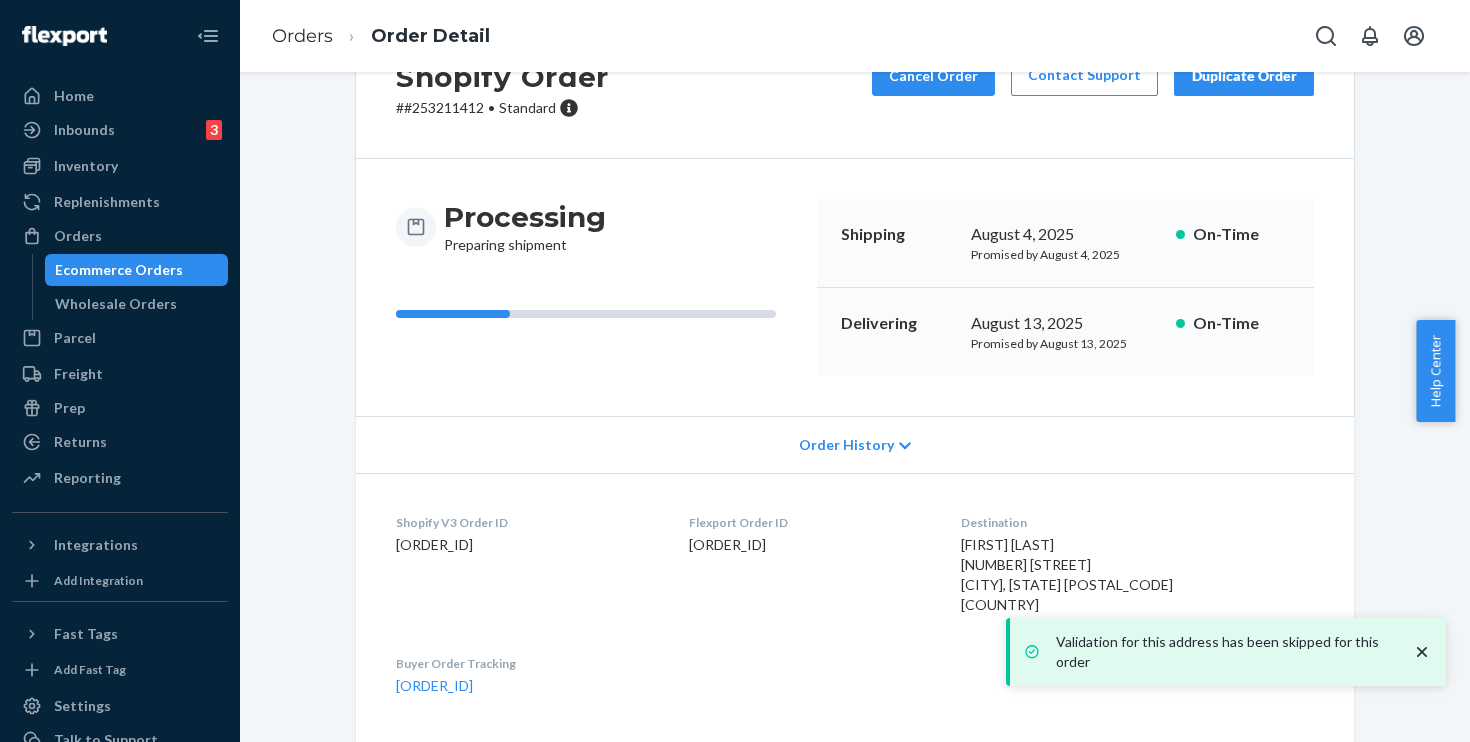 scroll, scrollTop: 230, scrollLeft: 0, axis: vertical 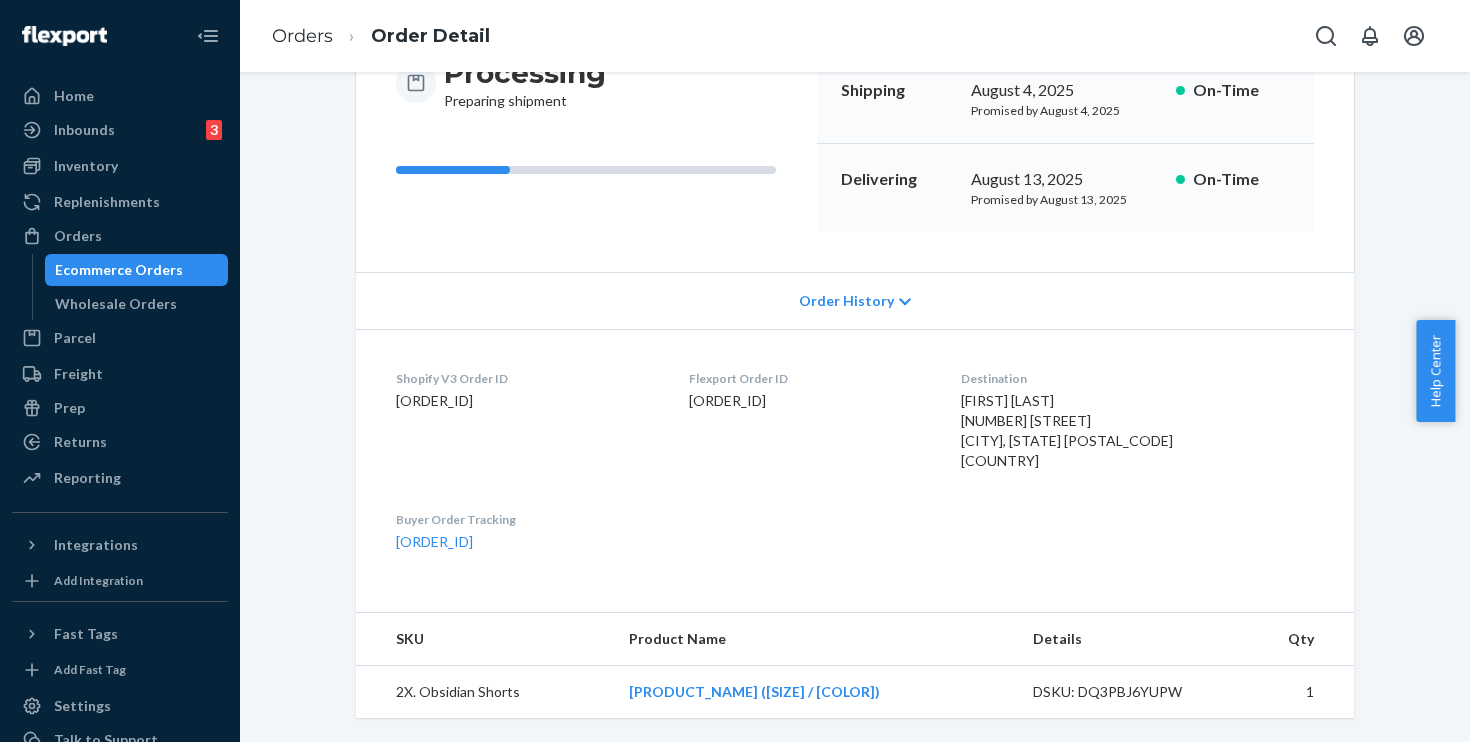 click on "Shopify Order # [ORDER_ID] • Standard Cancel Order Contact Support Duplicate Order Processing Preparing shipment Shipping [DATE] Promised by [DATE] On-Time Delivering [DATE] Promised by [DATE] On-Time Order History Shopify V3 Order ID [ORDER_ID] Flexport Order ID [ORDER_ID] Destination [FIRST] [LAST]
[NUMBER] [STREET]
[CITY], [STATE] [POSTAL_CODE]
US SKU Product Name Details Qty 2X. Obsidian Shorts Tranquil Shorts (2X / Obsidian) DSKU: DQ3PBJ6YUPW 1" at bounding box center (855, 307) 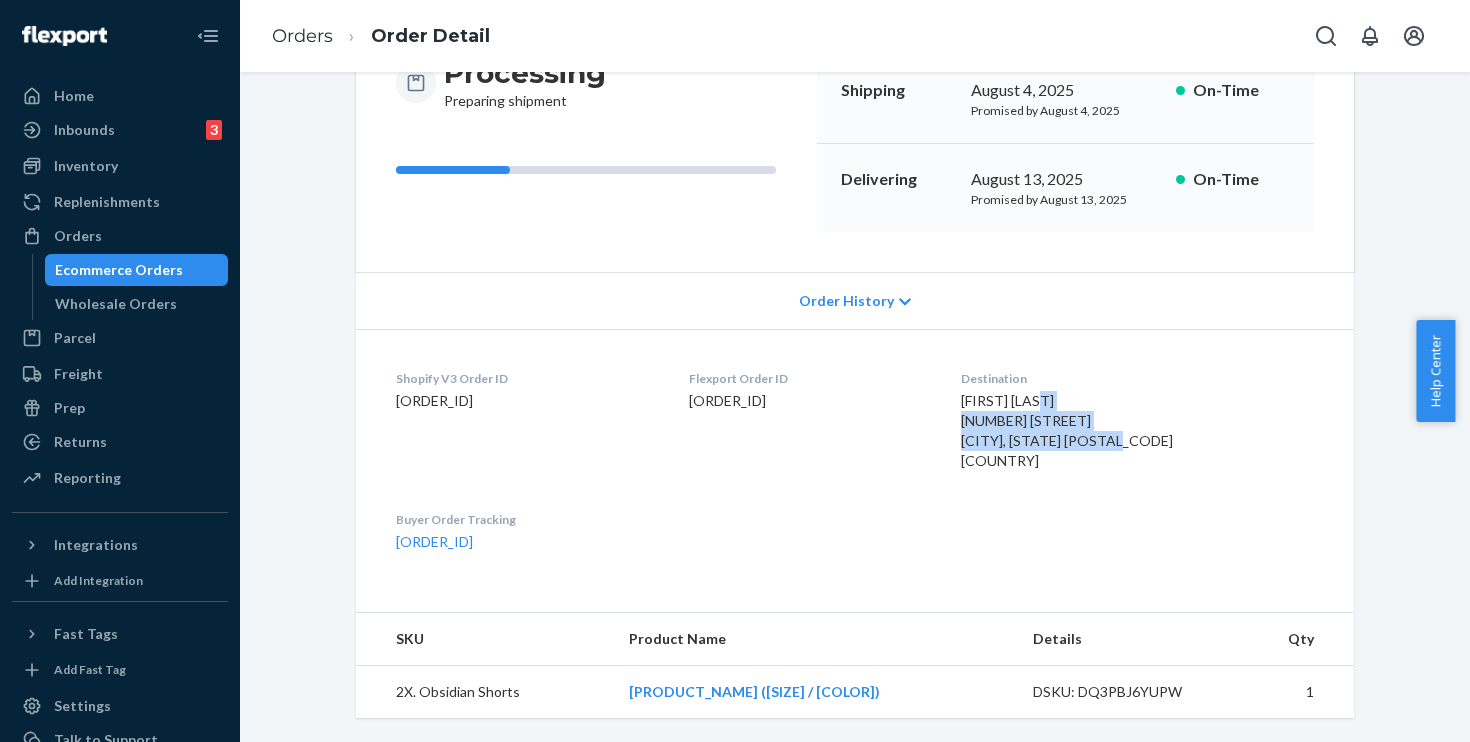 drag, startPoint x: 1089, startPoint y: 471, endPoint x: 1017, endPoint y: 427, distance: 84.38009 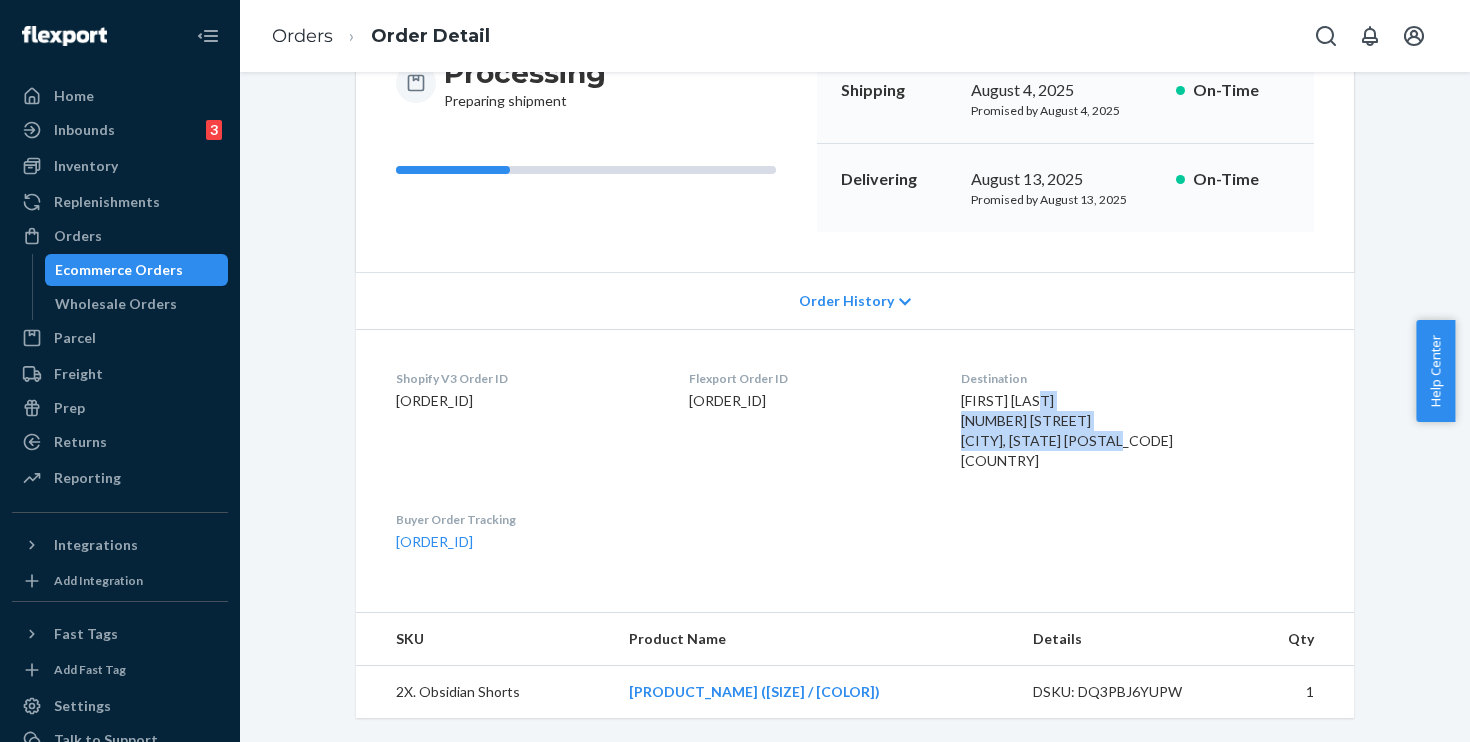 click on "Shopify V3 Order ID [ORDER_ID] Flexport Order ID [ORDER_ID] Destination [FIRST] [LAST]
[NUMBER] [STREET]
[CITY], [STATE] [POSTAL_CODE]
US Buyer Order Tracking [ORDER_ID]" at bounding box center [855, 460] 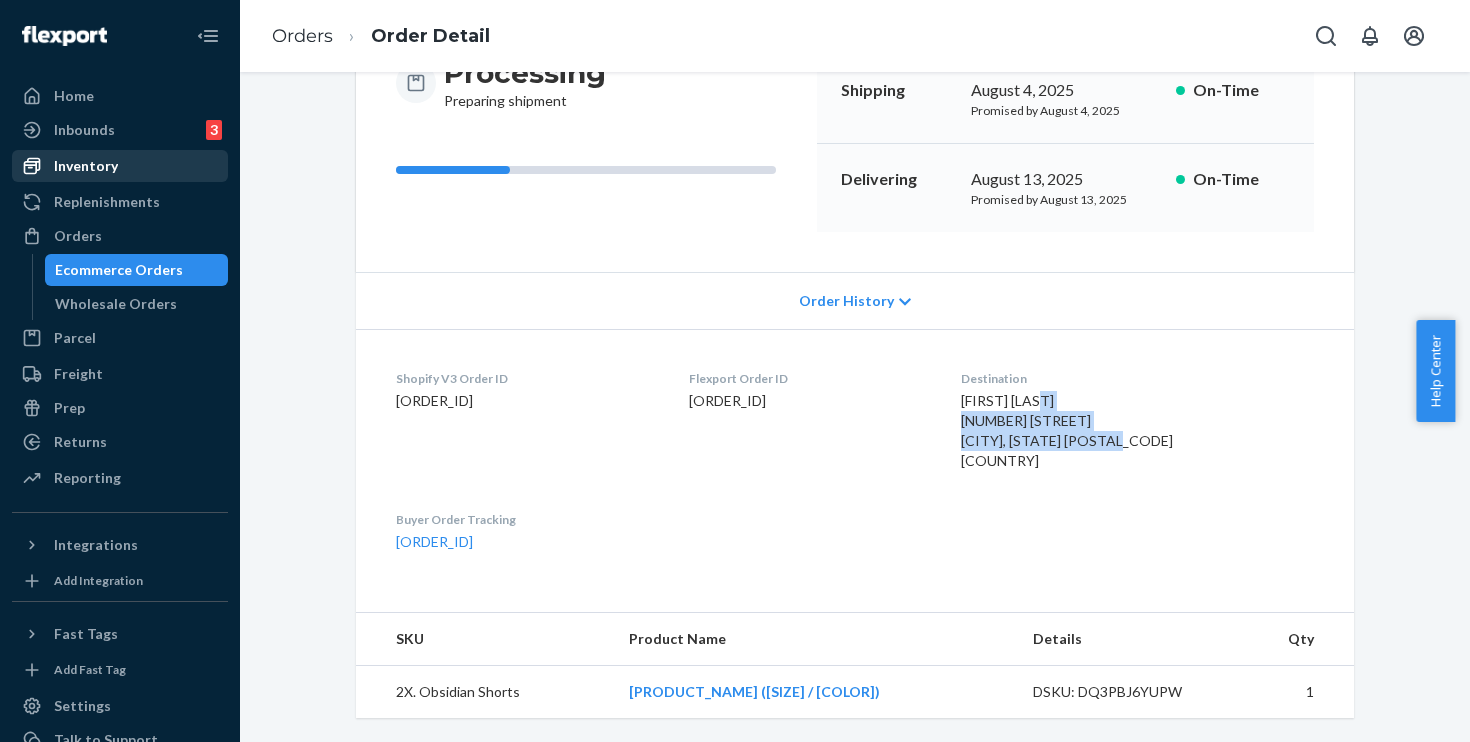 click on "Inventory" at bounding box center (86, 166) 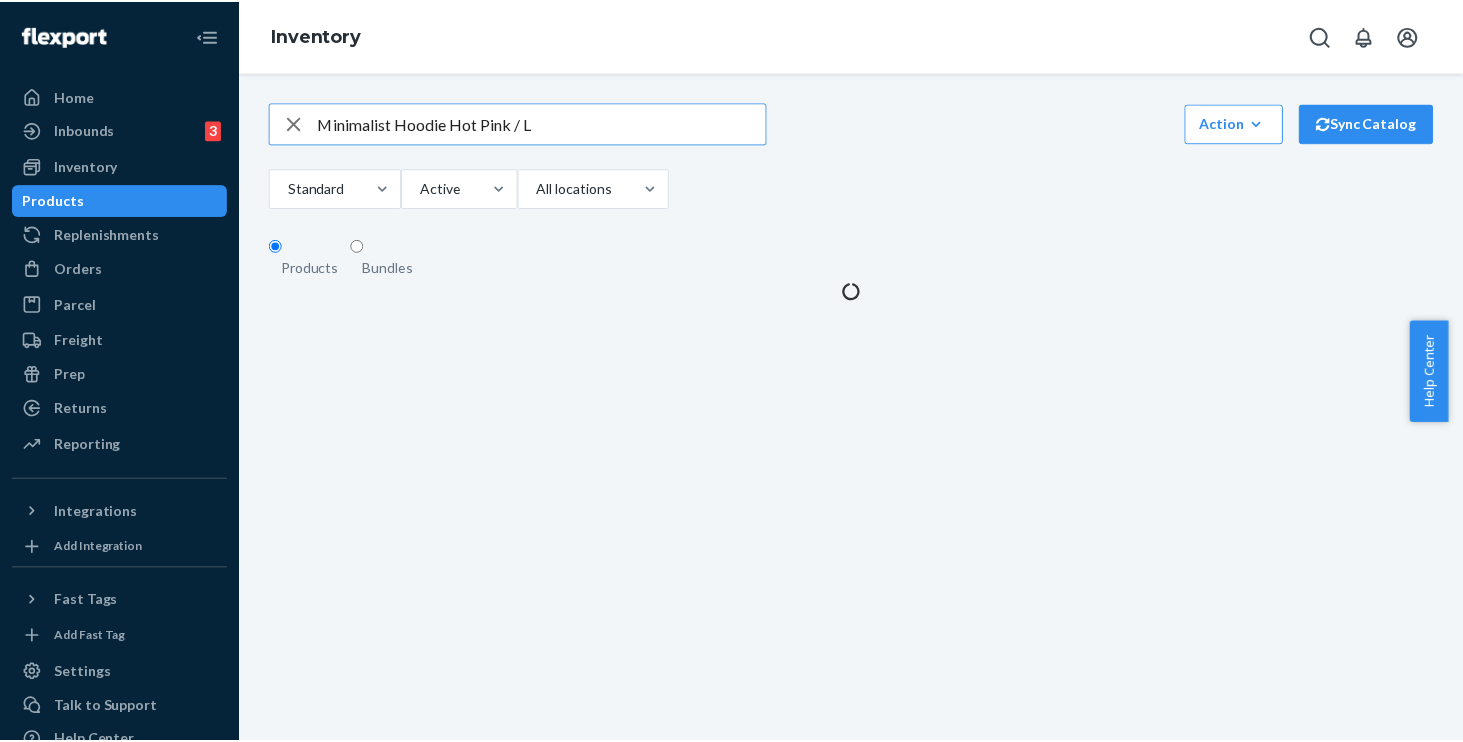 scroll, scrollTop: 0, scrollLeft: 0, axis: both 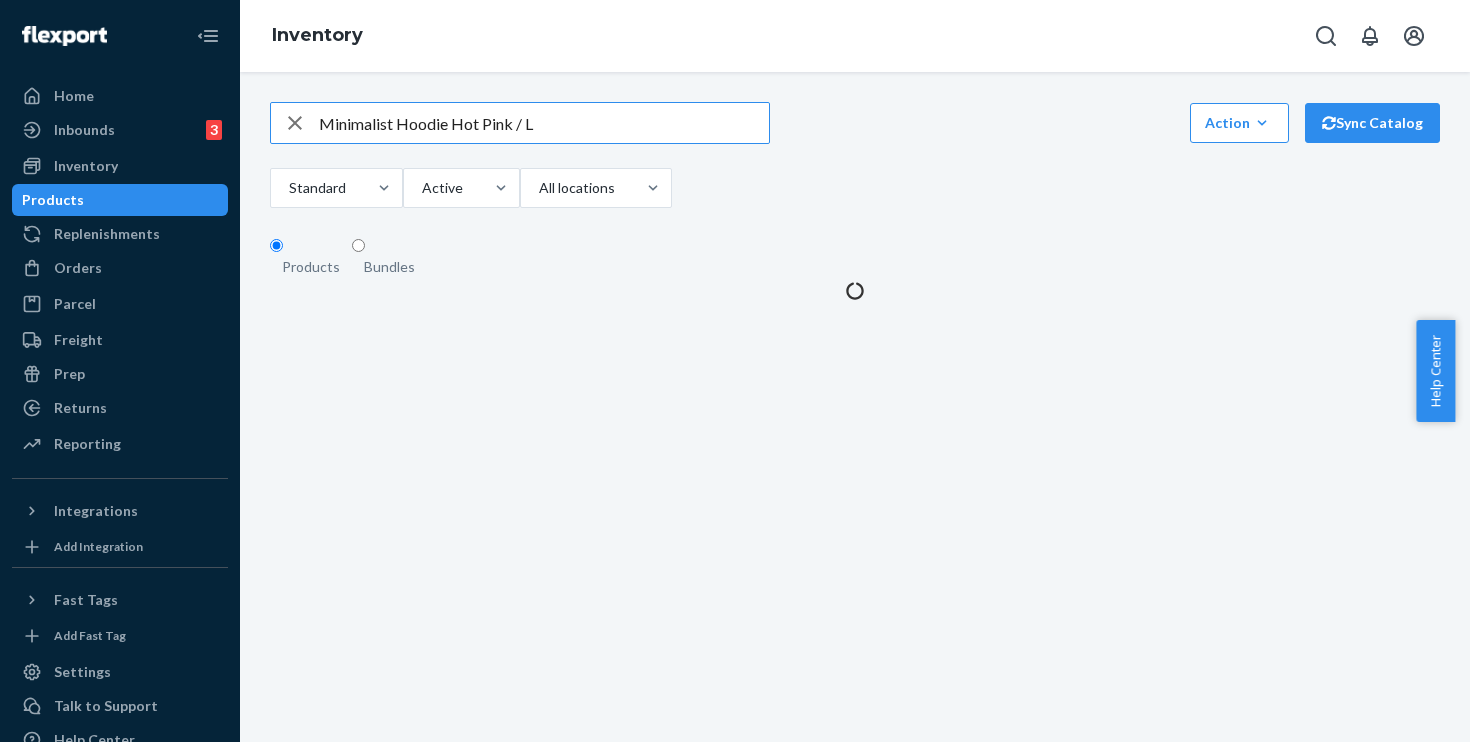 click on "Minimalist Hoodie Hot Pink / L" at bounding box center [544, 123] 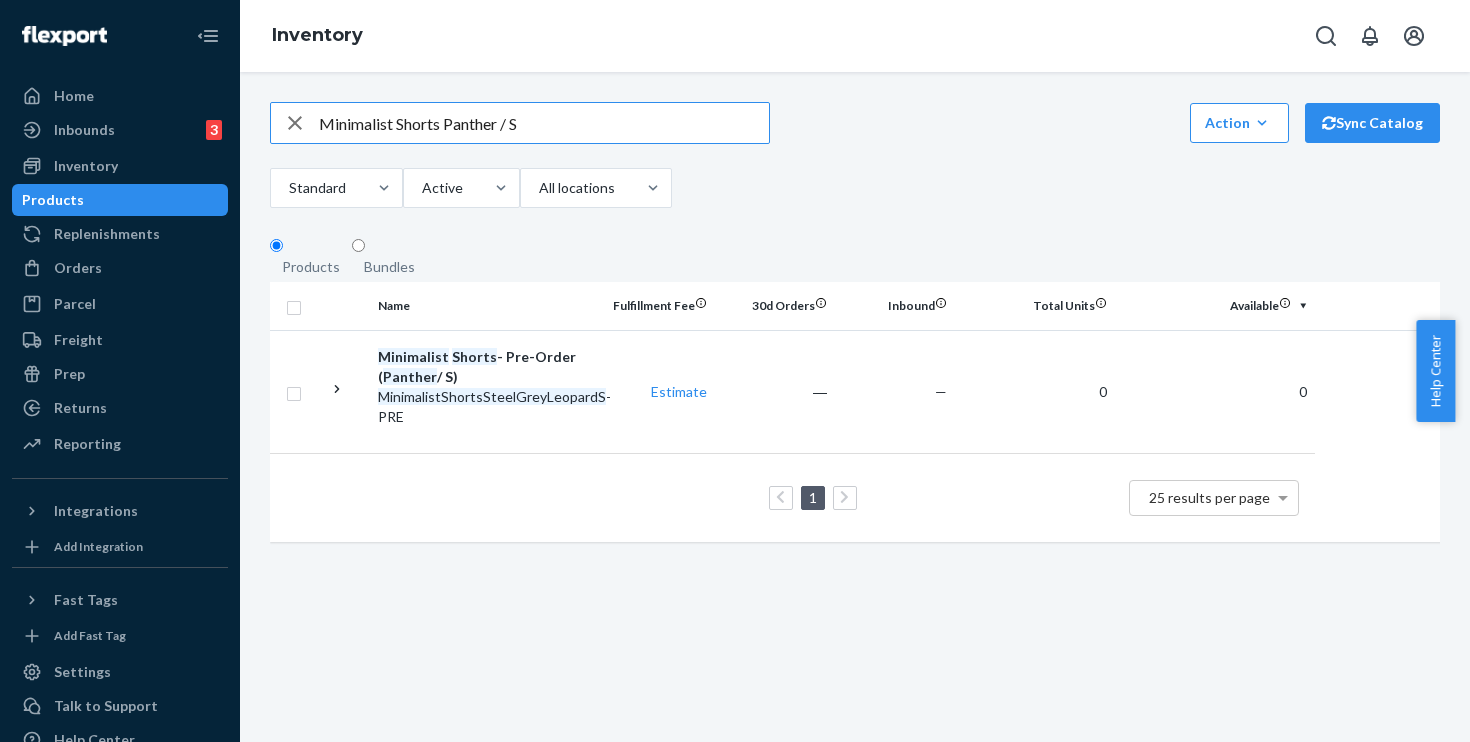 click on "Minimalist Shorts Panther / S" at bounding box center (544, 123) 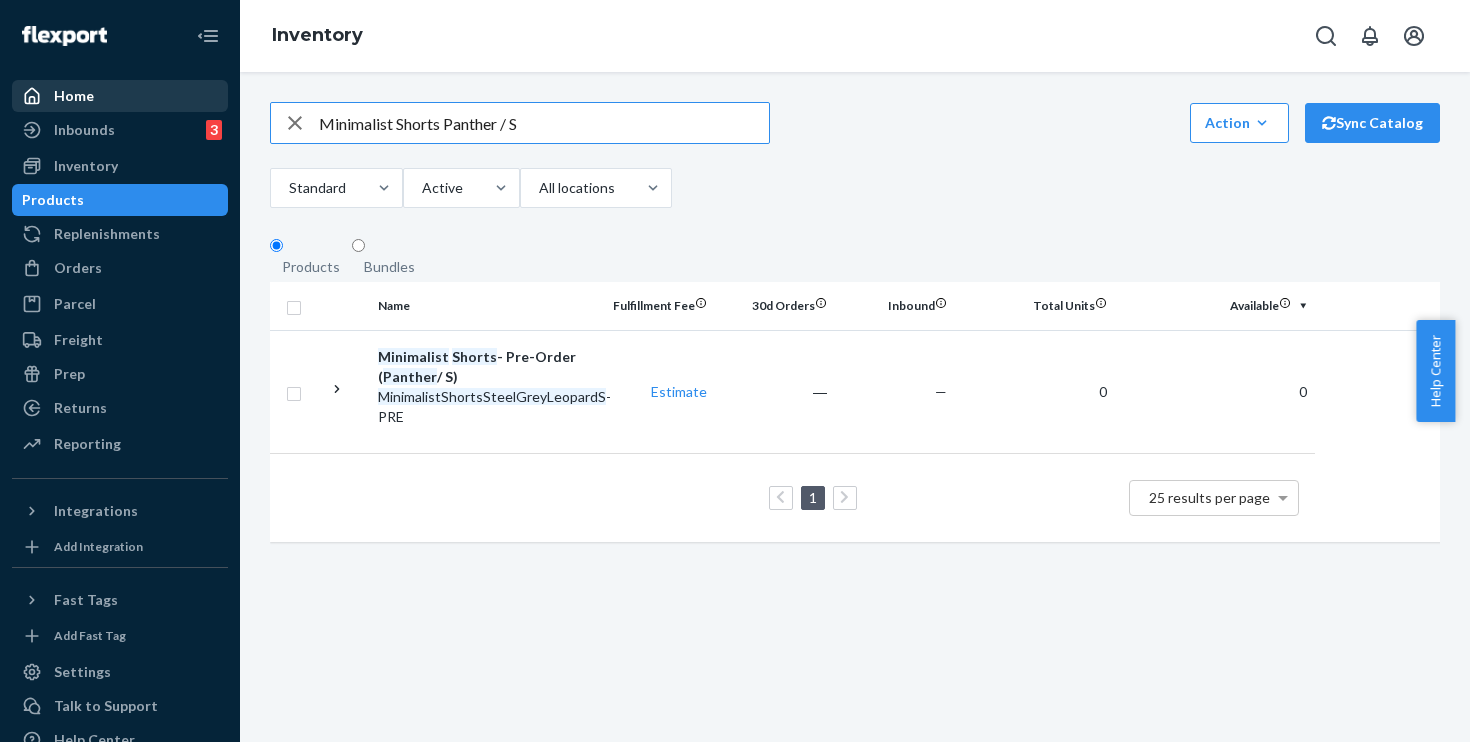drag, startPoint x: 553, startPoint y: 138, endPoint x: 113, endPoint y: 97, distance: 441.9061 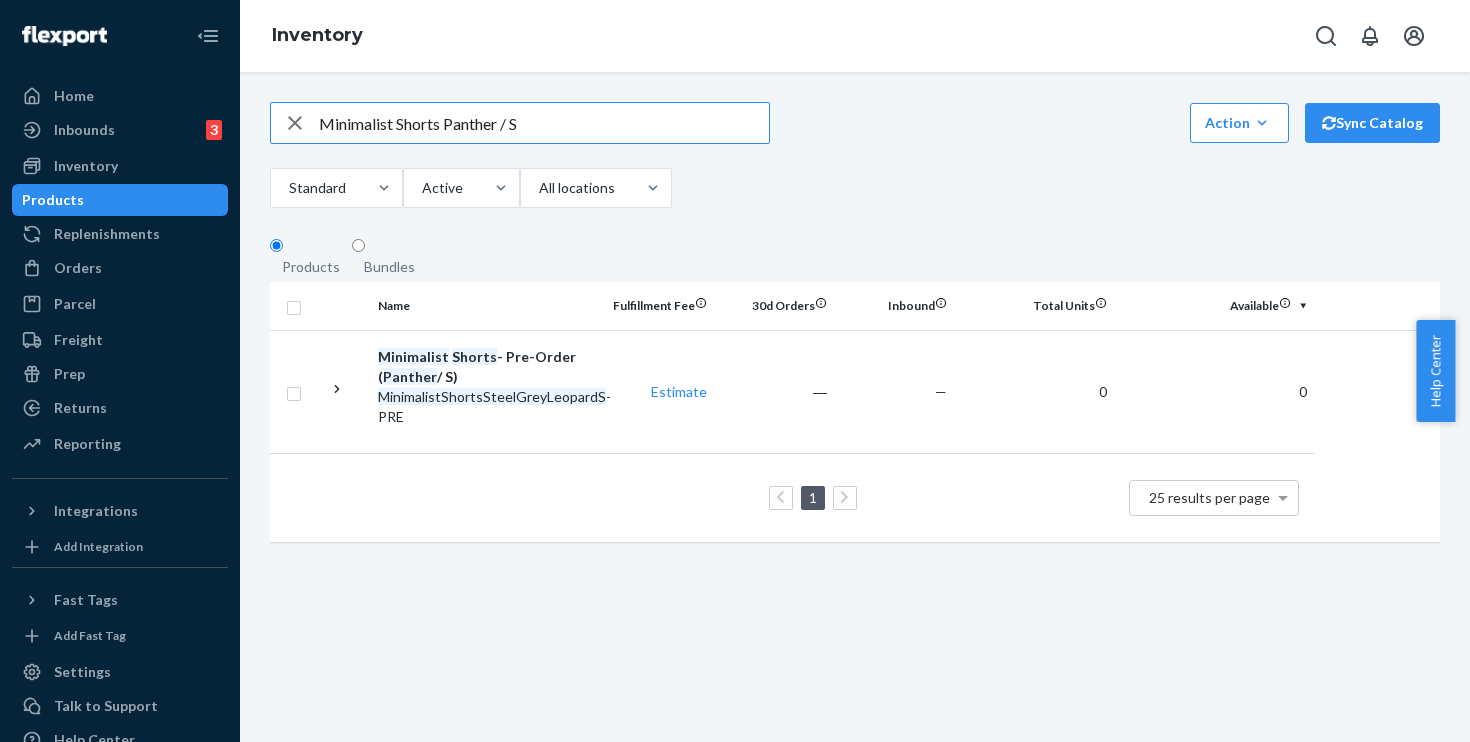 click on "Minimalist Shorts Panther / S" at bounding box center [544, 123] 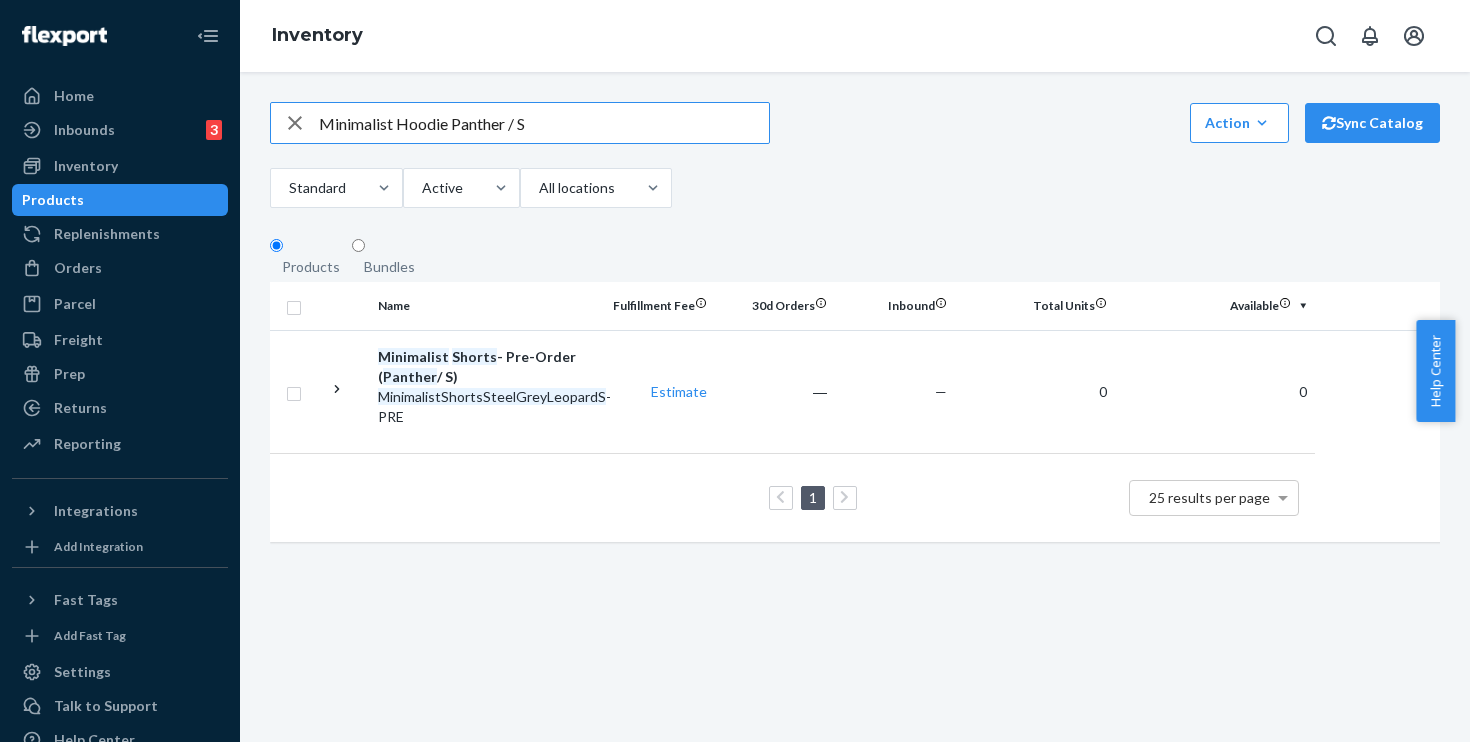 type on "Minimalist Hoodie Panther / S" 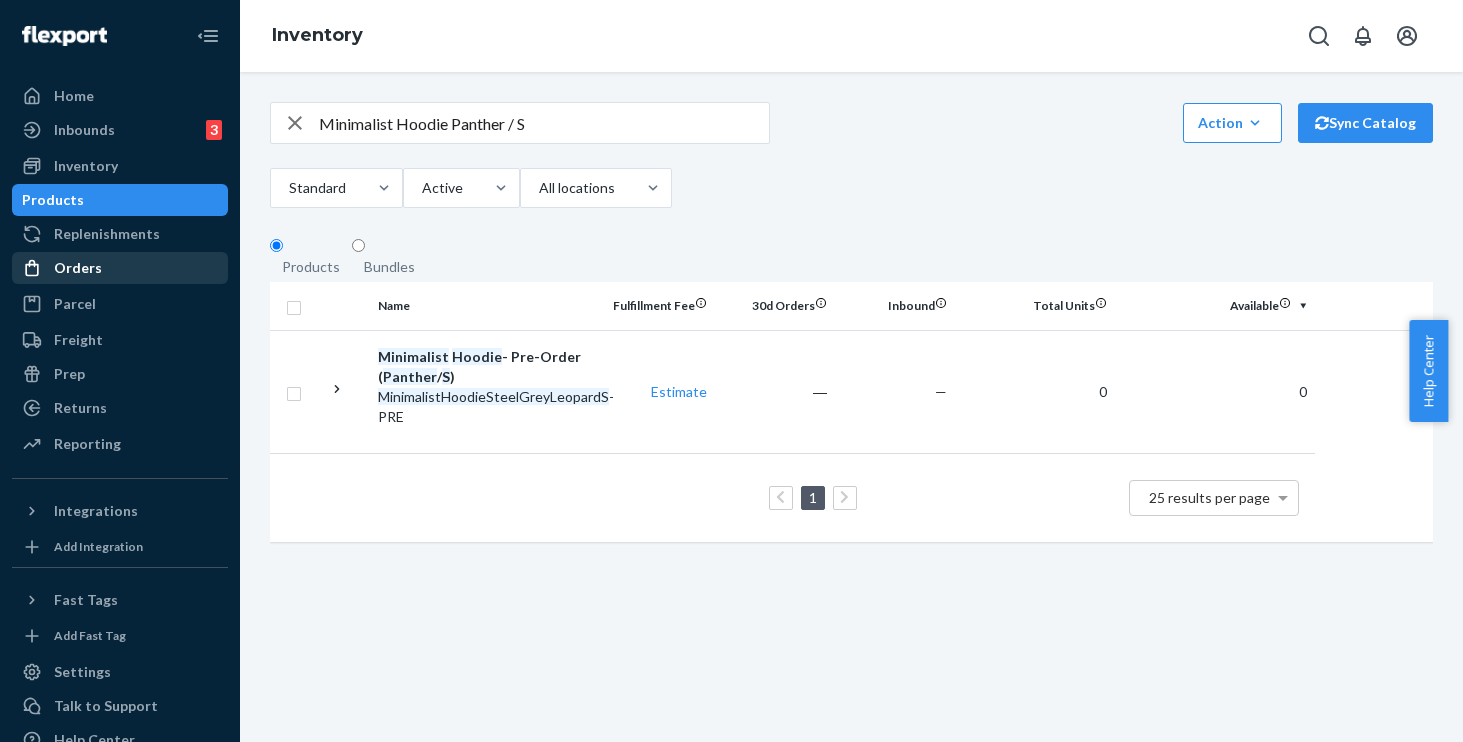 click on "Orders" at bounding box center (120, 268) 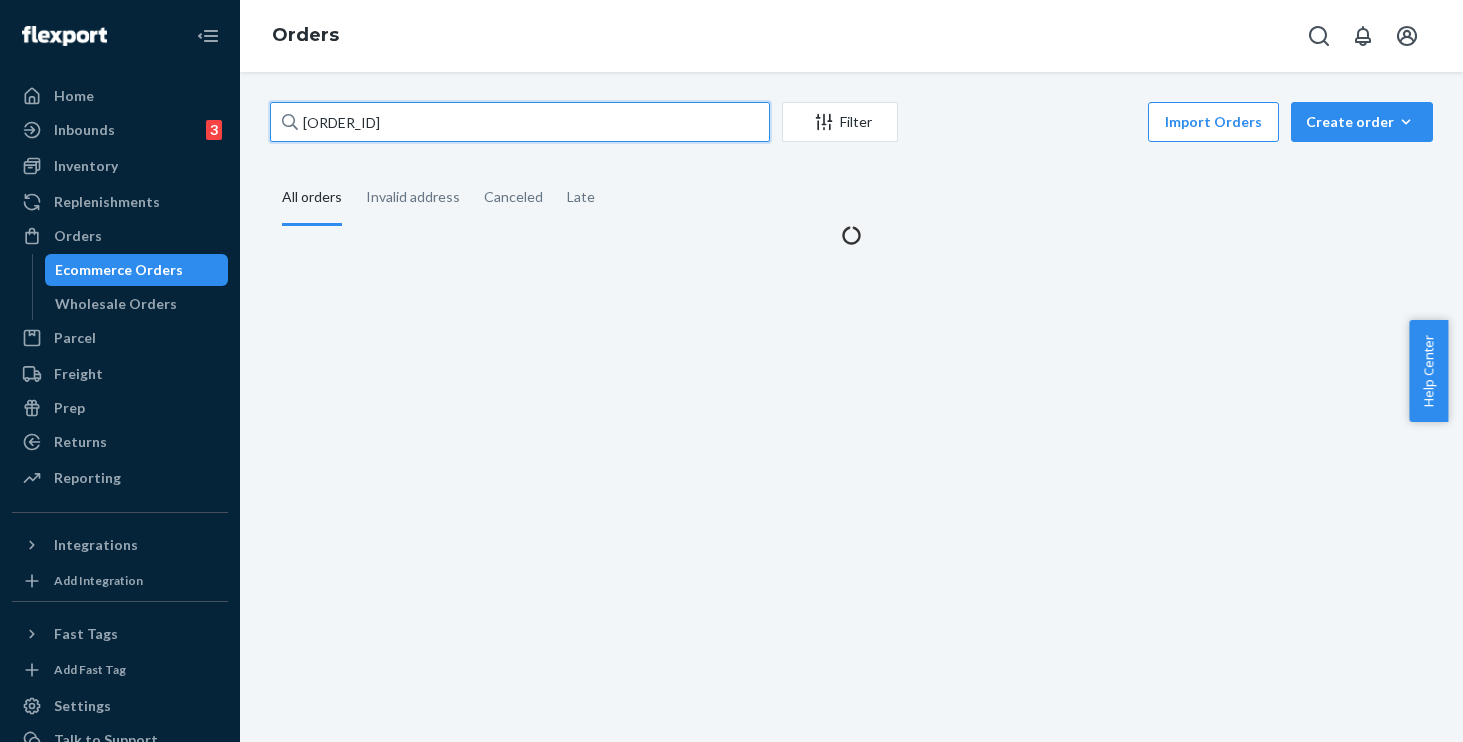 click on "[ORDER_ID]" at bounding box center [520, 122] 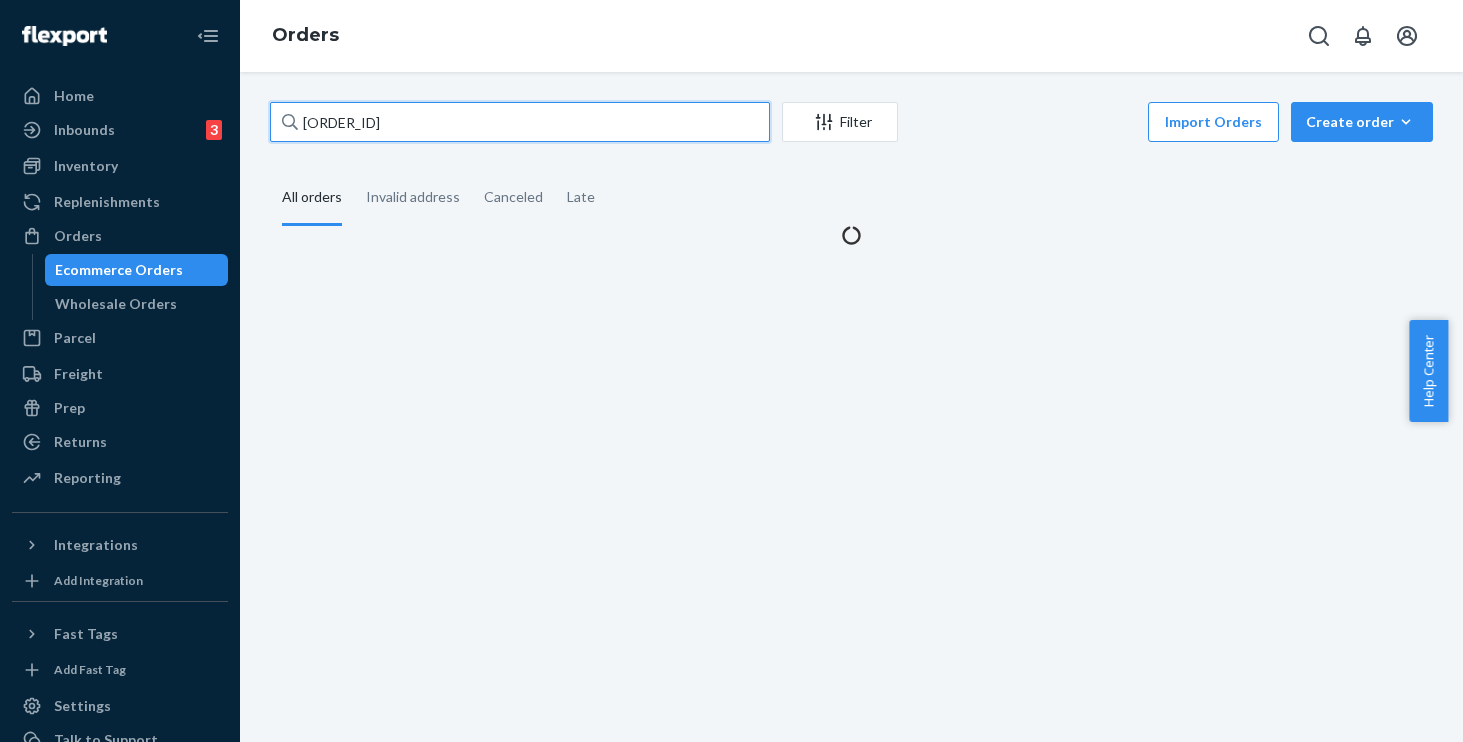 paste on "[PRODUCT_CODE]" 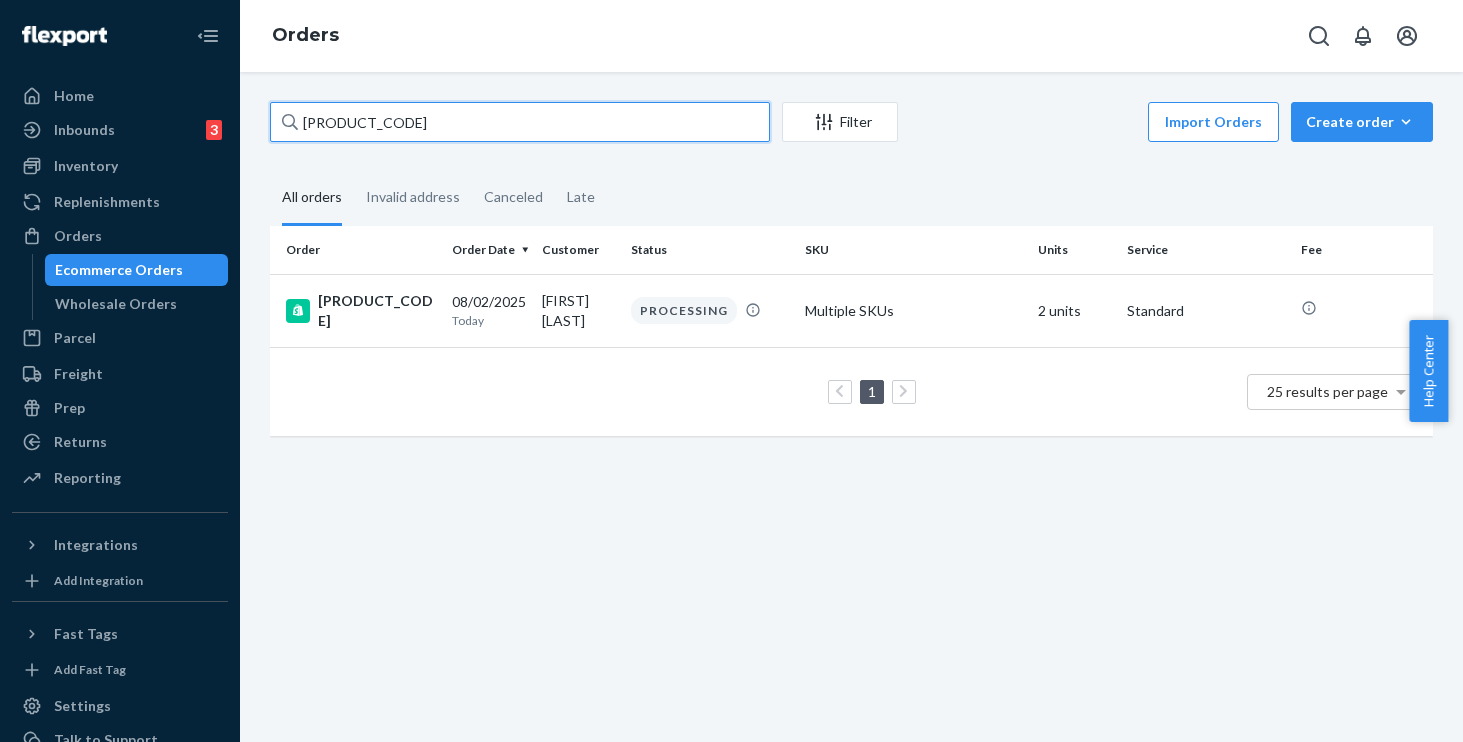 type on "[PRODUCT_CODE]" 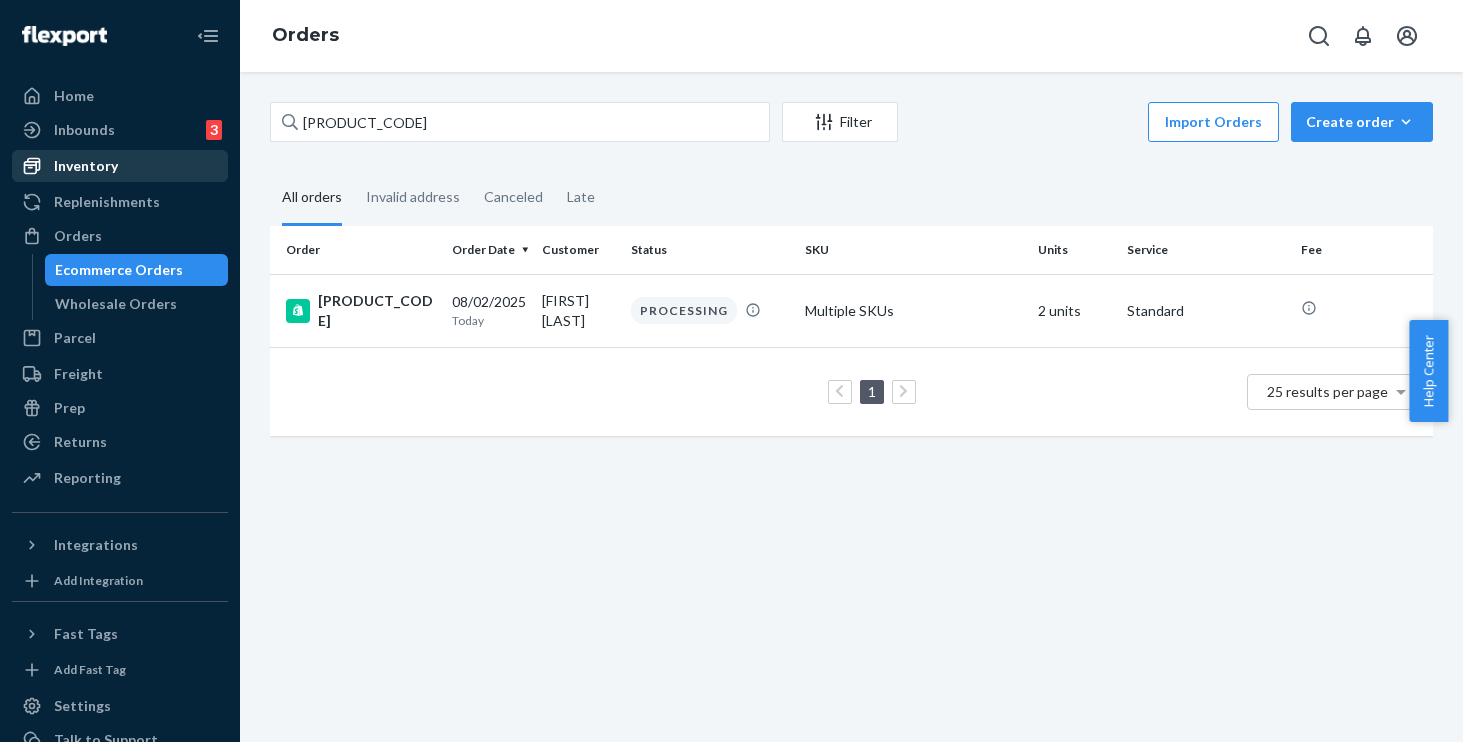 click on "Inventory" at bounding box center (86, 166) 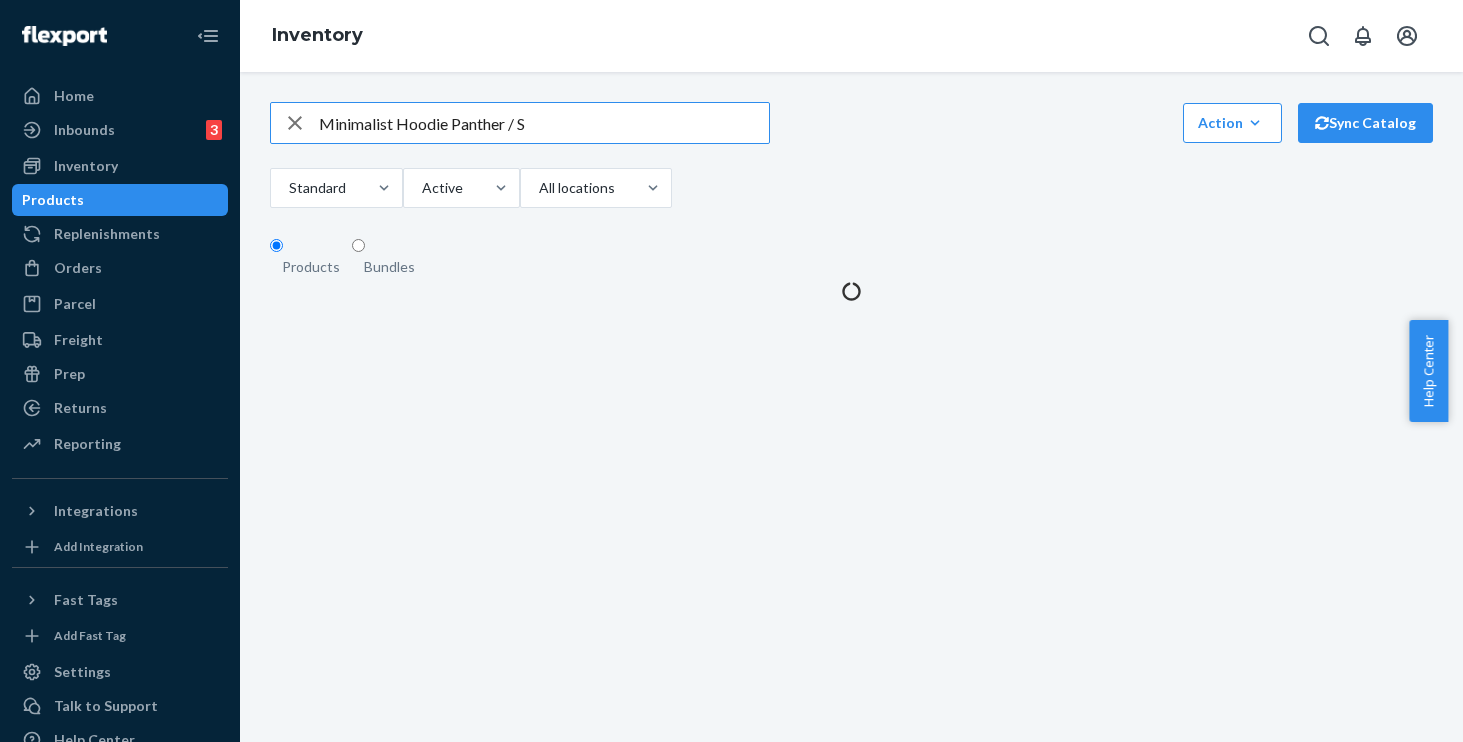 click on "Minimalist Hoodie Panther / S" at bounding box center [544, 123] 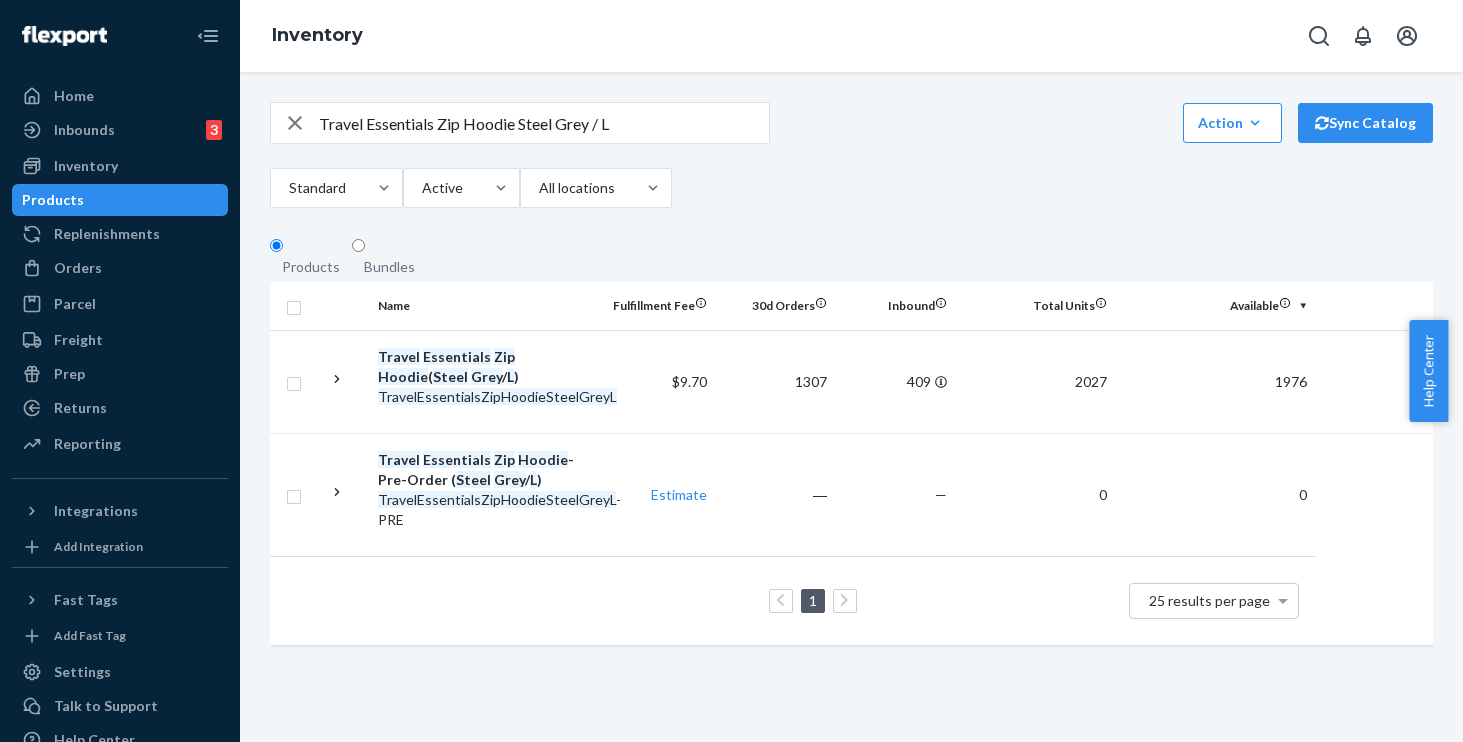 click on "Travel Essentials Zip Hoodie Steel Grey / L" at bounding box center (544, 123) 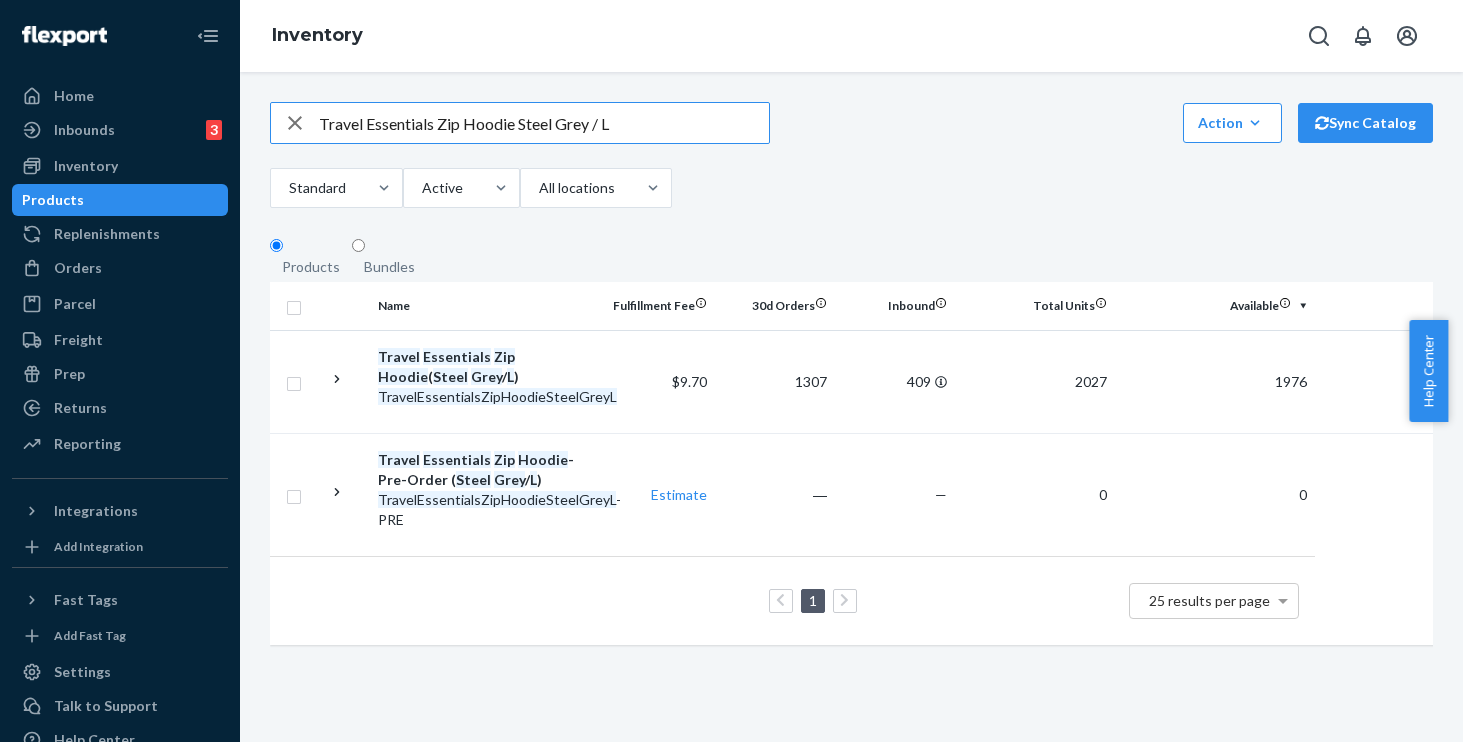 drag, startPoint x: 645, startPoint y: 124, endPoint x: 0, endPoint y: 37, distance: 650.841 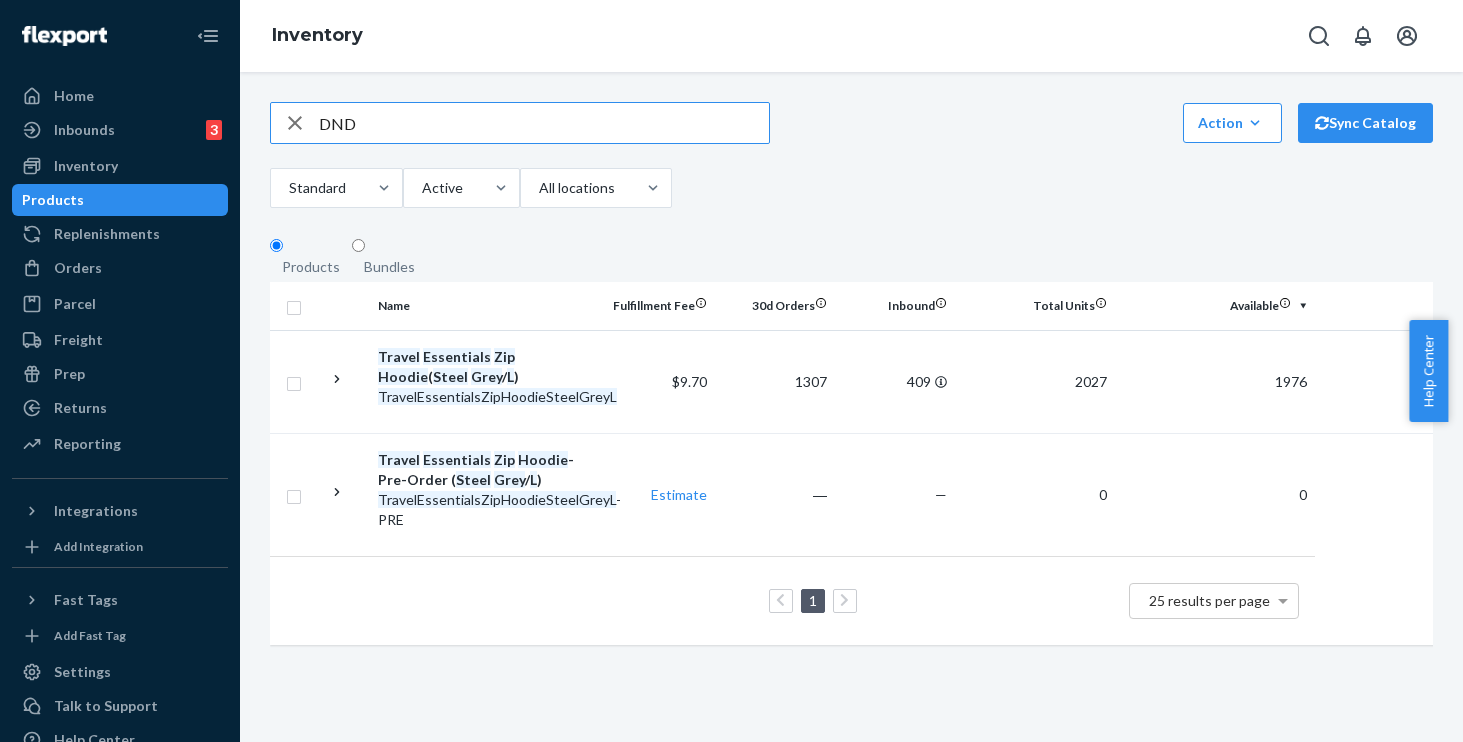 paste on "[PRODUCT_NAME] [PRODUCT_NAME] [SIZE]" 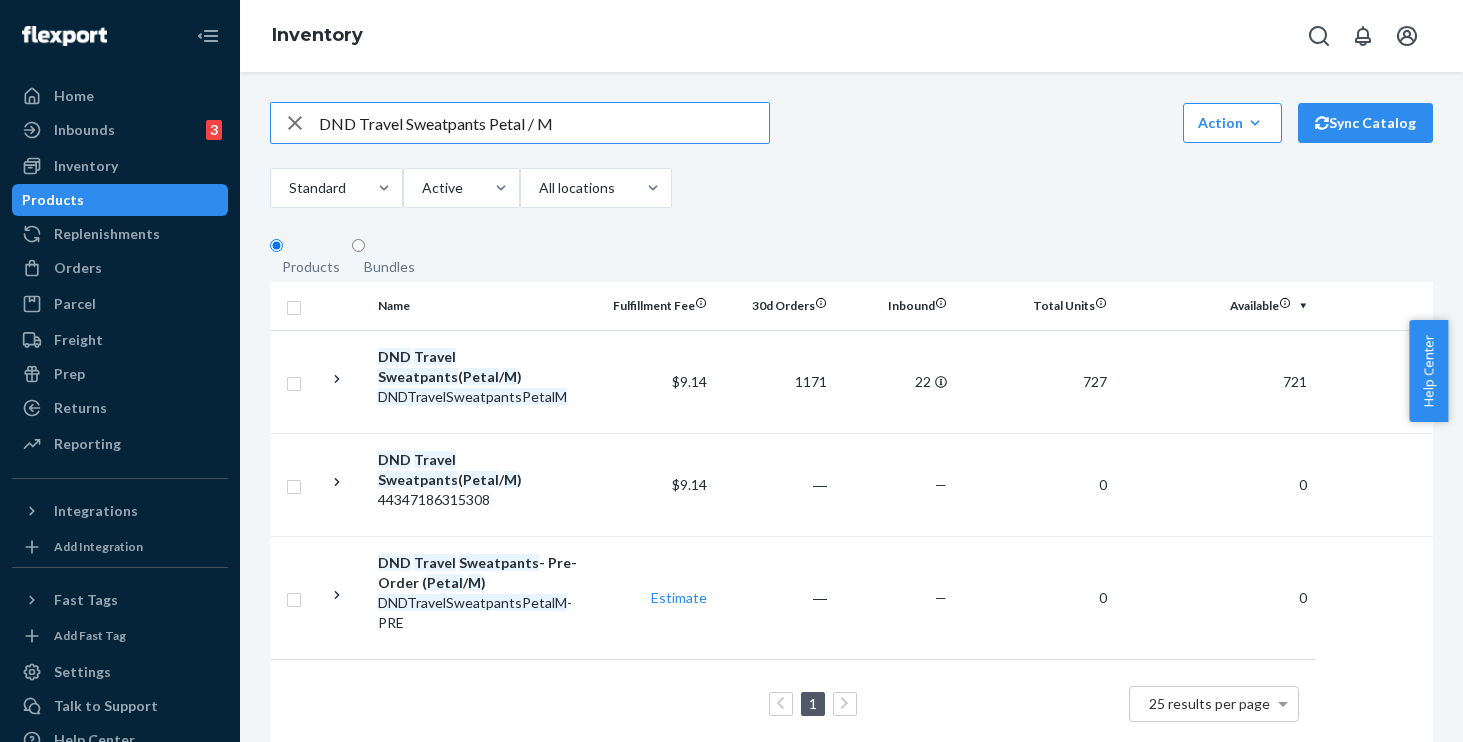 drag, startPoint x: 361, startPoint y: 131, endPoint x: 715, endPoint y: 128, distance: 354.01273 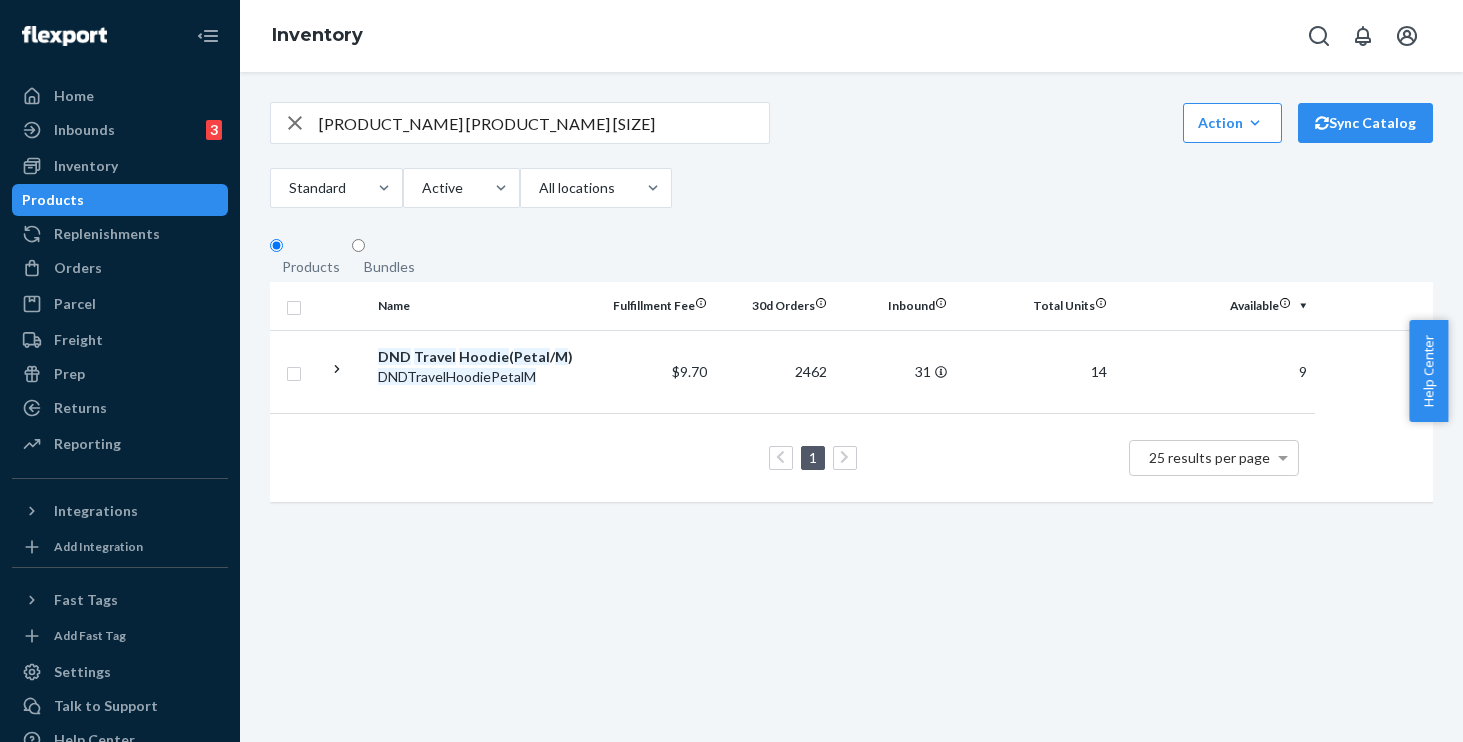 click on "[PRODUCT_NAME] [PRODUCT_NAME] [SIZE]" at bounding box center (544, 123) 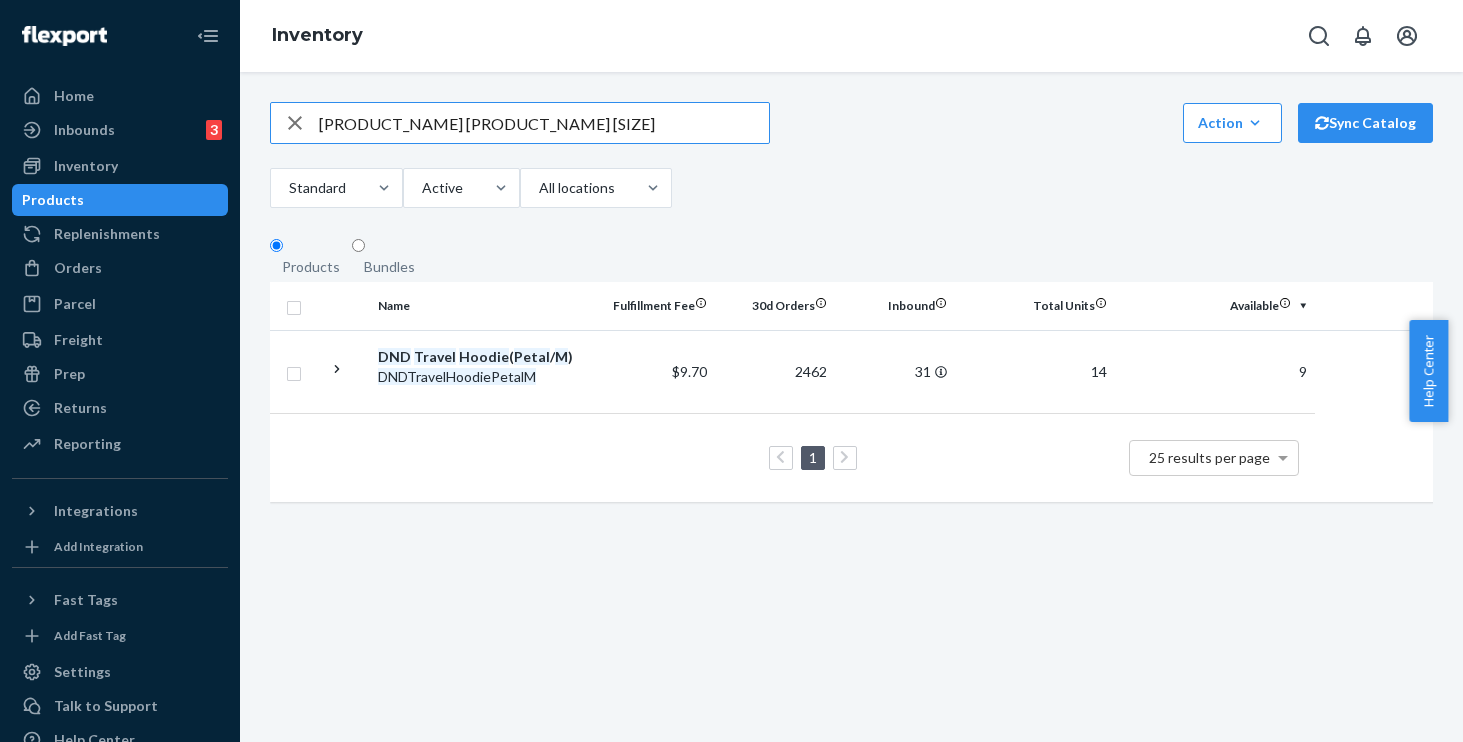 drag, startPoint x: 614, startPoint y: 129, endPoint x: 368, endPoint y: 127, distance: 246.00813 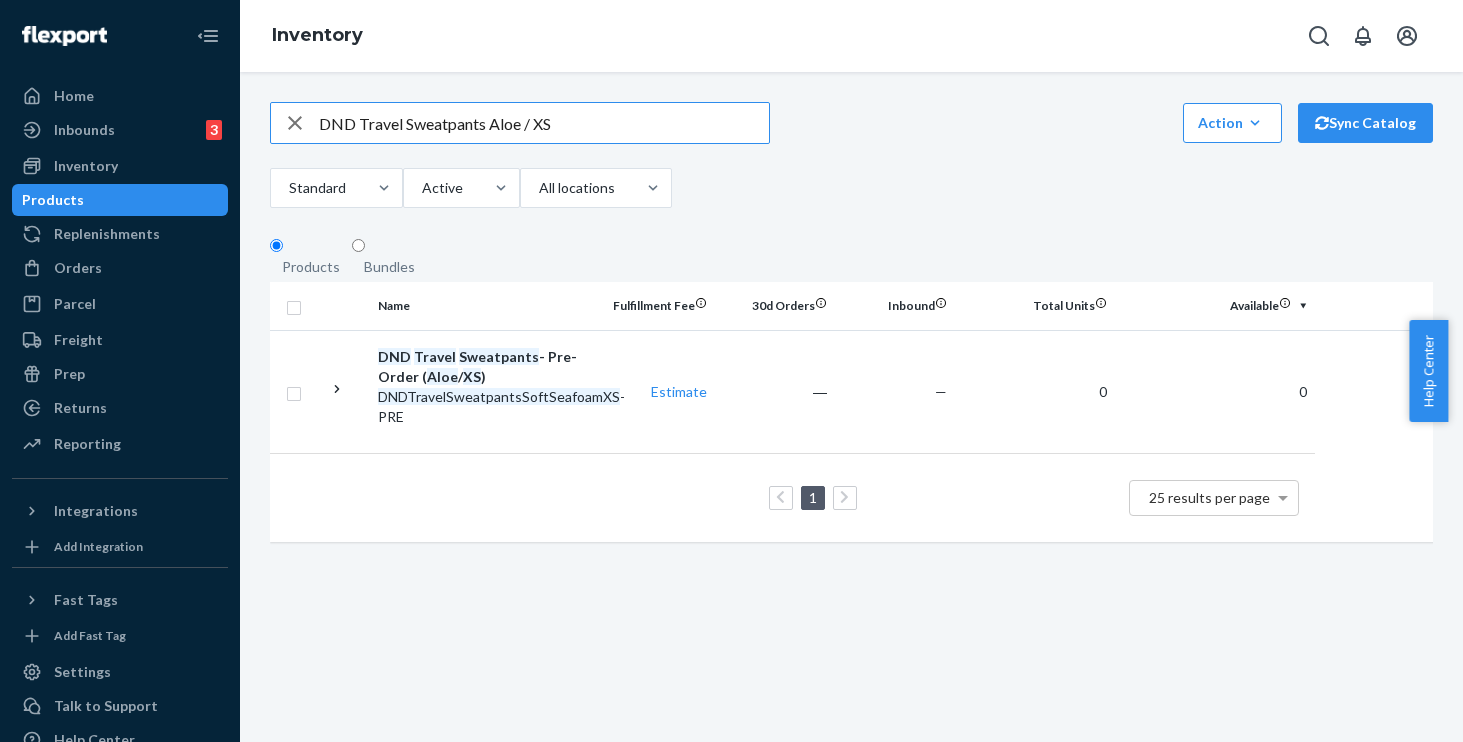 click on "DND Travel Sweatpants Aloe / XS" at bounding box center [544, 123] 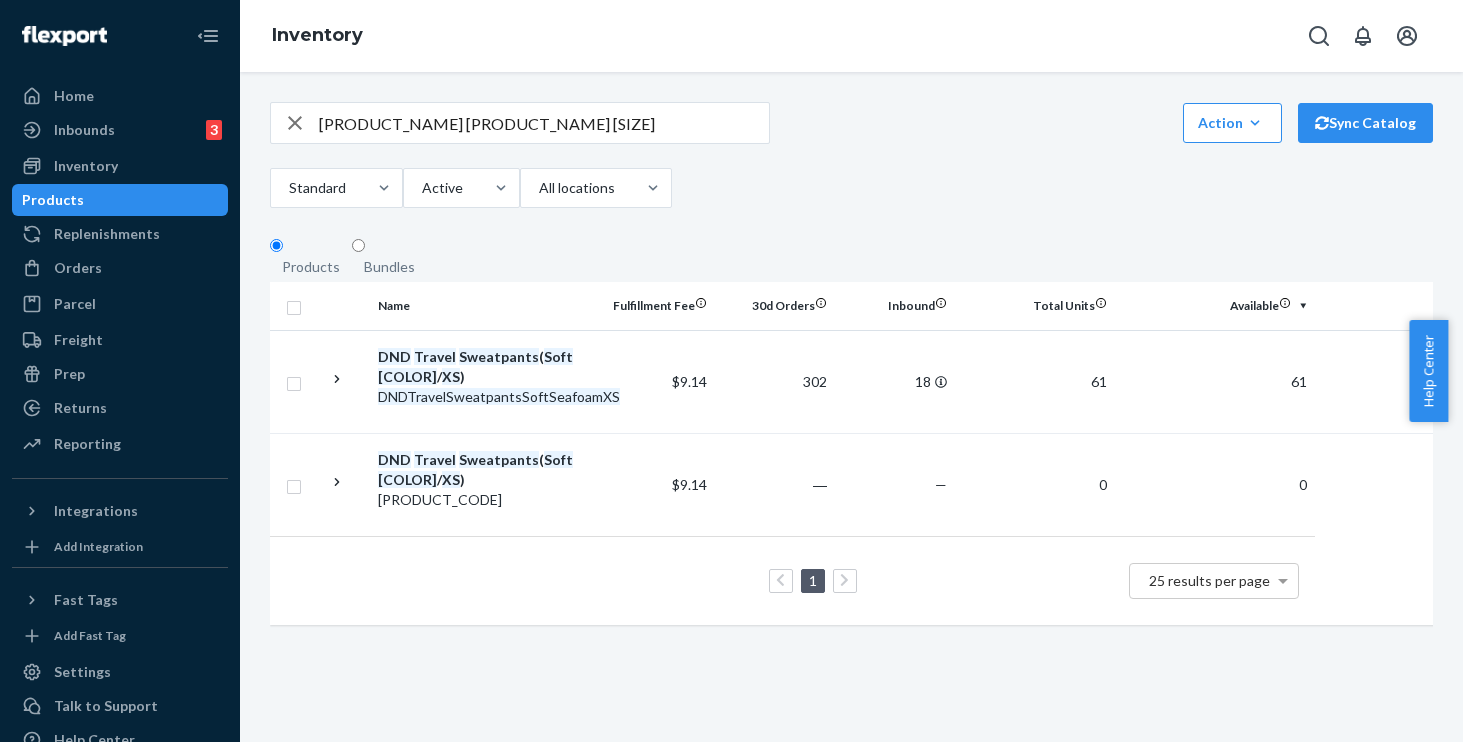 click on "[PRODUCT_NAME] [PRODUCT_NAME] [SIZE]" at bounding box center [544, 123] 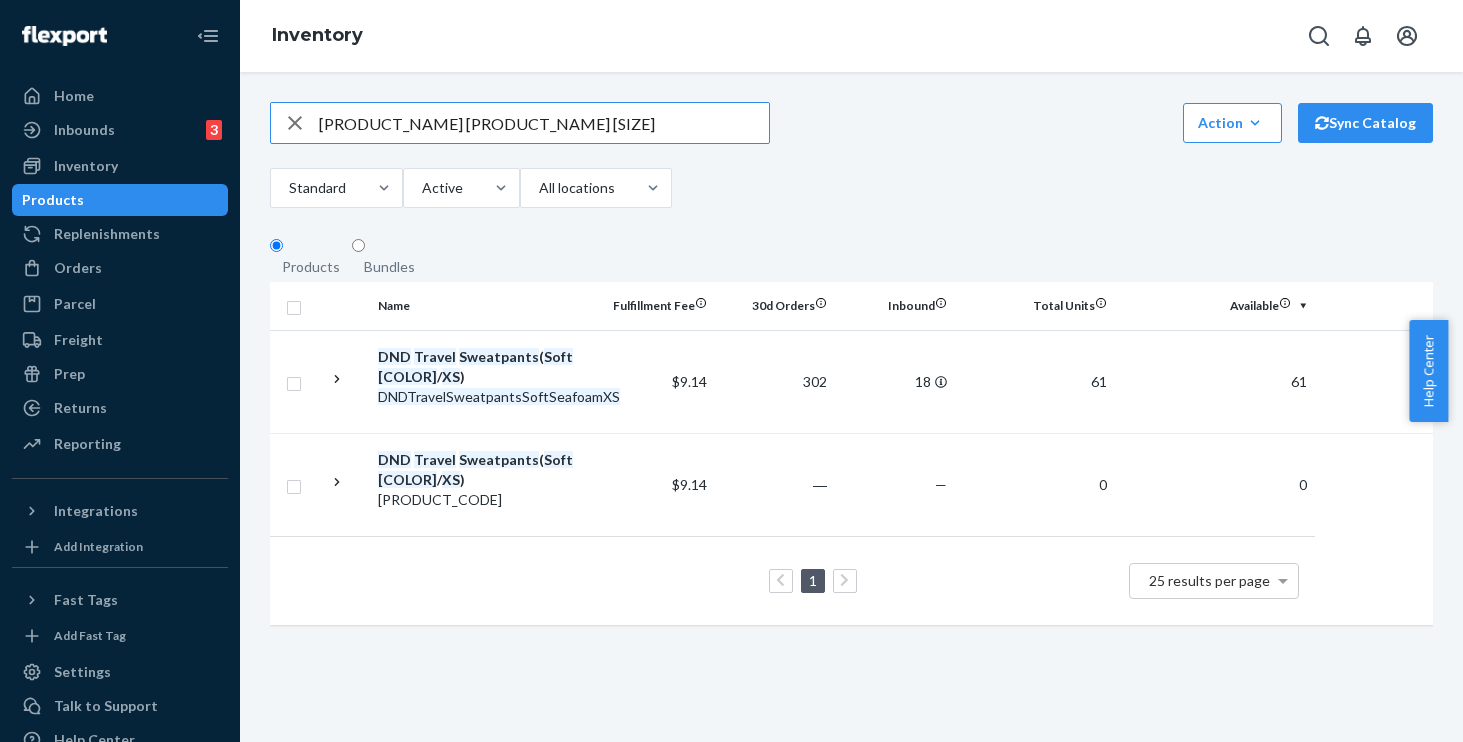drag, startPoint x: 425, startPoint y: 129, endPoint x: 486, endPoint y: 130, distance: 61.008198 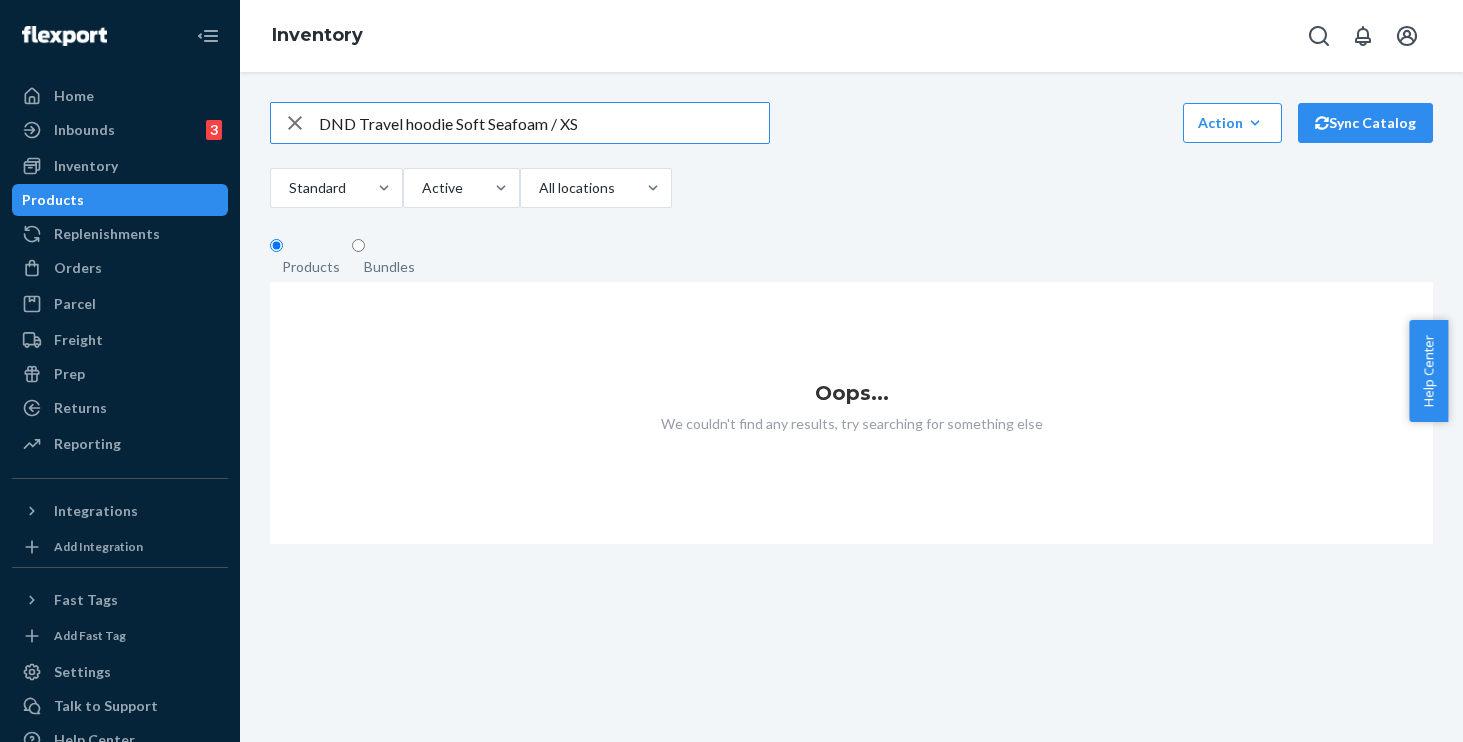 click on "DND Travel hoodie Soft Seafoam / XS" at bounding box center (544, 123) 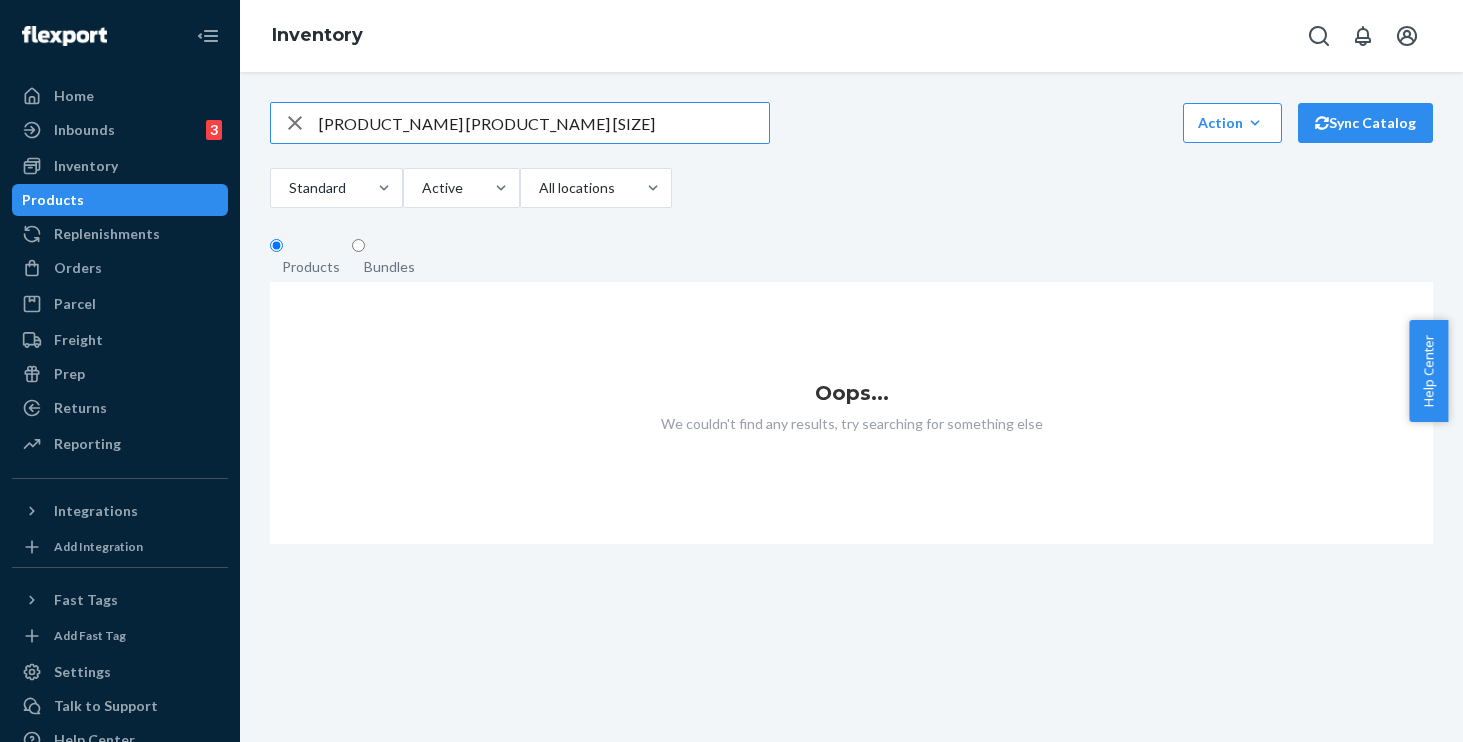 click on "[PRODUCT_NAME] [PRODUCT_NAME] [SIZE]" at bounding box center [544, 123] 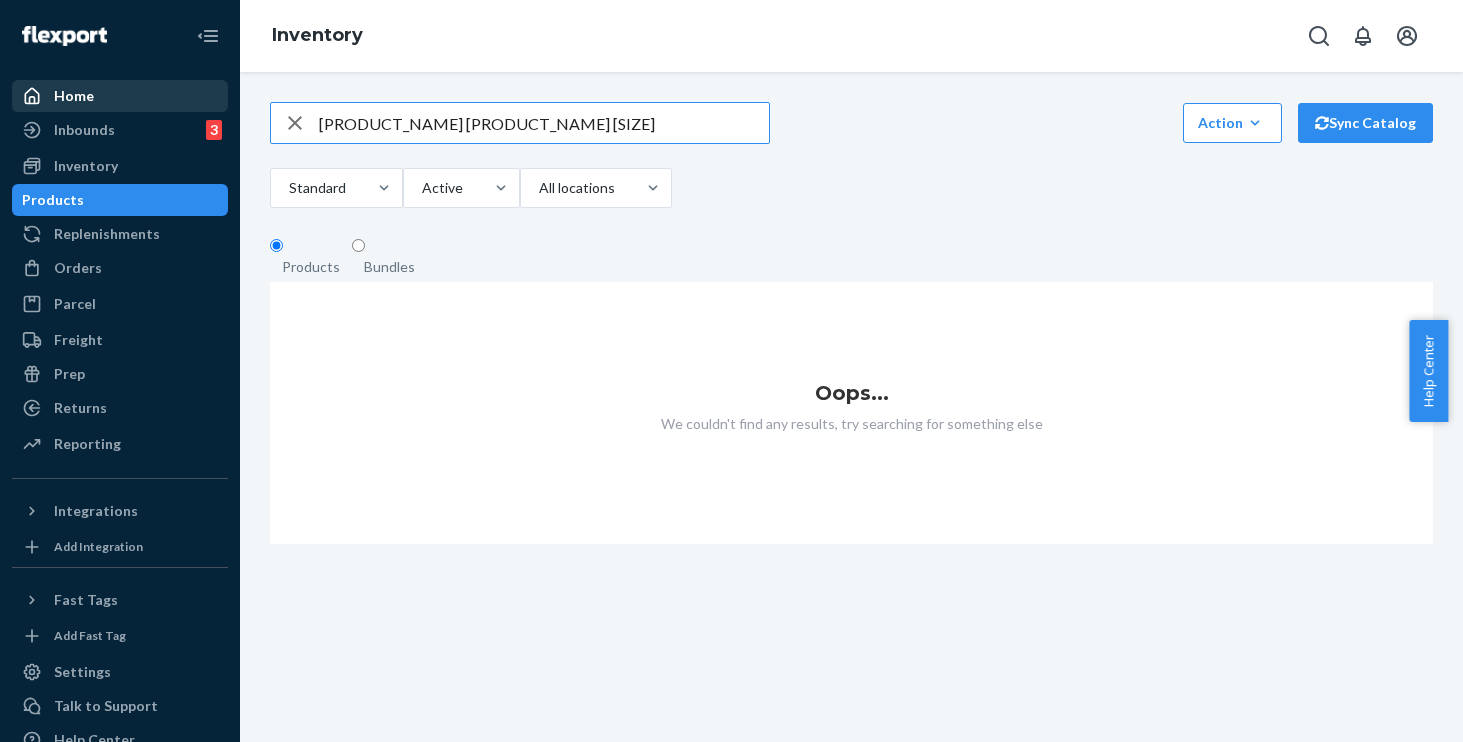 drag, startPoint x: 610, startPoint y: 134, endPoint x: 191, endPoint y: 105, distance: 420.00238 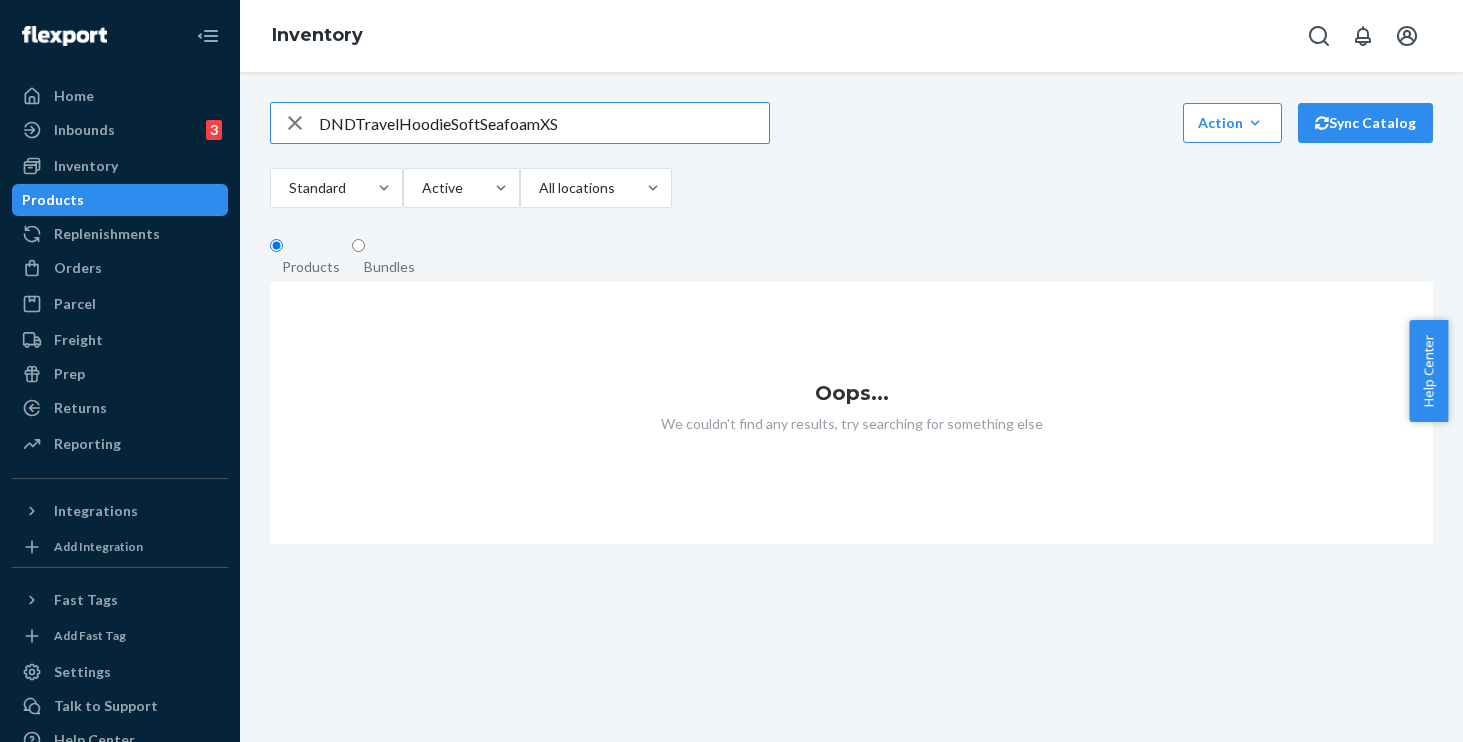 click on "DNDTravelHoodieSoftSeafoamXS" at bounding box center (544, 123) 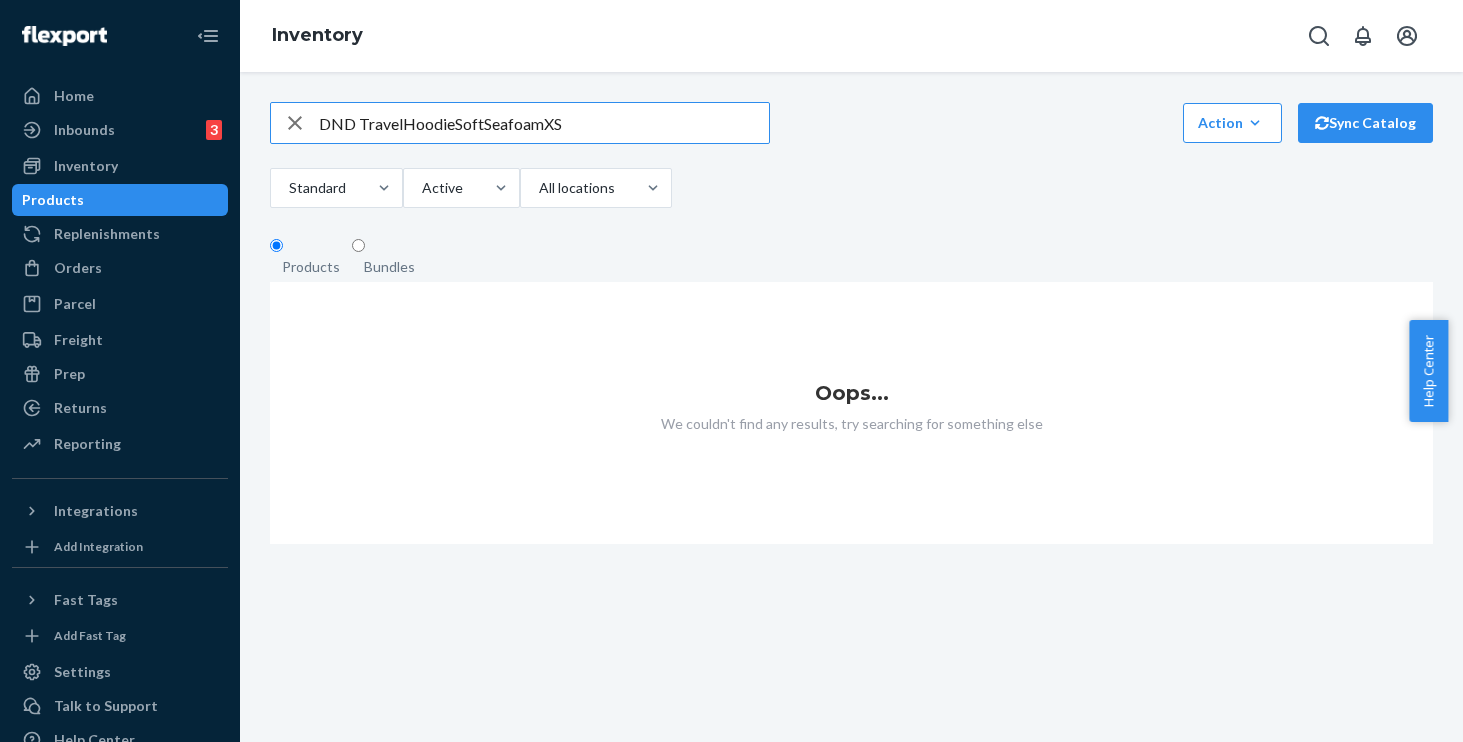 click on "DND TravelHoodieSoftSeafoamXS" at bounding box center [544, 123] 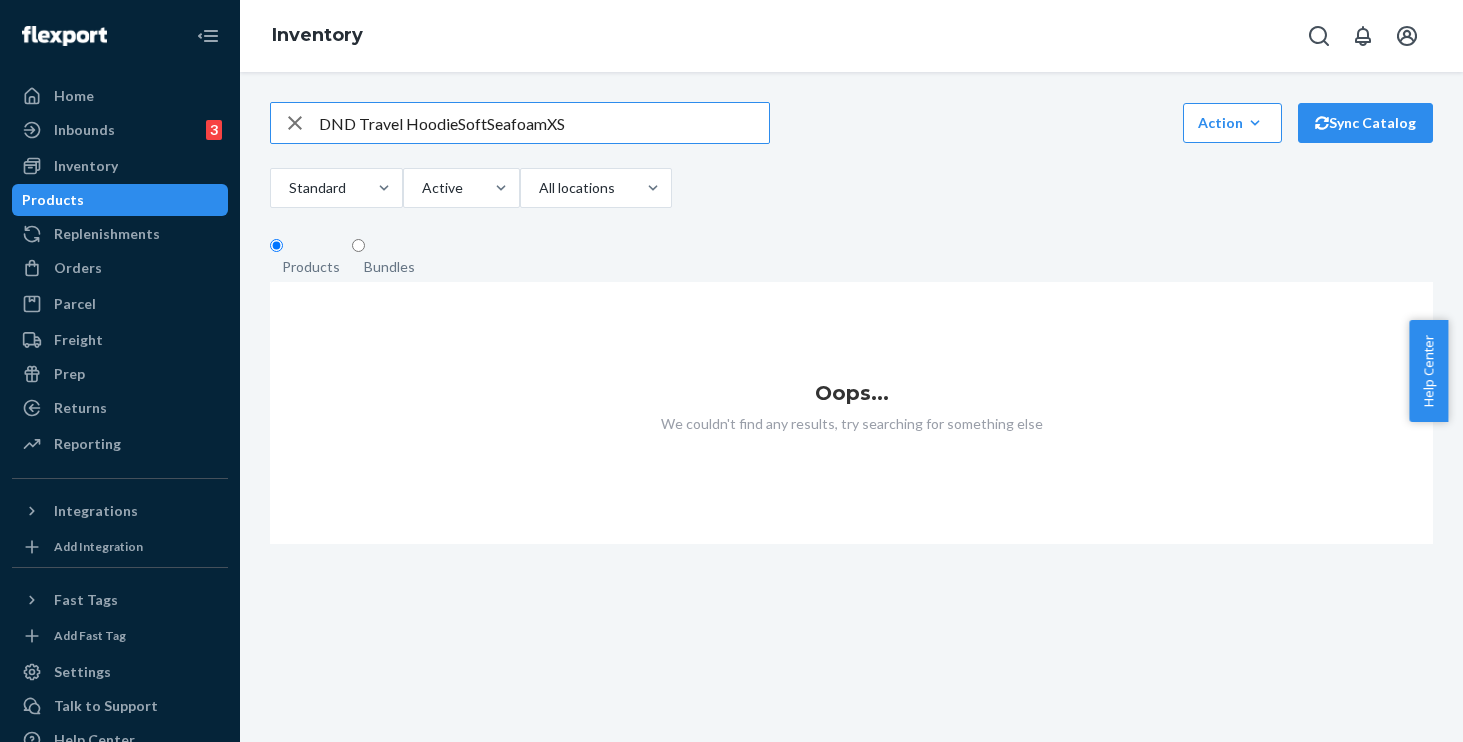 click on "DND Travel HoodieSoftSeafoamXS" at bounding box center (544, 123) 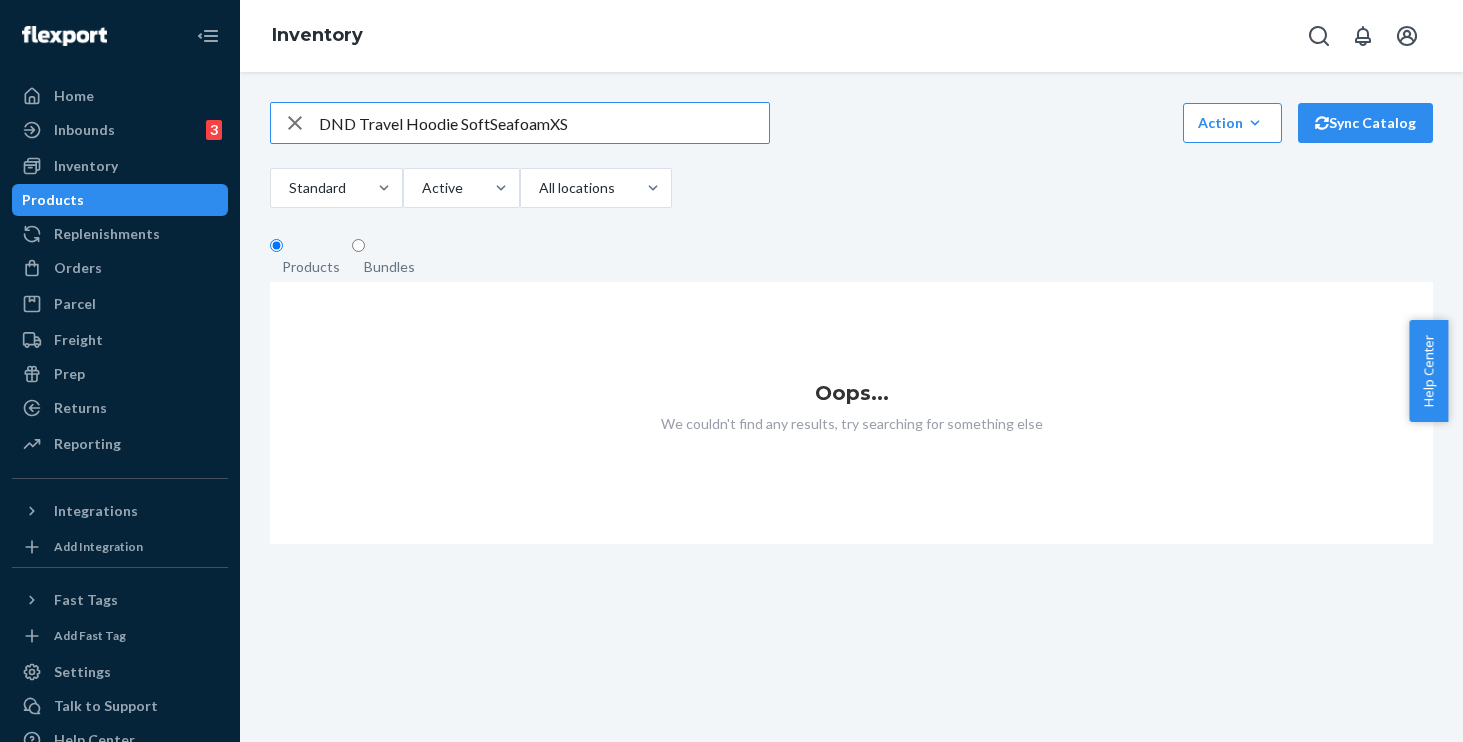 click on "DND Travel Hoodie SoftSeafoamXS" at bounding box center [544, 123] 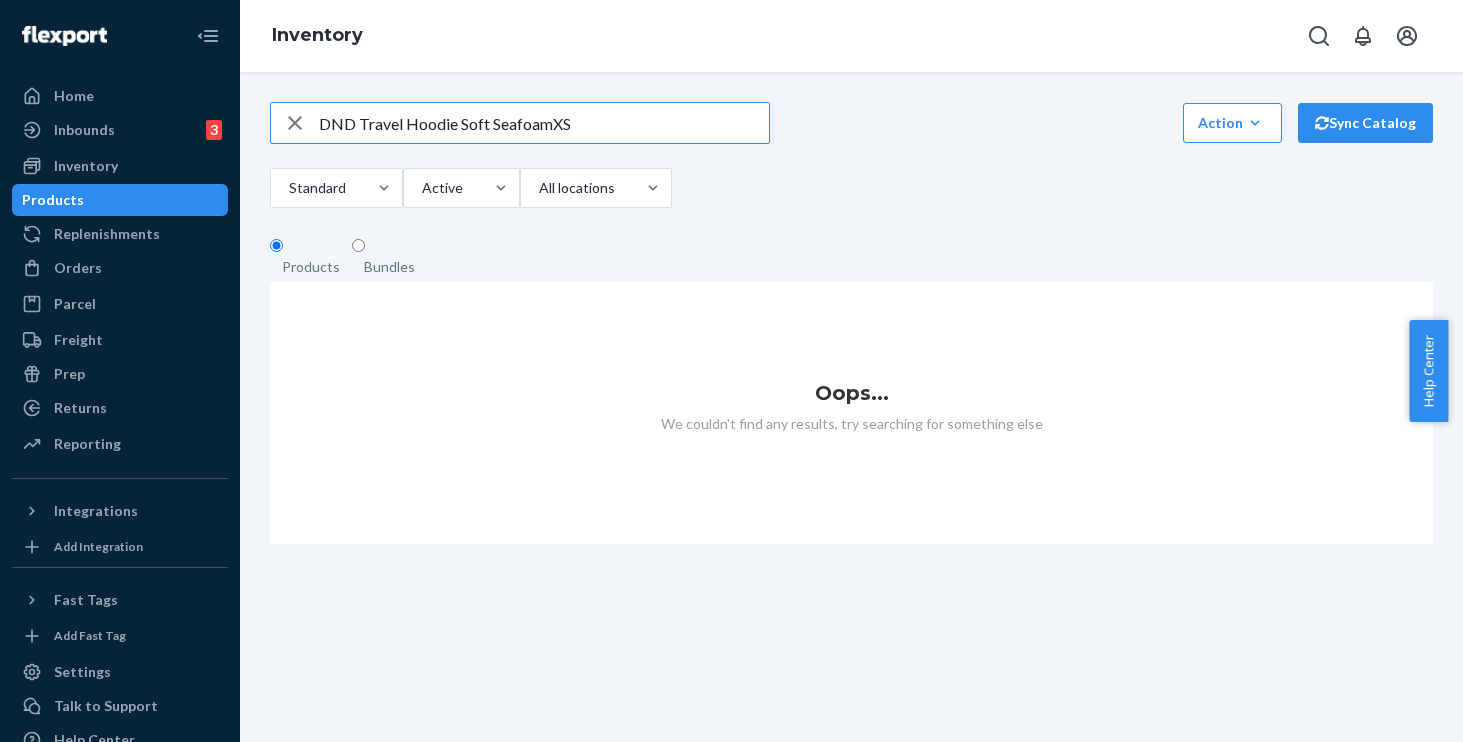 click on "DND Travel Hoodie Soft SeafoamXS" at bounding box center [544, 123] 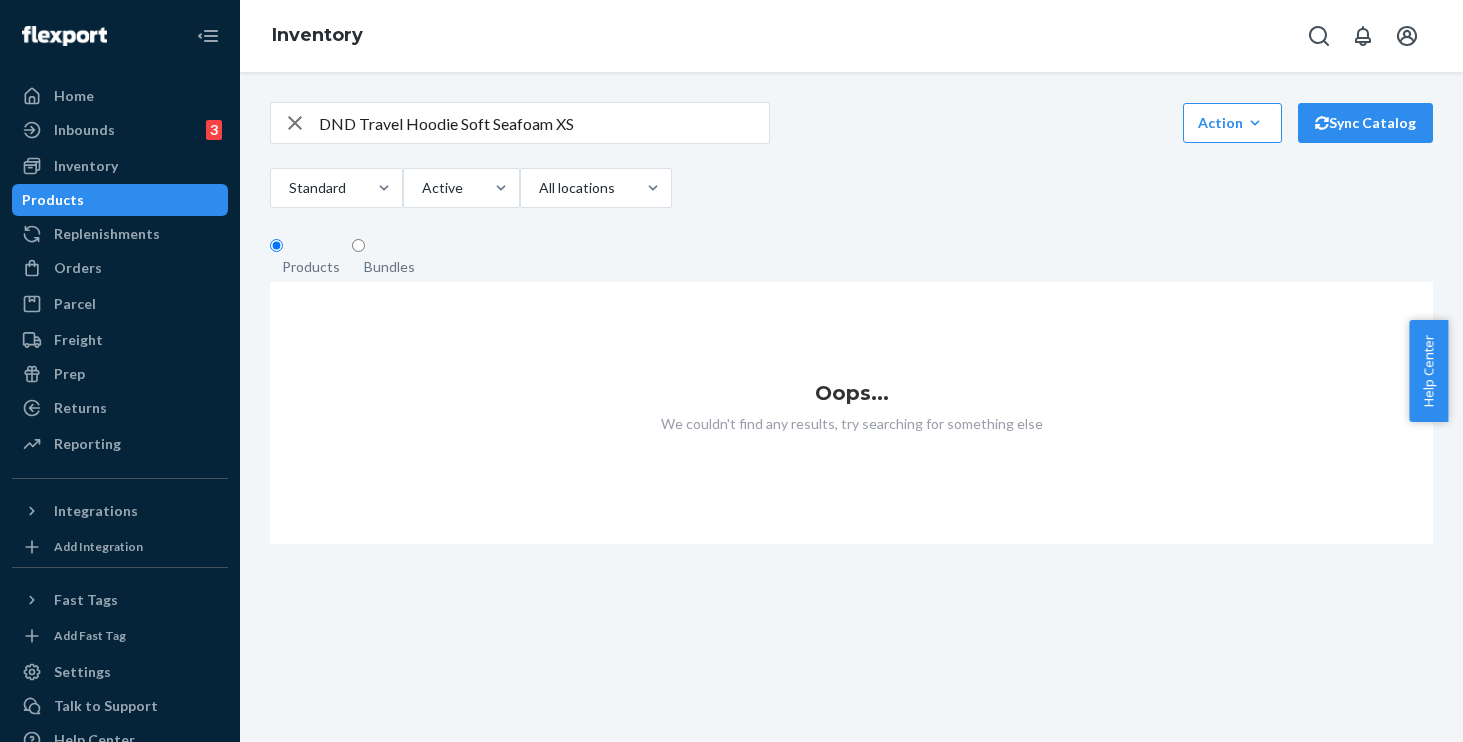 click on "DND Travel Hoodie Soft Seafoam XS" at bounding box center [544, 123] 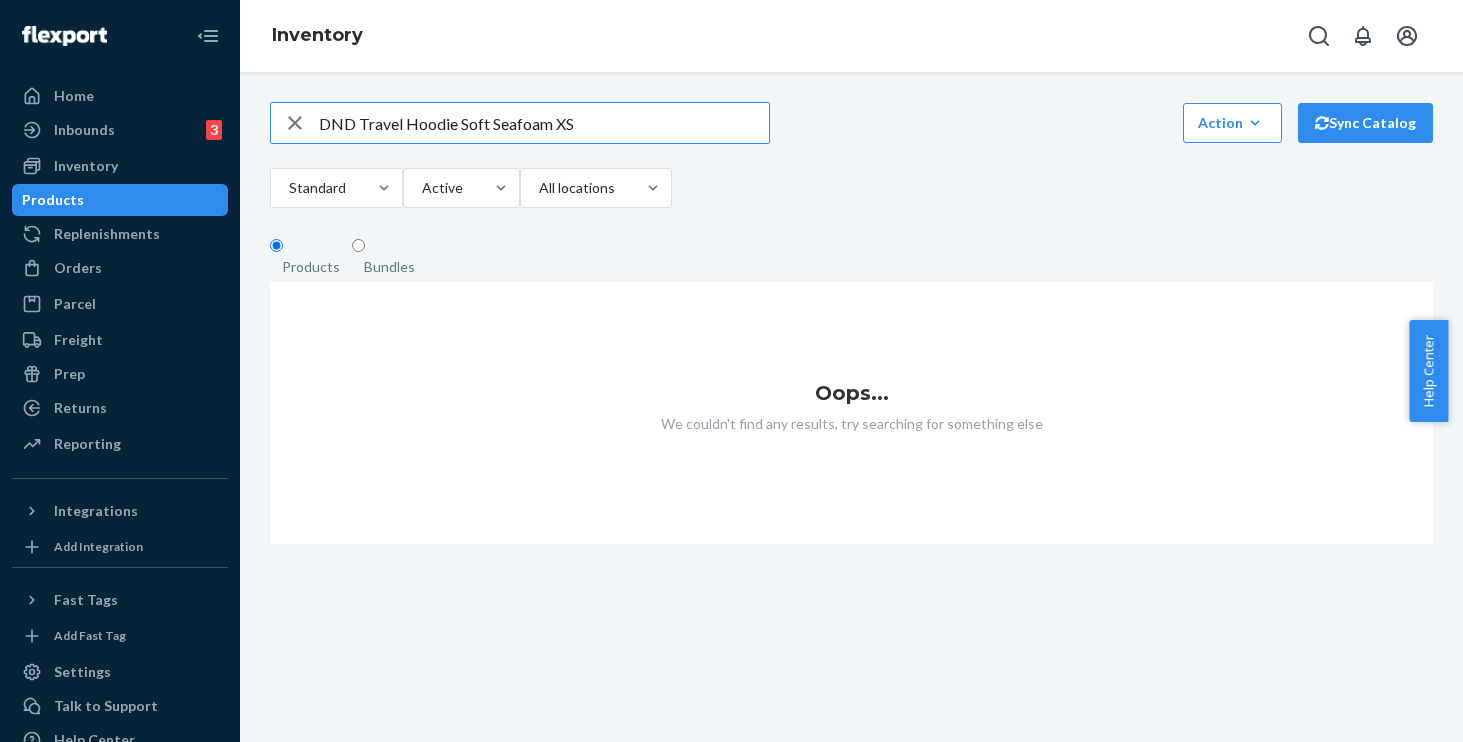 drag, startPoint x: 460, startPoint y: 131, endPoint x: 547, endPoint y: 129, distance: 87.02299 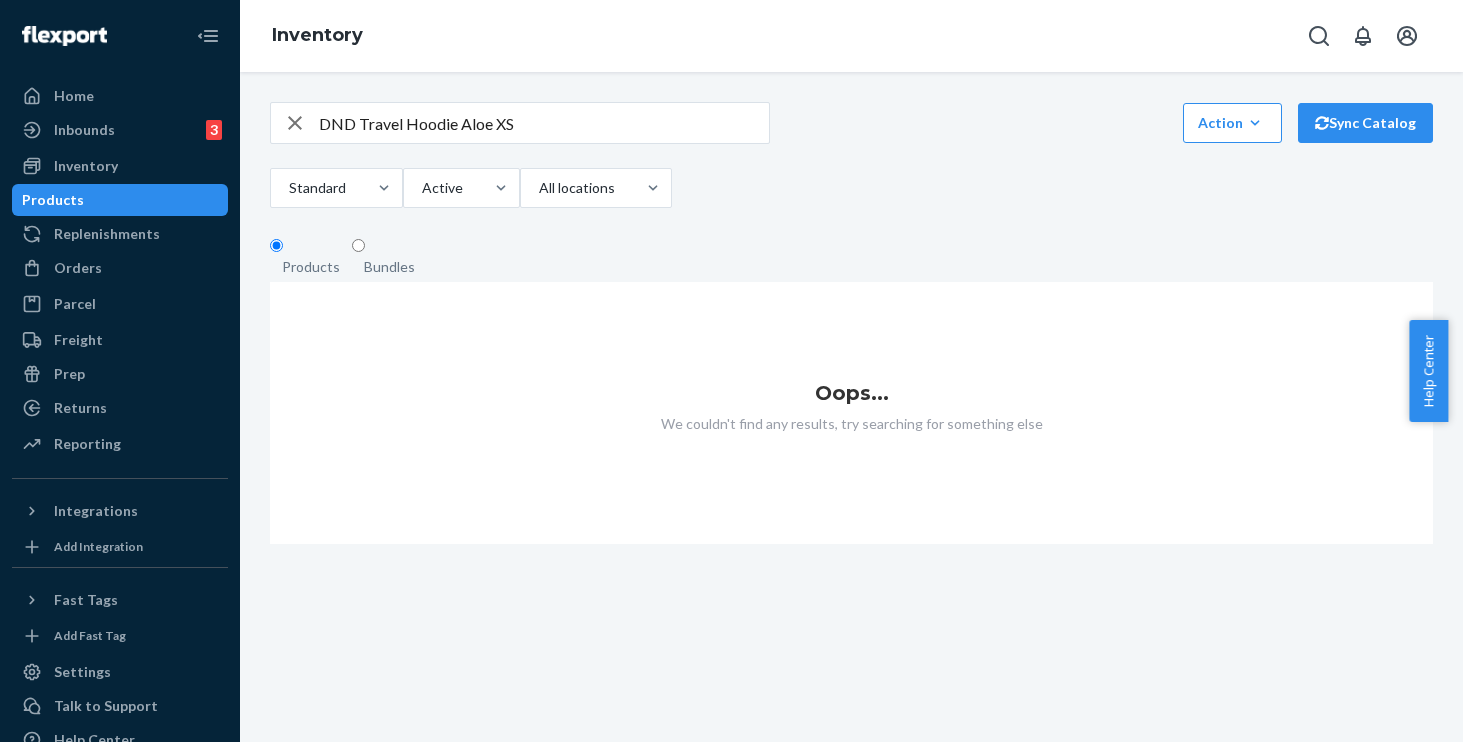 click on "DND Travel Hoodie Aloe XS" at bounding box center [544, 123] 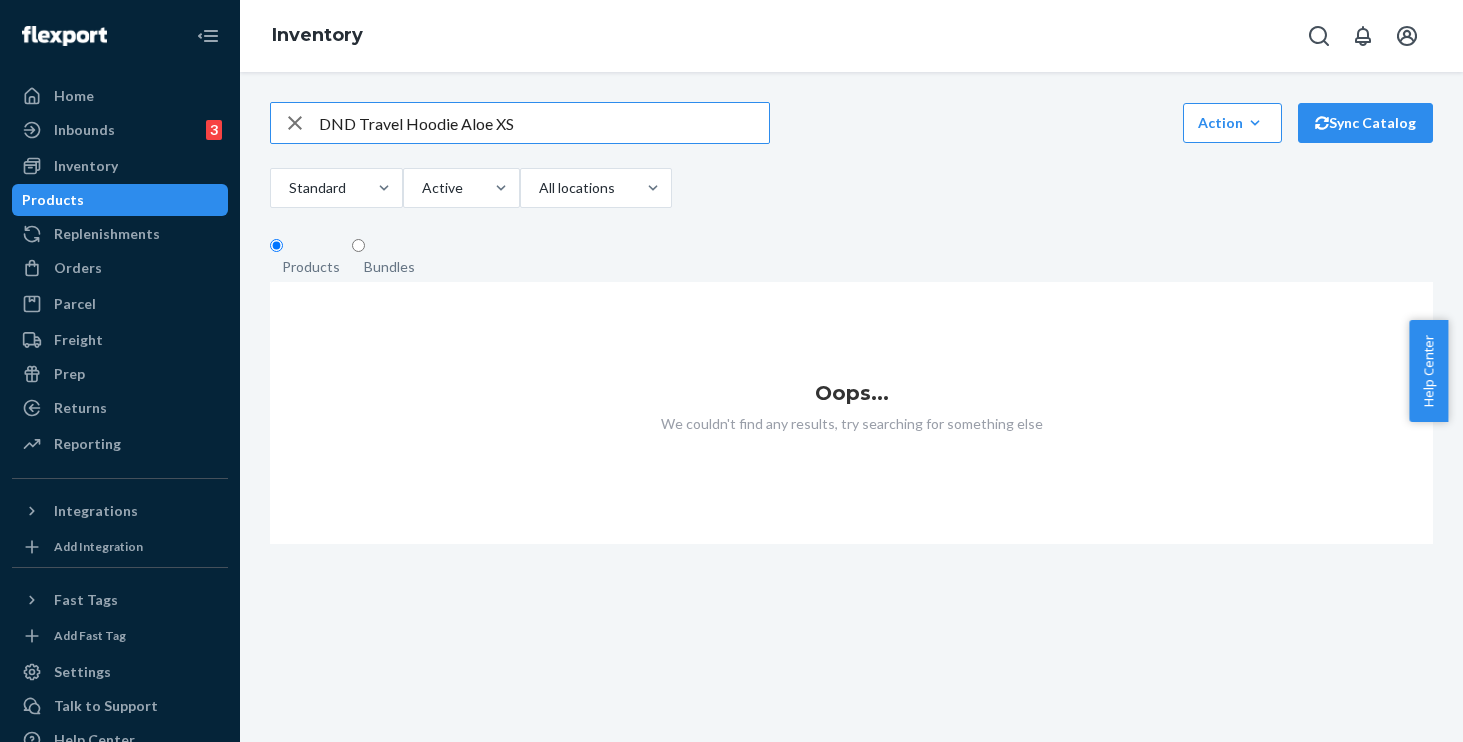 drag, startPoint x: 537, startPoint y: 128, endPoint x: 459, endPoint y: 136, distance: 78.40918 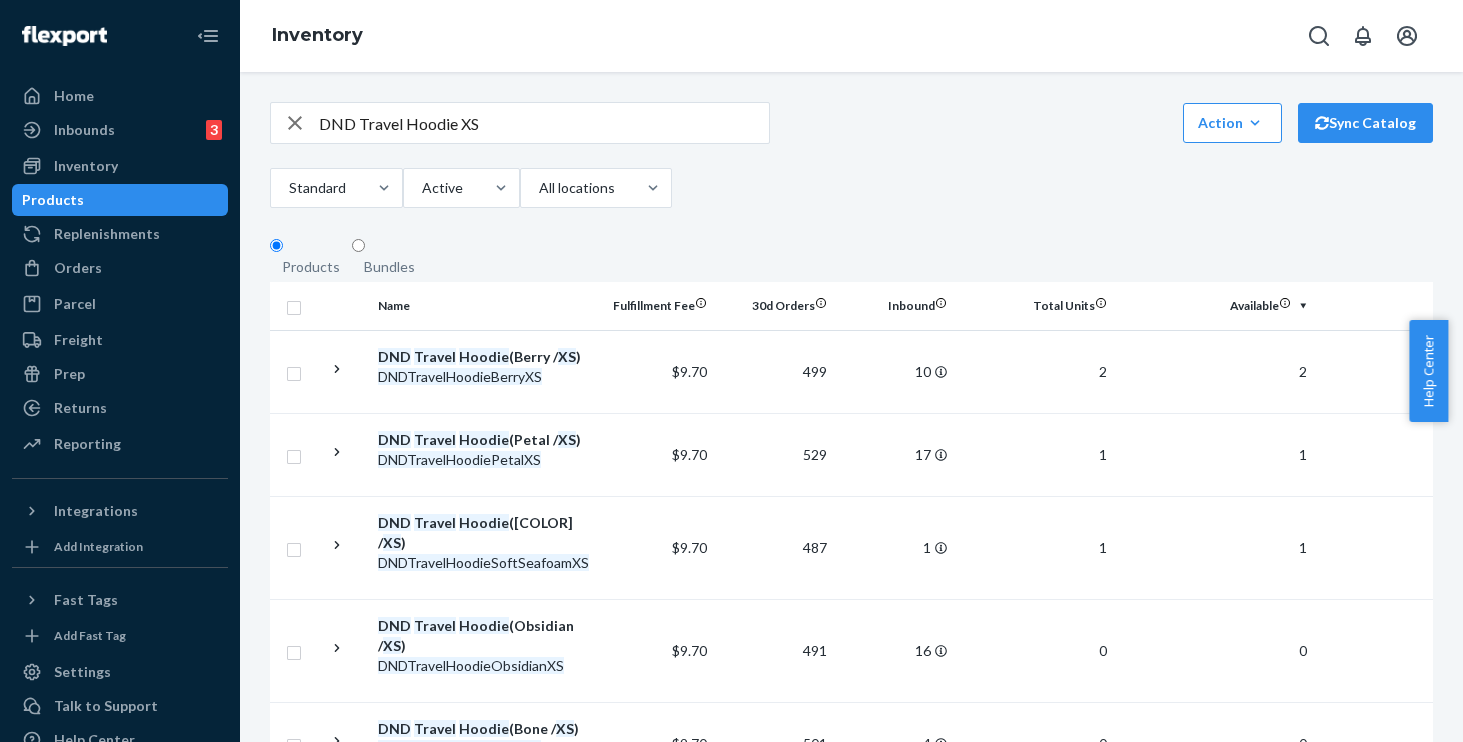 click on "DND Travel Hoodie XS" at bounding box center (544, 123) 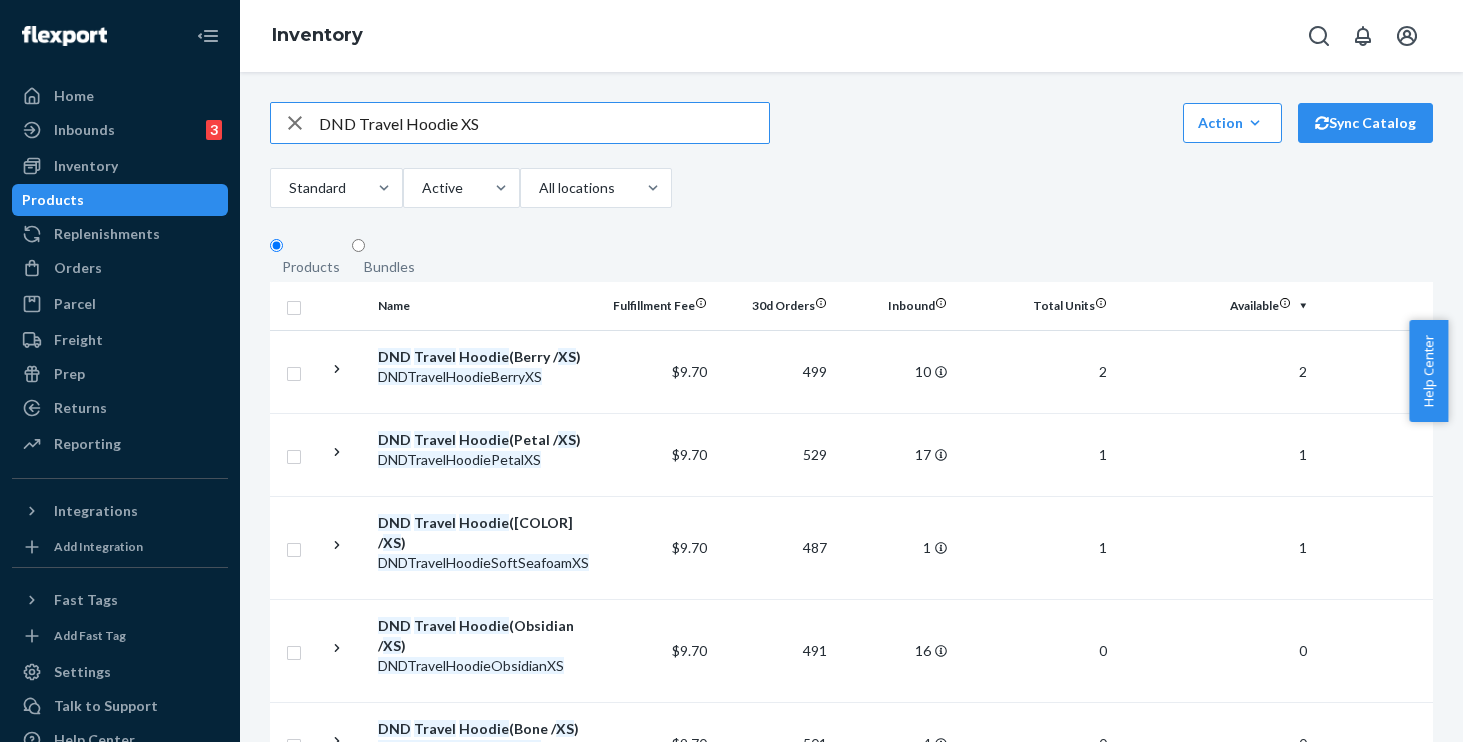 drag, startPoint x: 255, startPoint y: 84, endPoint x: 233, endPoint y: 76, distance: 23.409399 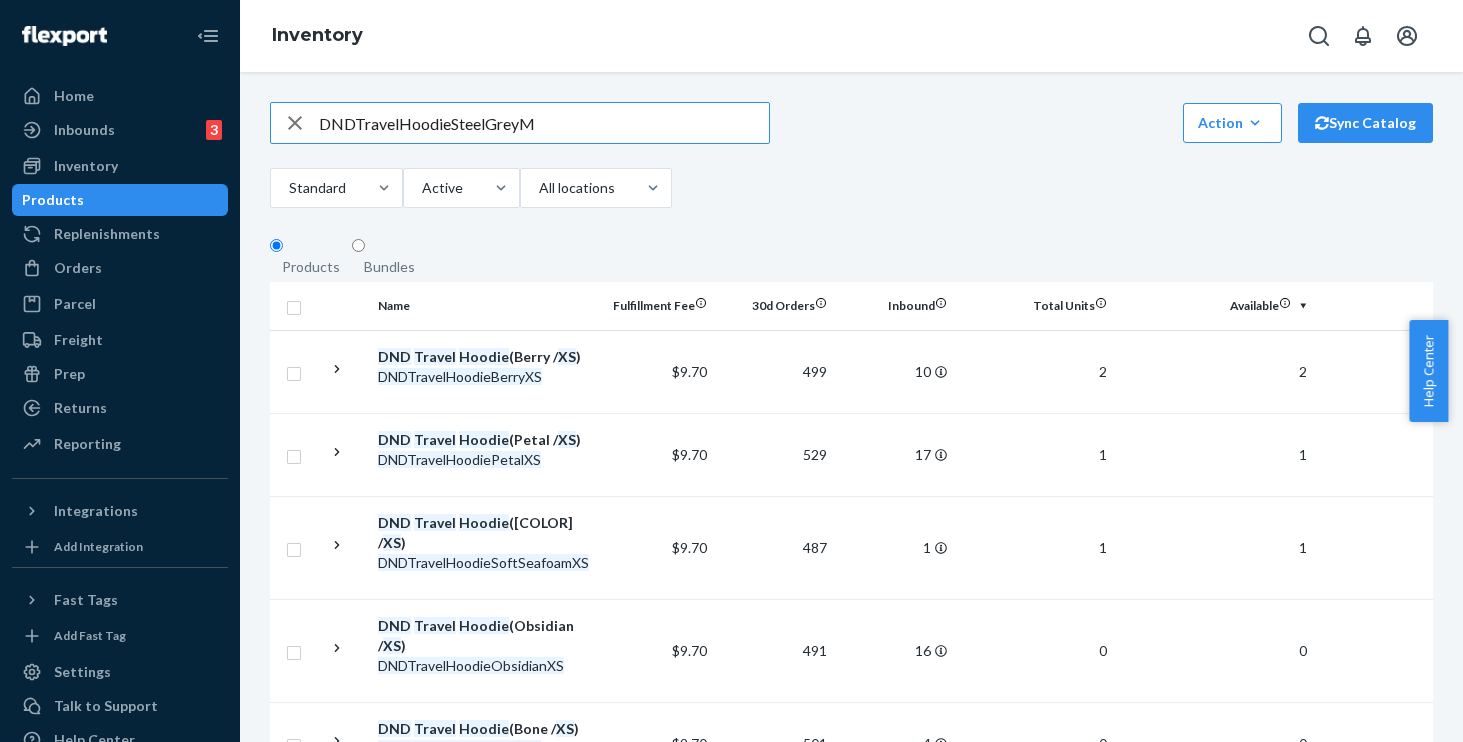 click on "DNDTravelHoodieSteelGreyM" at bounding box center [544, 123] 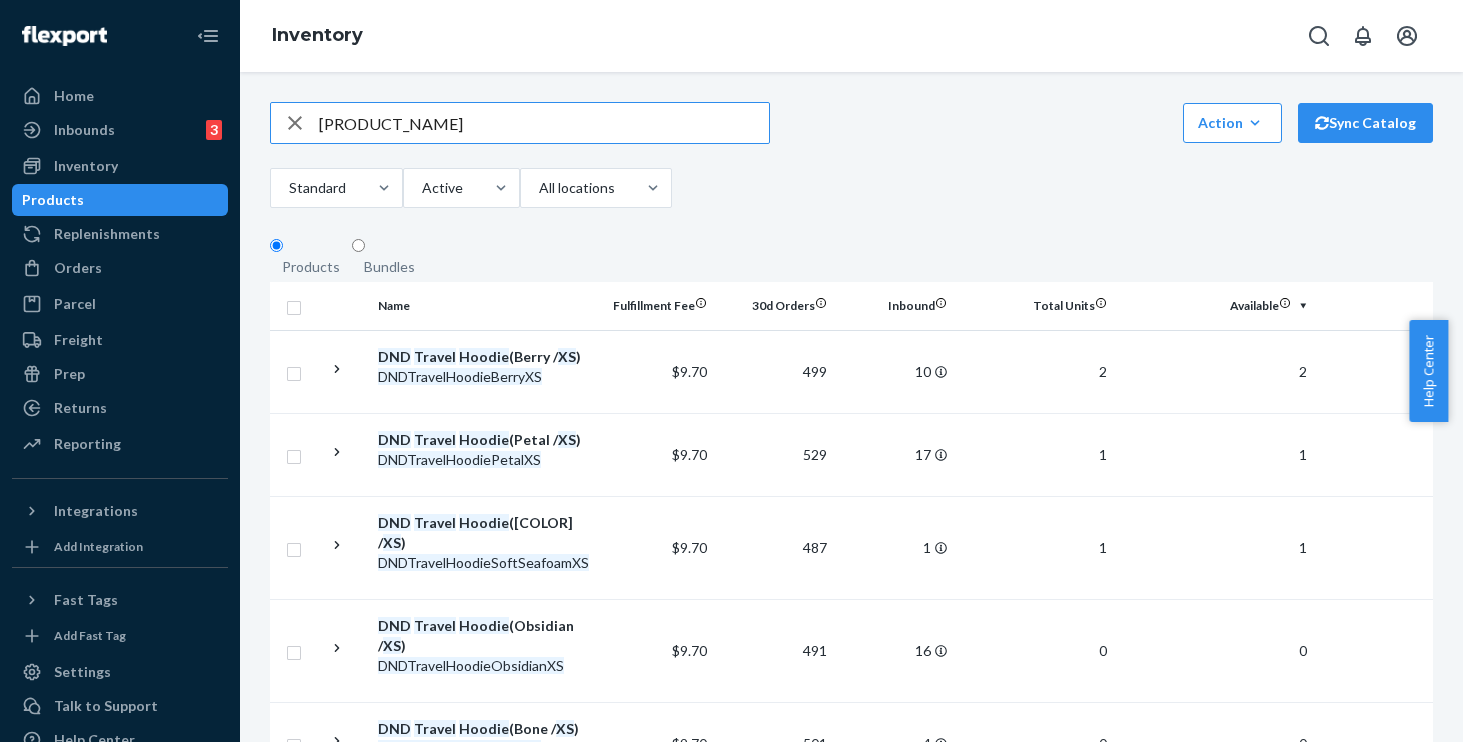 click on "[PRODUCT_NAME]" at bounding box center (544, 123) 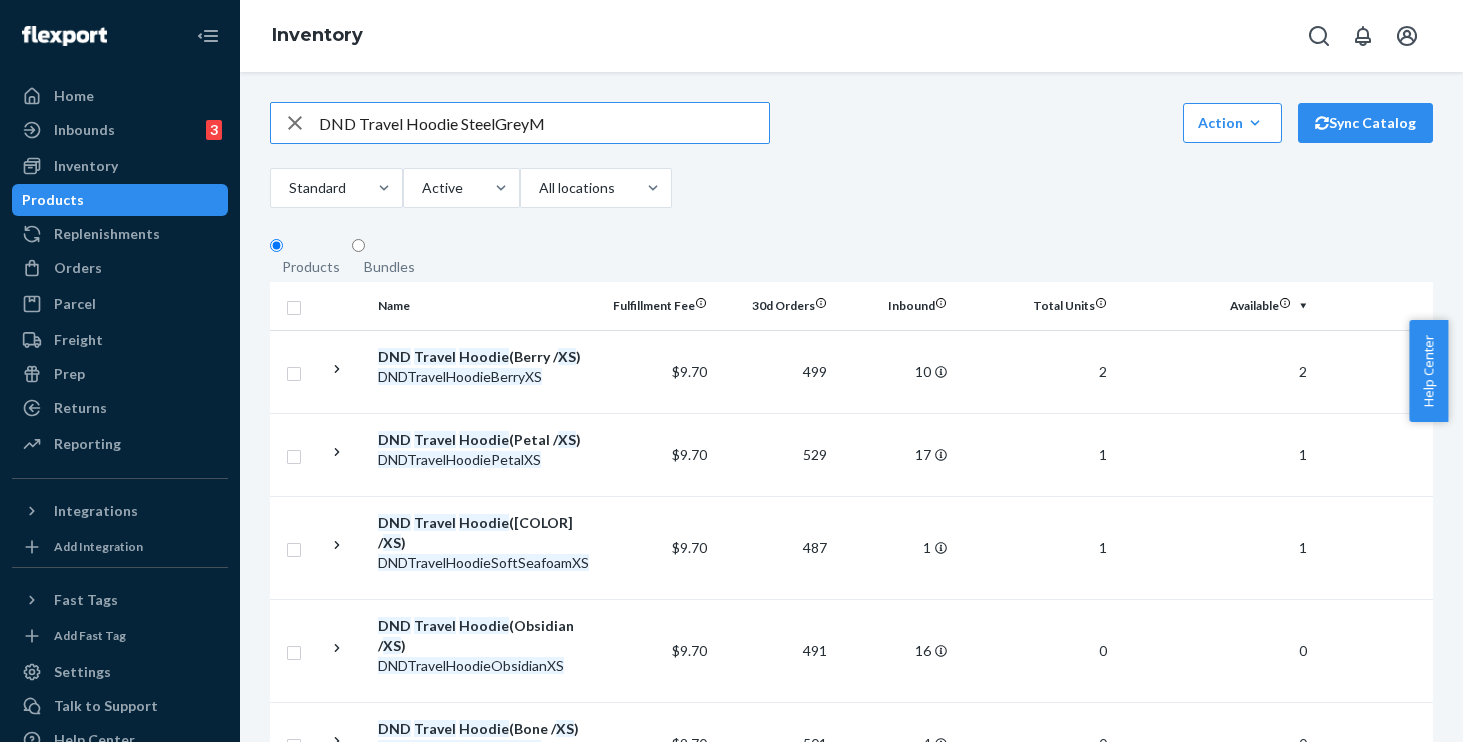 click on "DND Travel Hoodie SteelGreyM" at bounding box center (544, 123) 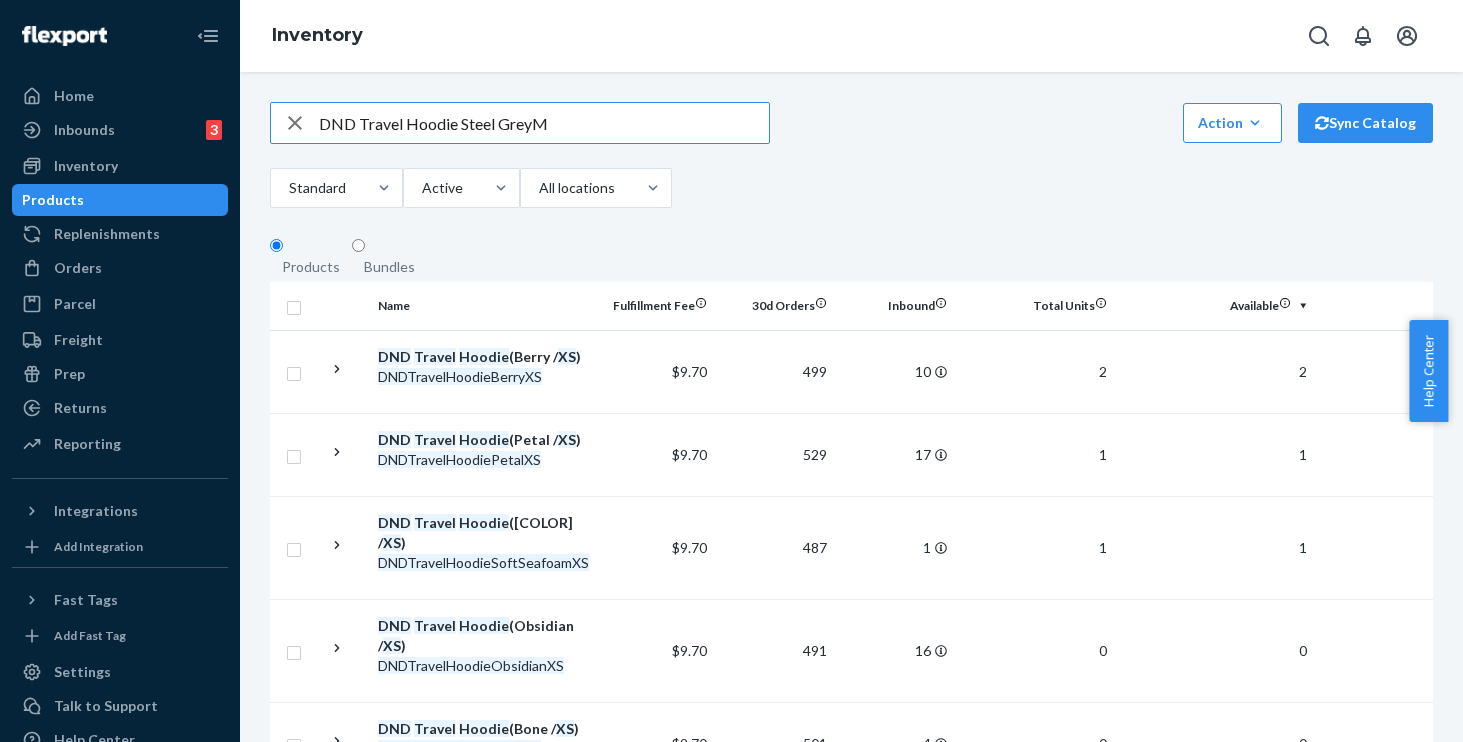 click on "DND Travel Hoodie Steel GreyM" at bounding box center [544, 123] 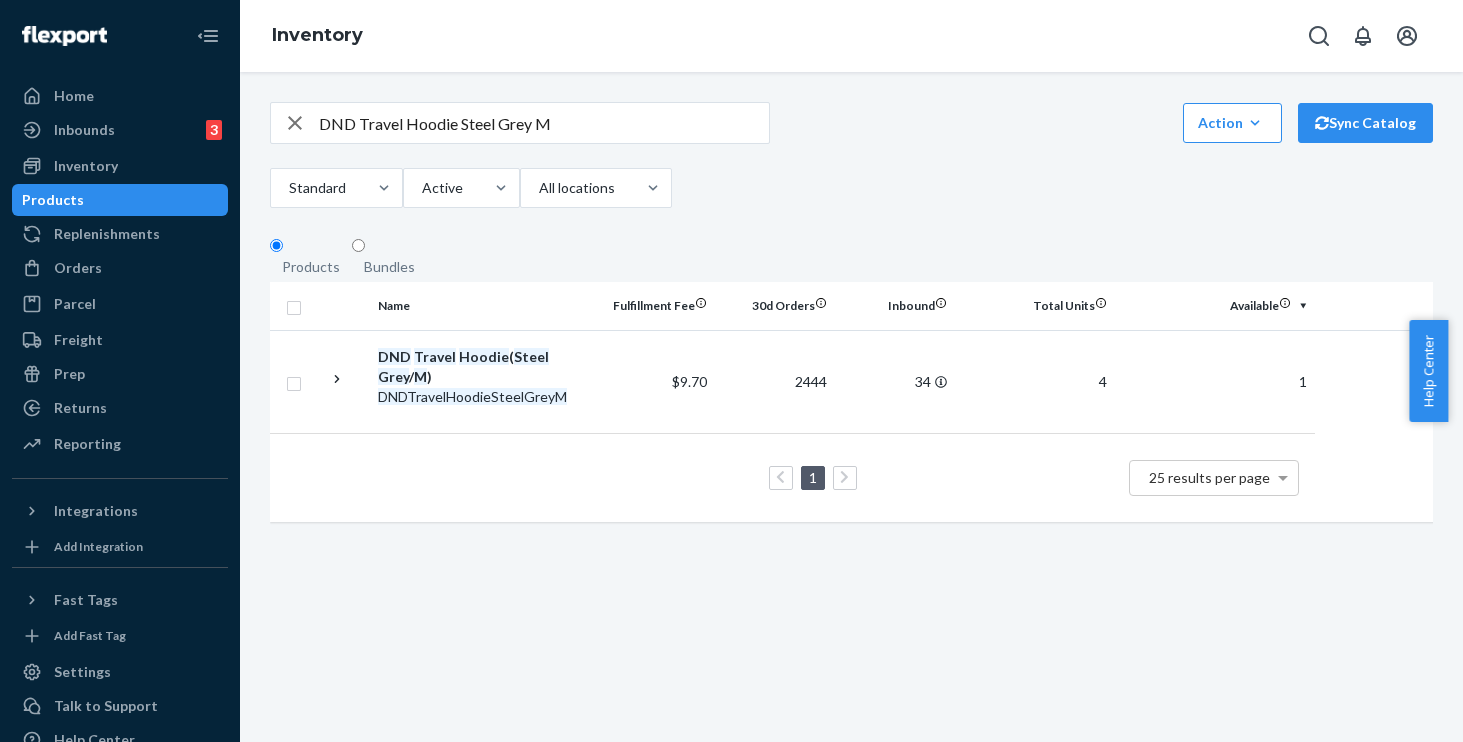 click on "DND Travel Hoodie Steel Grey M" at bounding box center (544, 123) 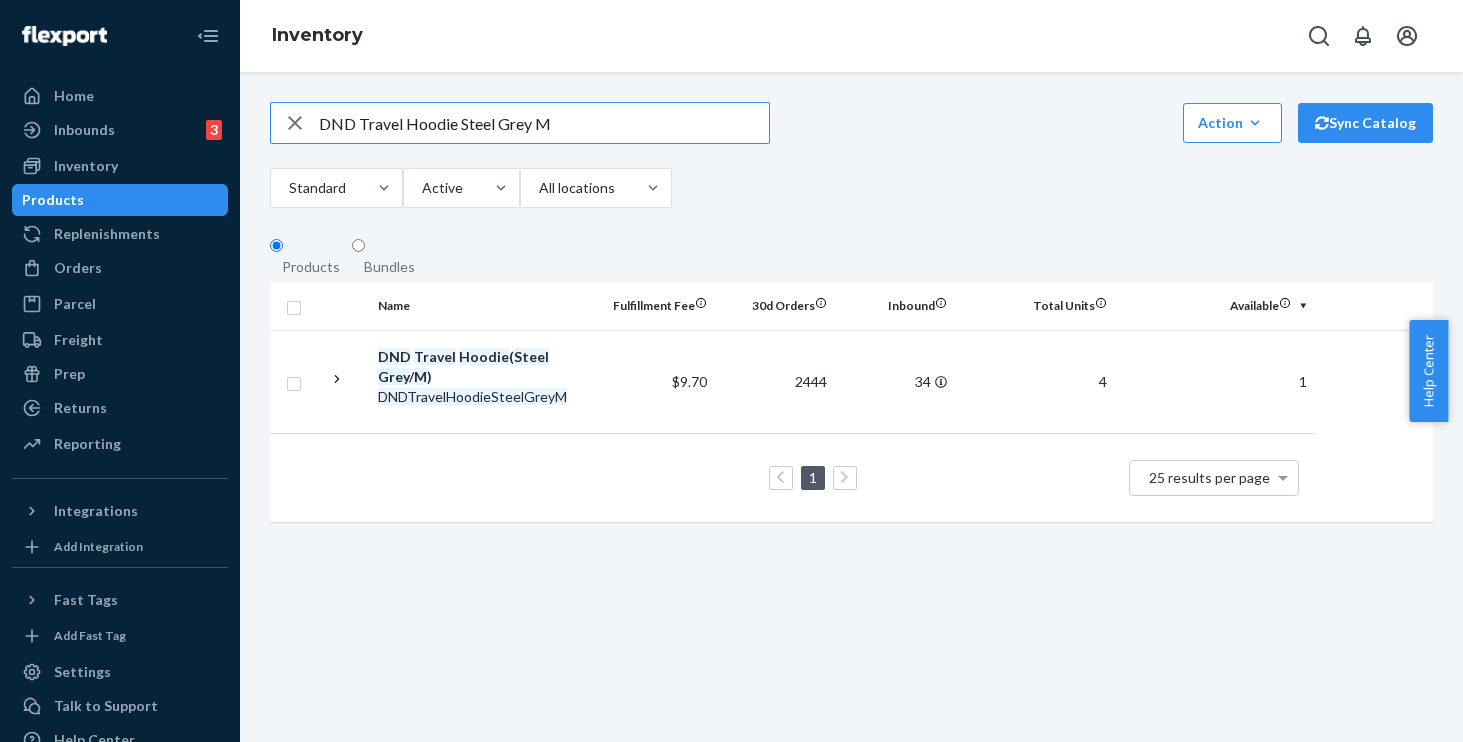 drag, startPoint x: 348, startPoint y: 113, endPoint x: 308, endPoint y: 109, distance: 40.1995 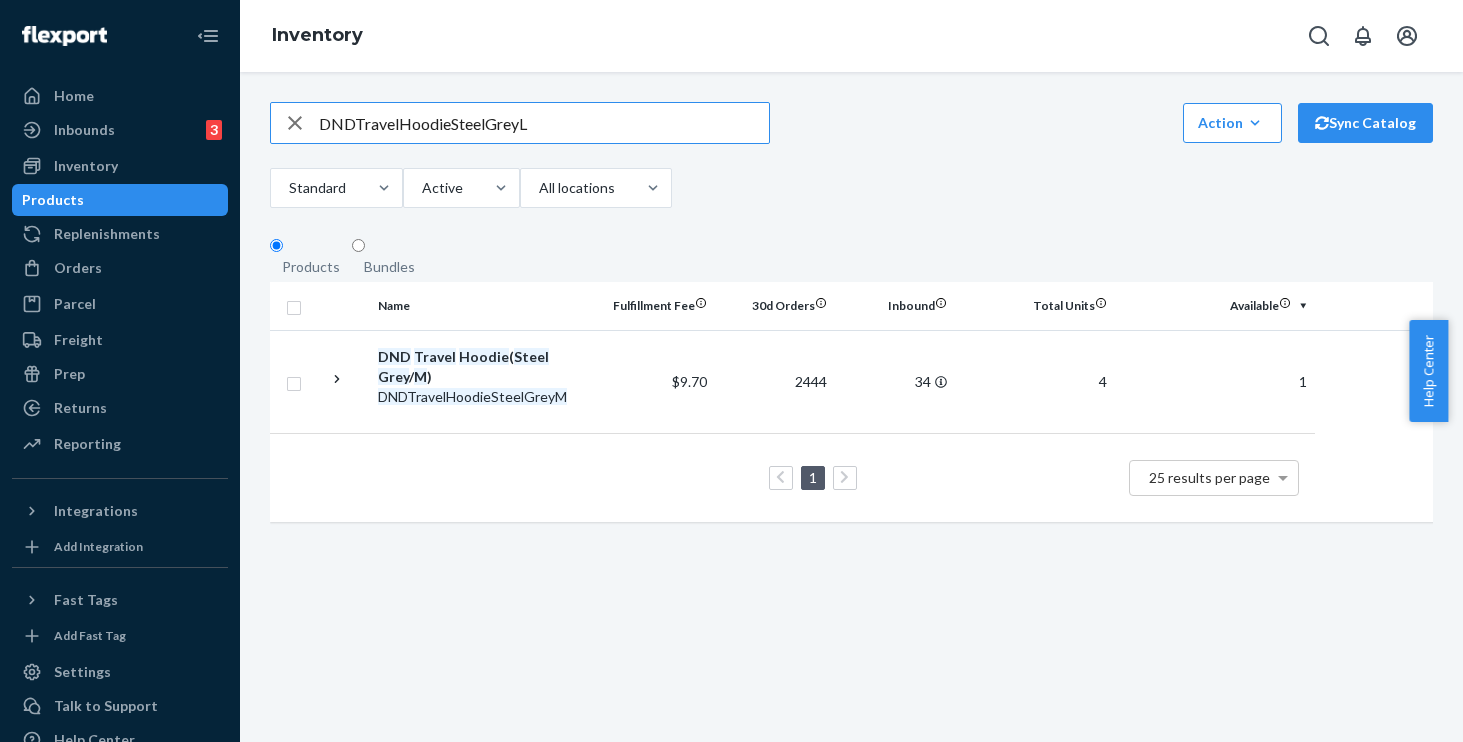 click on "DNDTravelHoodieSteelGreyL" at bounding box center (544, 123) 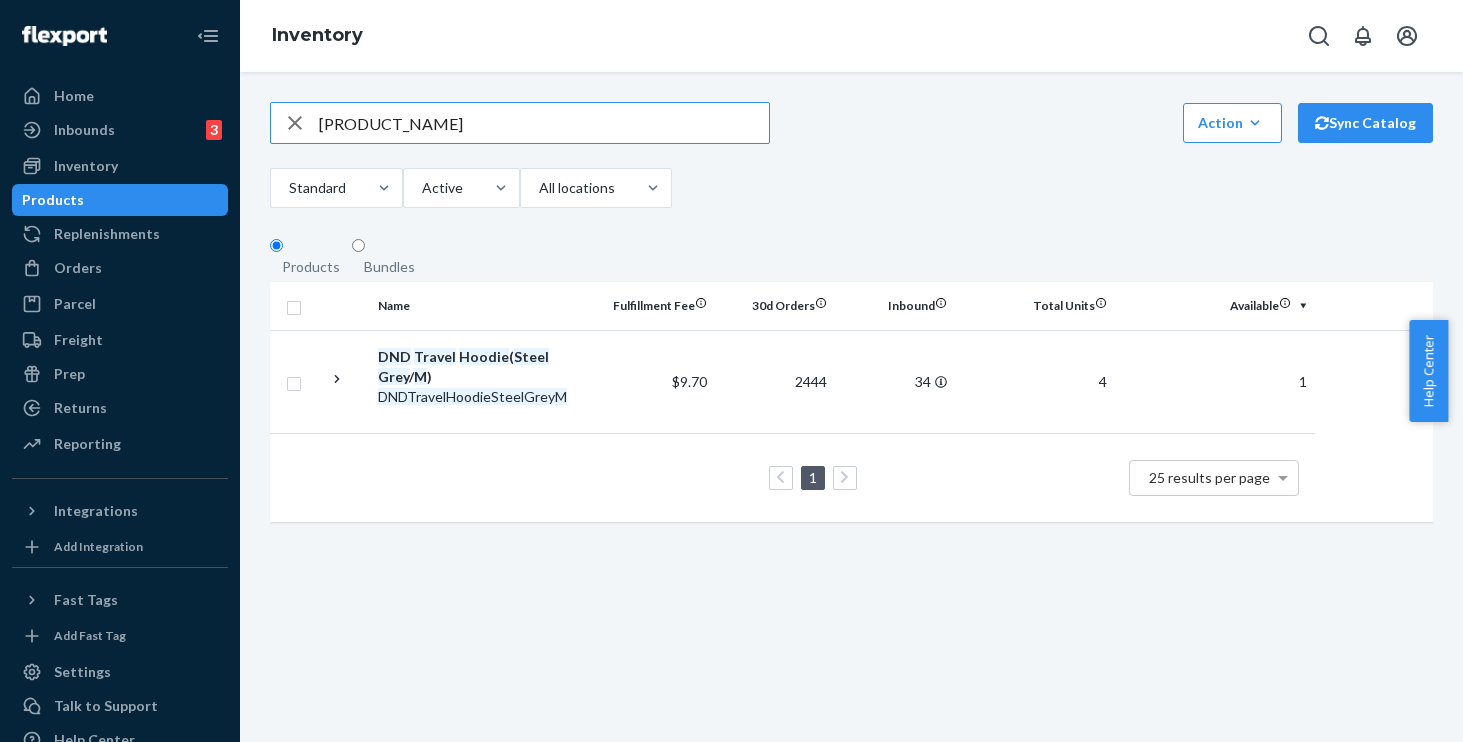 click on "[PRODUCT_NAME]" at bounding box center (544, 123) 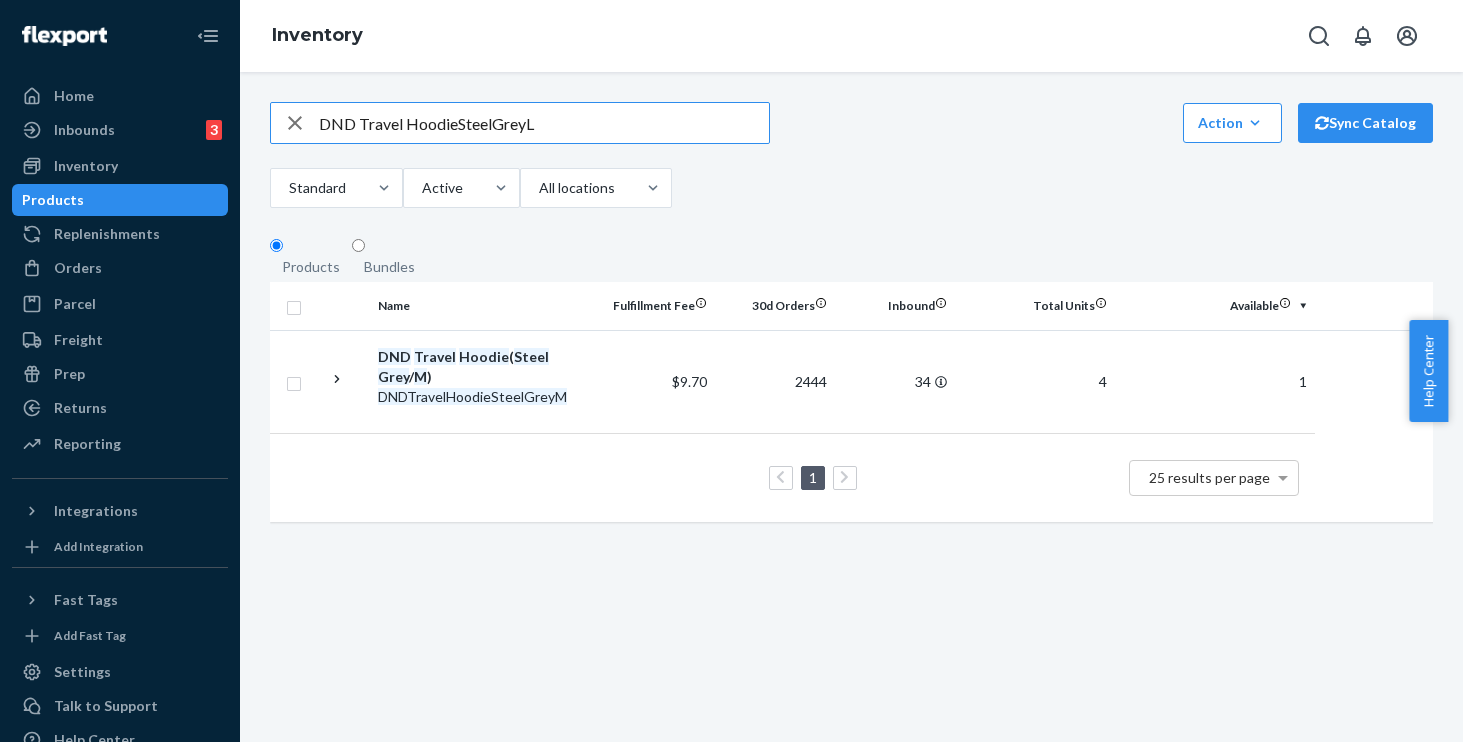 click on "DND Travel HoodieSteelGreyL" at bounding box center (544, 123) 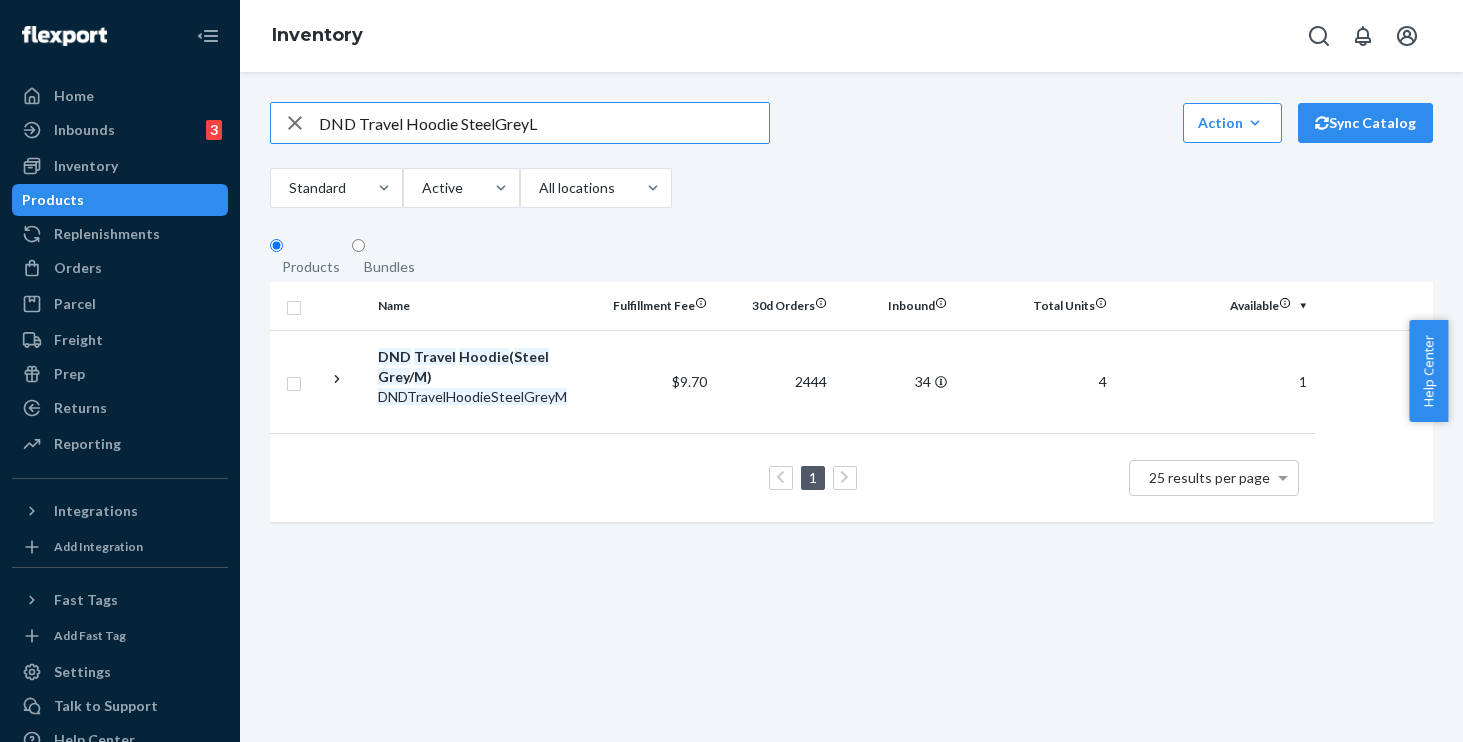 click on "DND Travel Hoodie SteelGreyL" at bounding box center (544, 123) 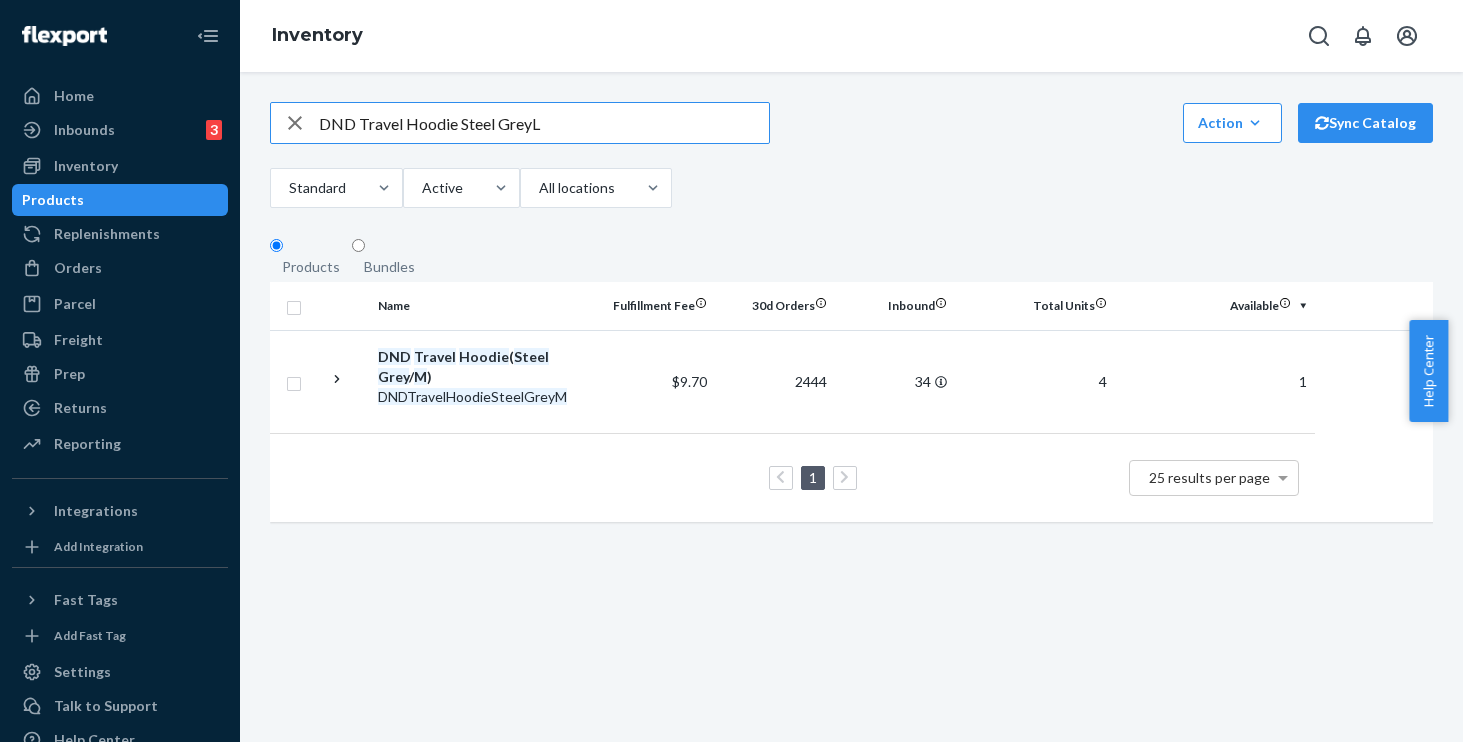 drag, startPoint x: 525, startPoint y: 131, endPoint x: 524, endPoint y: 148, distance: 17.029387 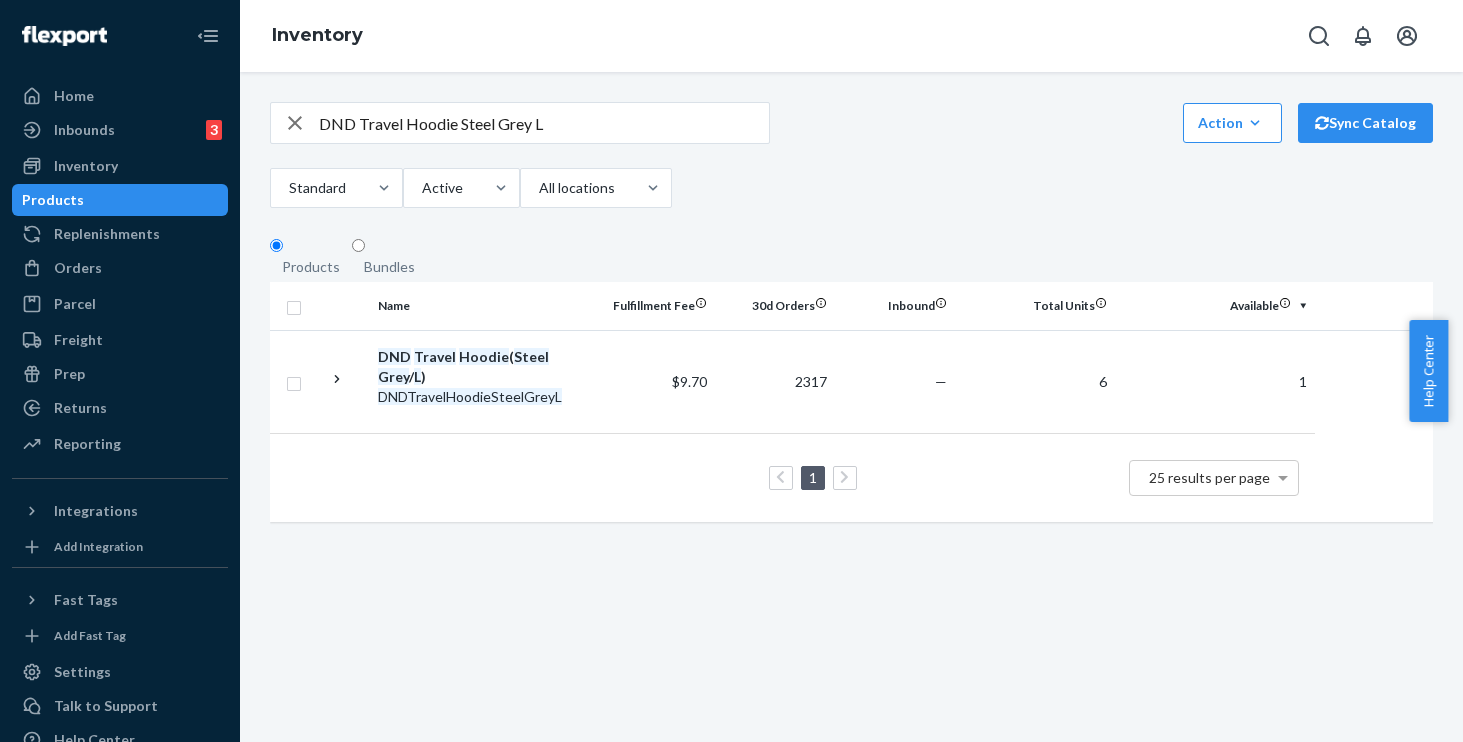 click on "DND Travel Hoodie Steel Grey L" at bounding box center (544, 123) 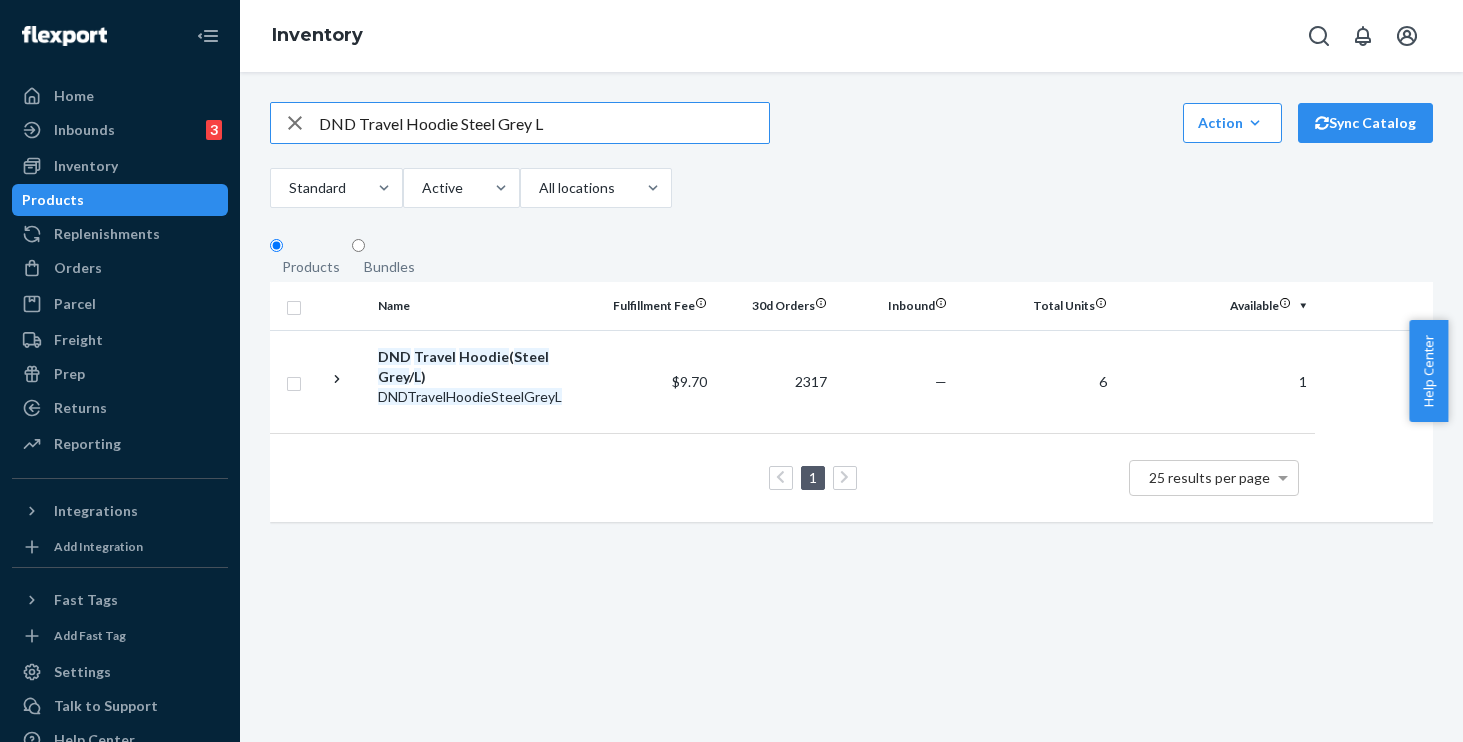 drag, startPoint x: 580, startPoint y: 131, endPoint x: 264, endPoint y: 96, distance: 317.93237 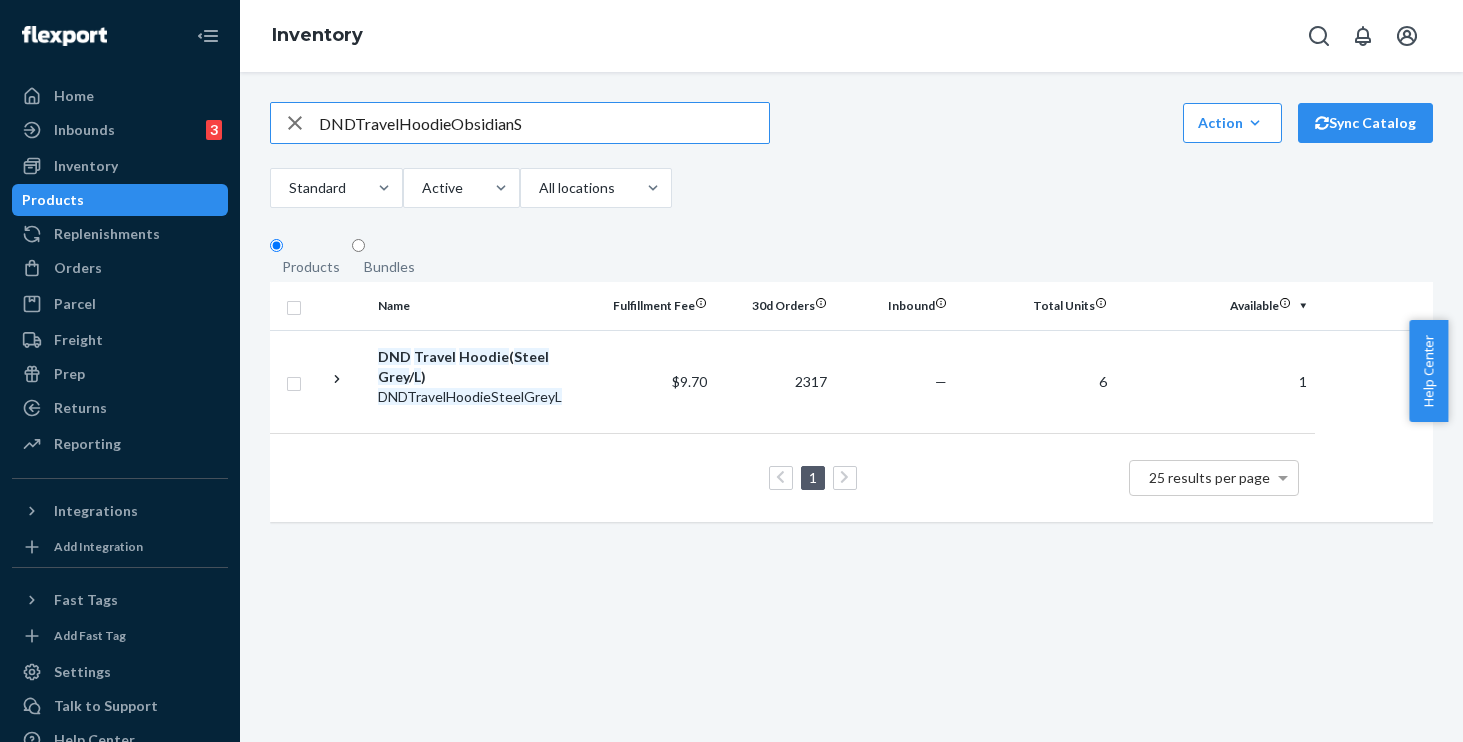 click on "DNDTravelHoodieObsidianS" at bounding box center (544, 123) 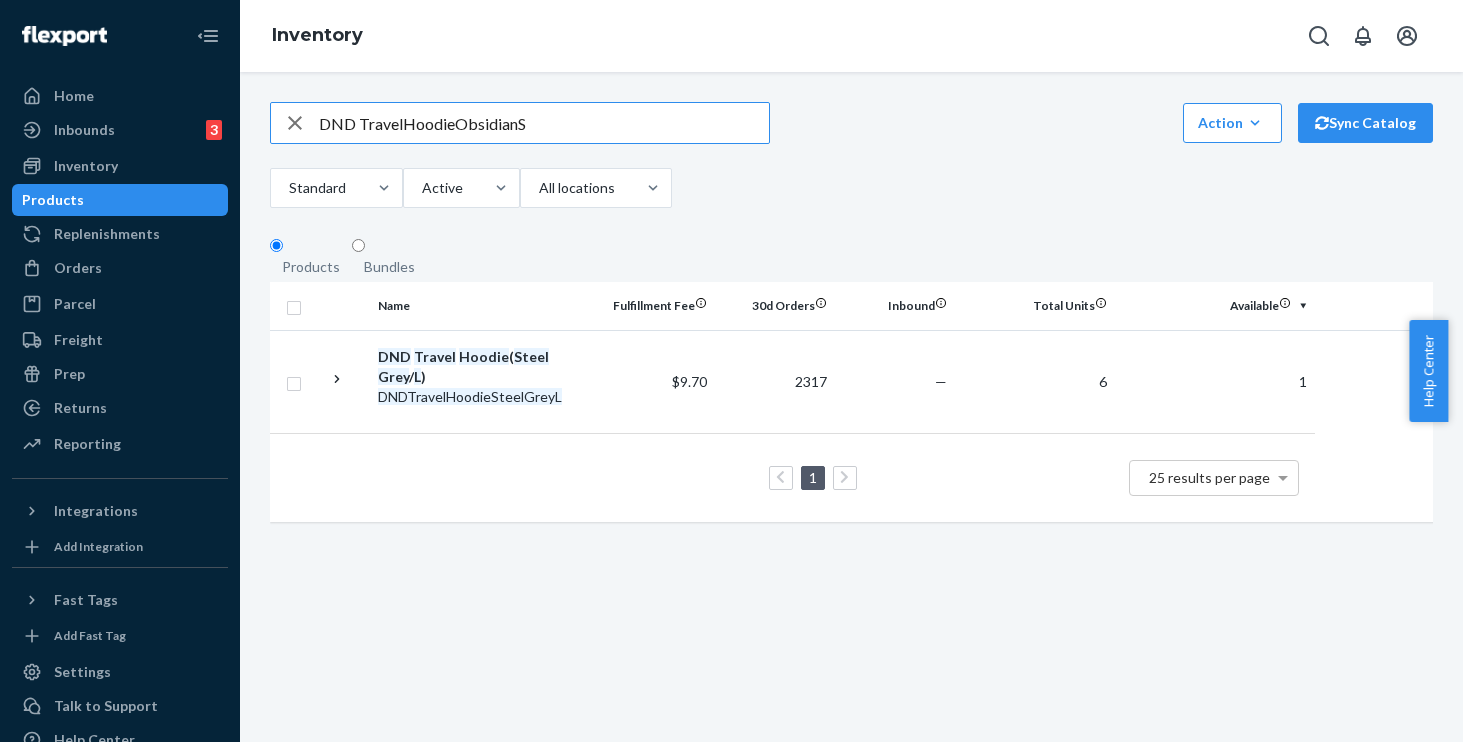 click on "DND TravelHoodieObsidianS" at bounding box center (544, 123) 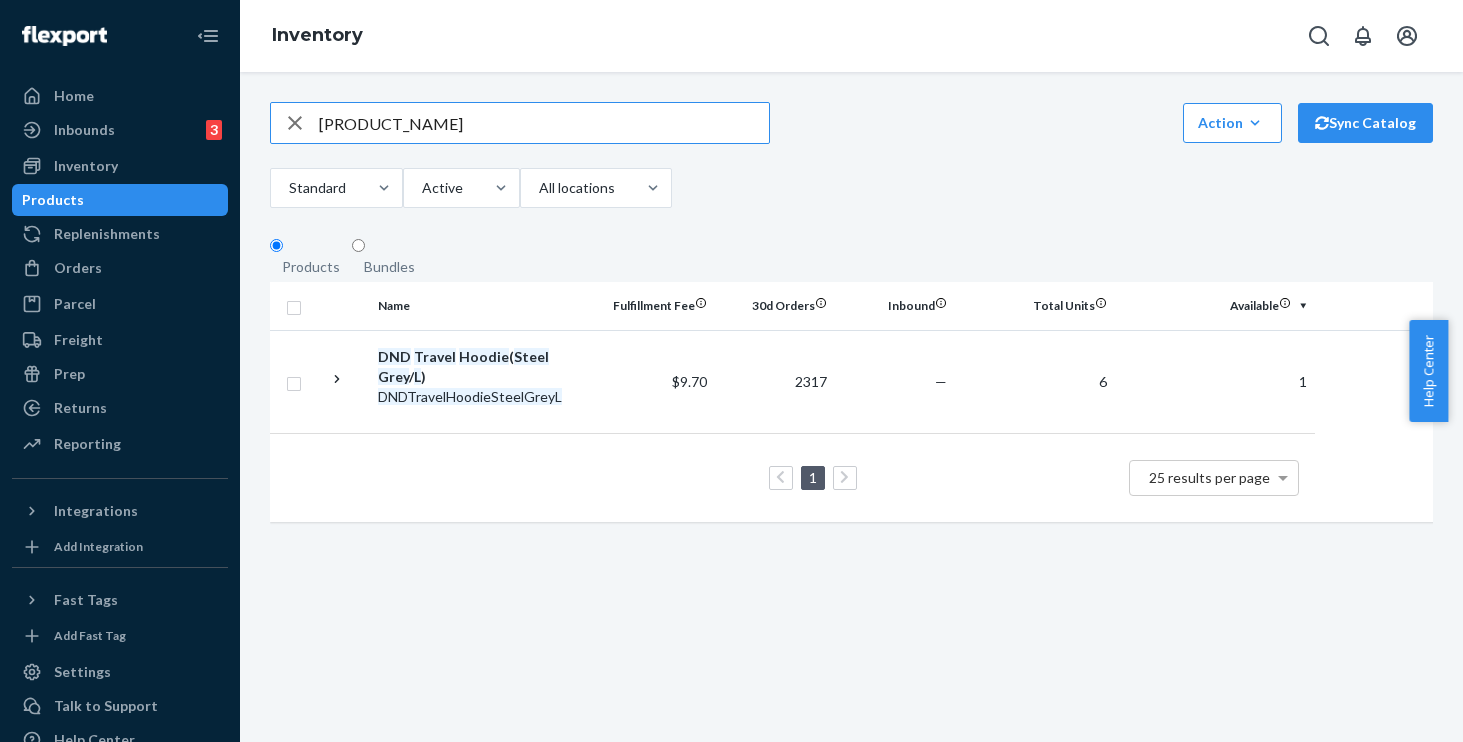 click on "[PRODUCT_NAME]" at bounding box center [544, 123] 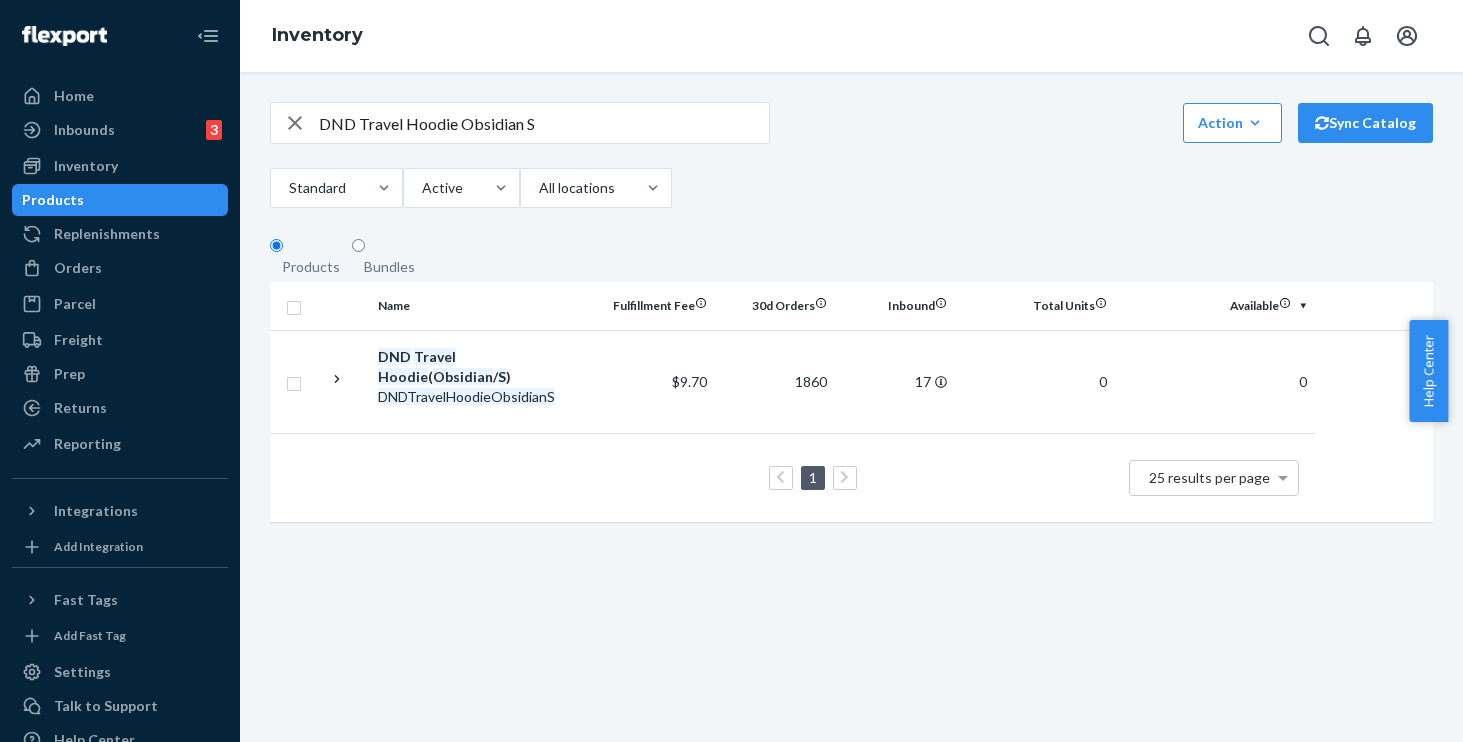 click on "DND Travel Hoodie Obsidian S" at bounding box center [544, 123] 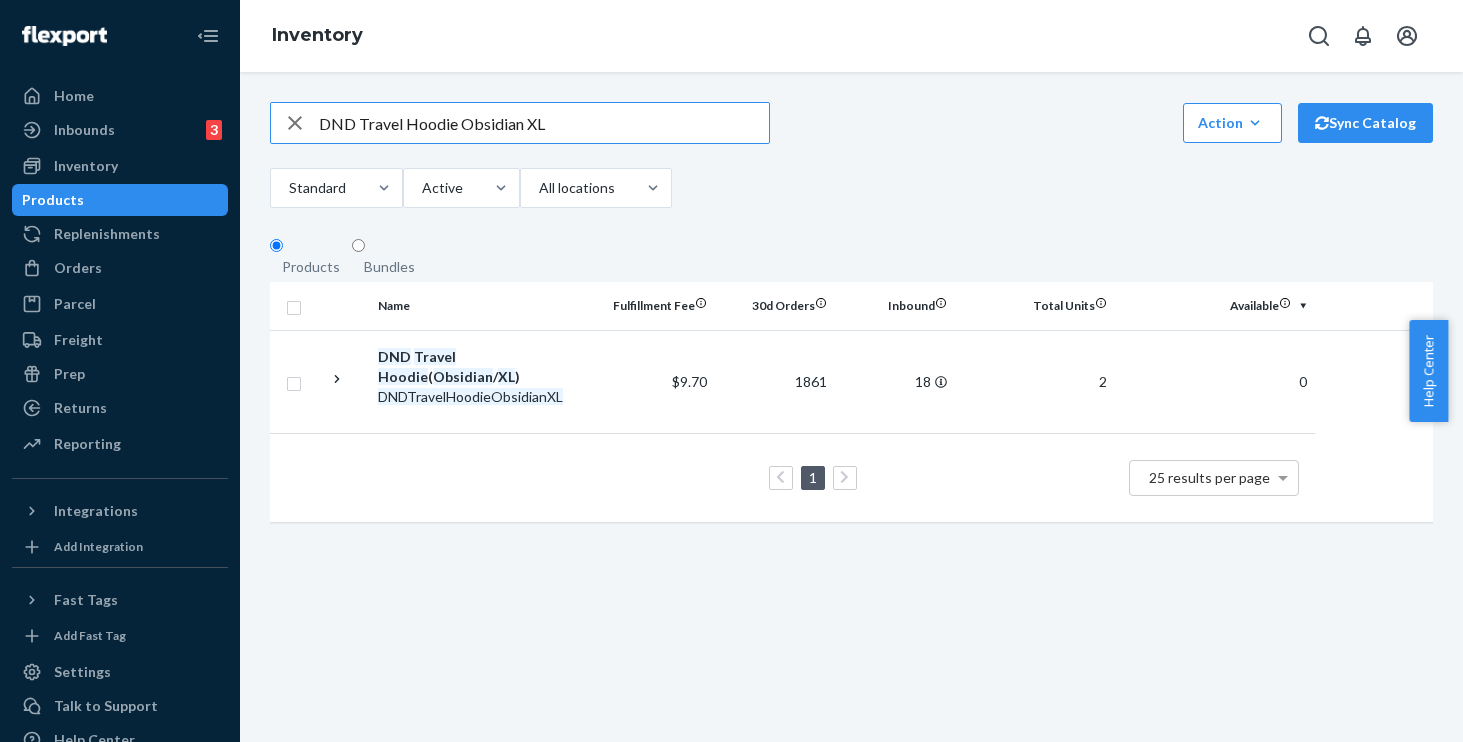 click on "DND Travel Hoodie Obsidian XL" at bounding box center (544, 123) 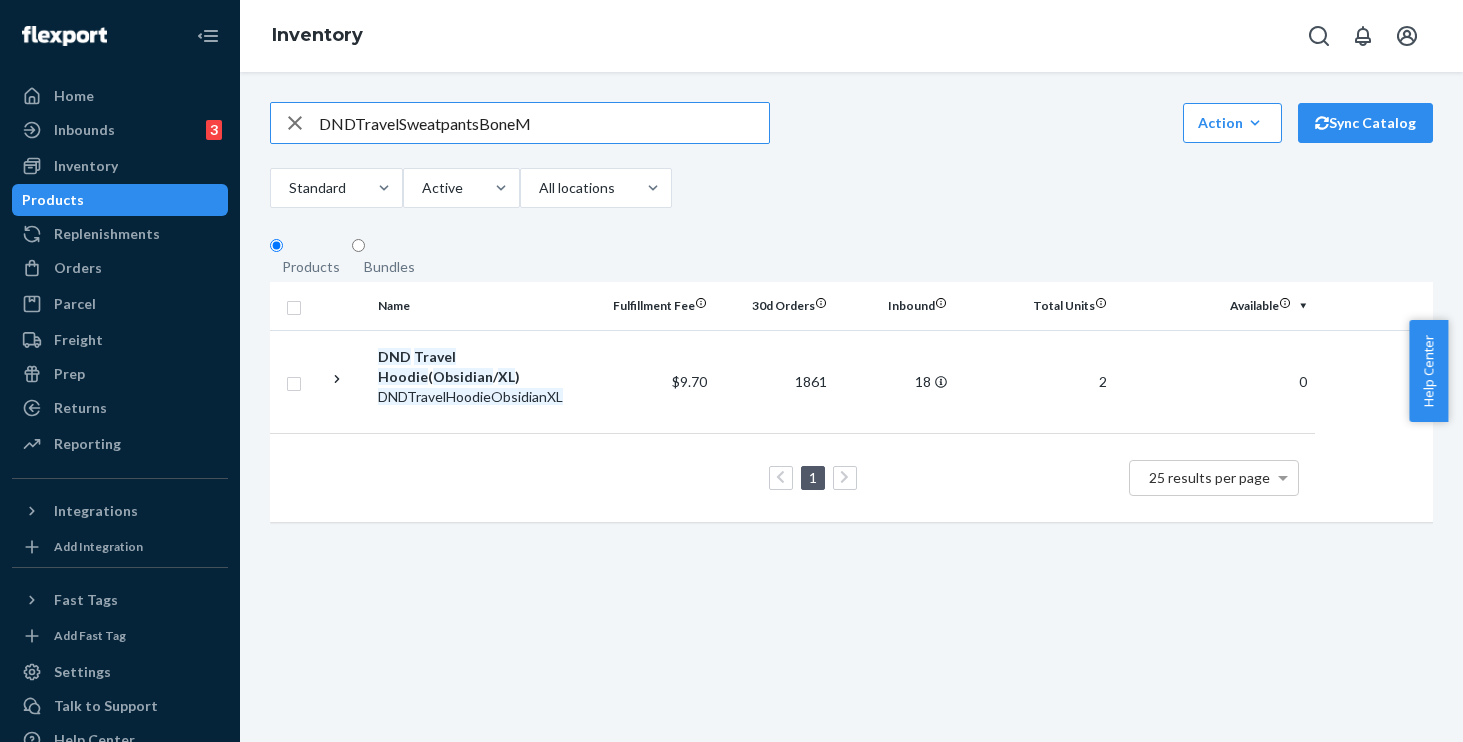 click on "DNDTravelSweatpantsBoneM" at bounding box center [544, 123] 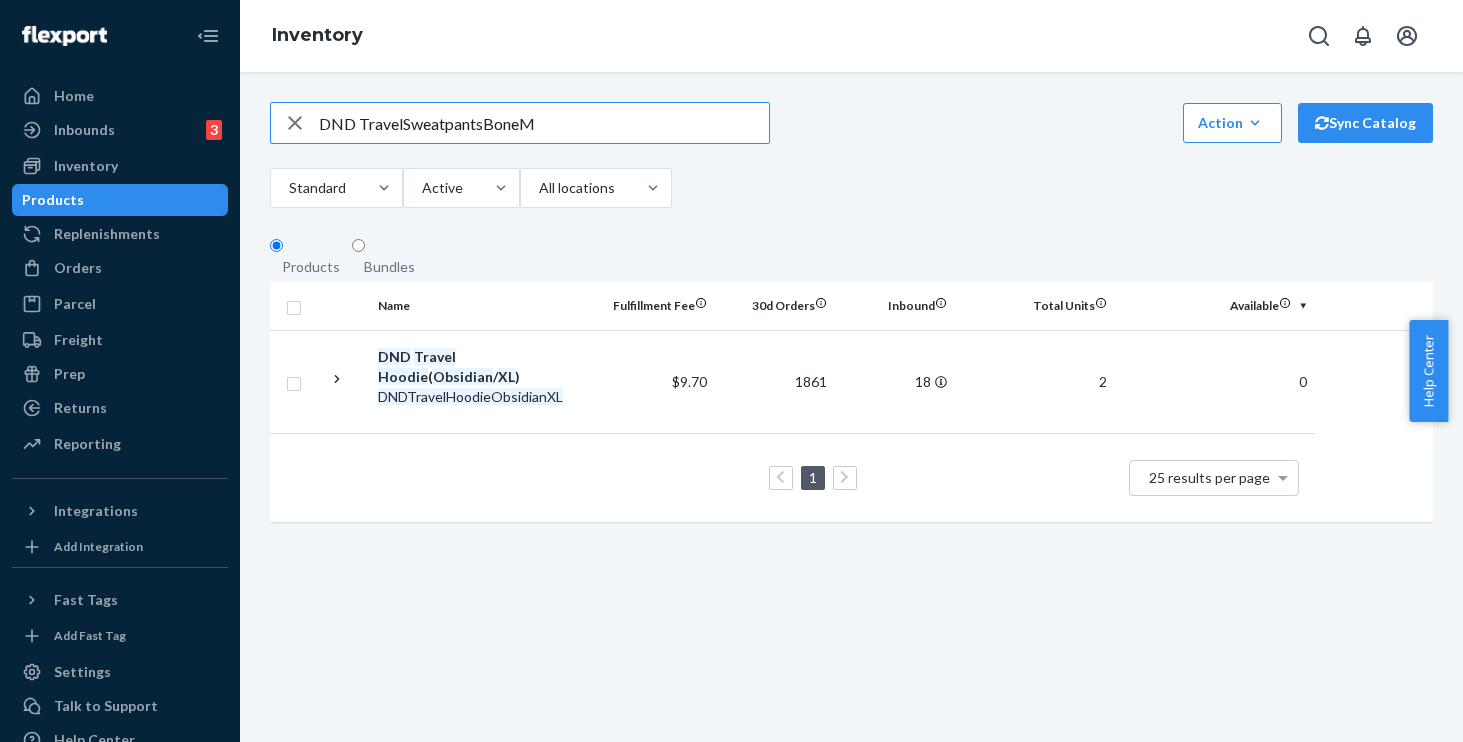 click on "DND TravelSweatpantsBoneM" at bounding box center [544, 123] 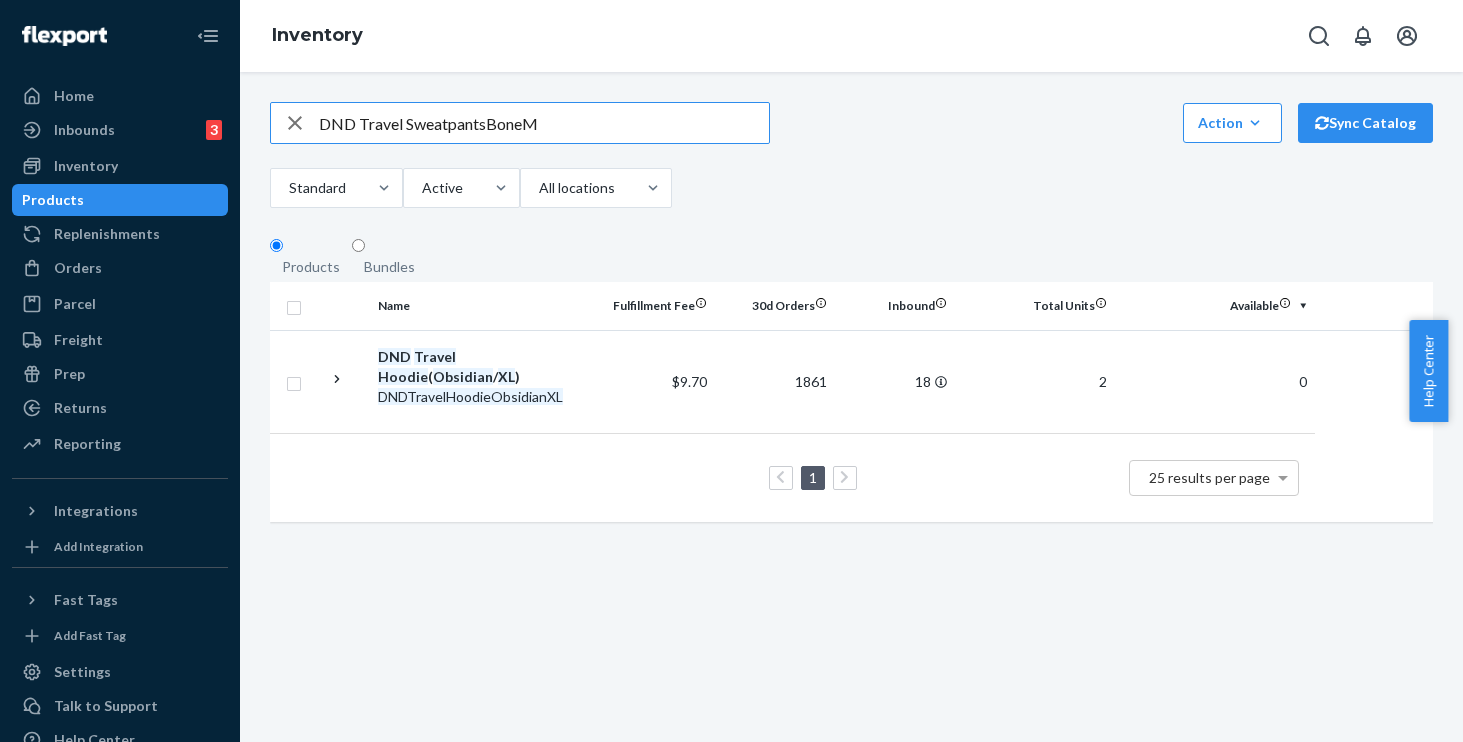 click on "DND Travel SweatpantsBoneM" at bounding box center [544, 123] 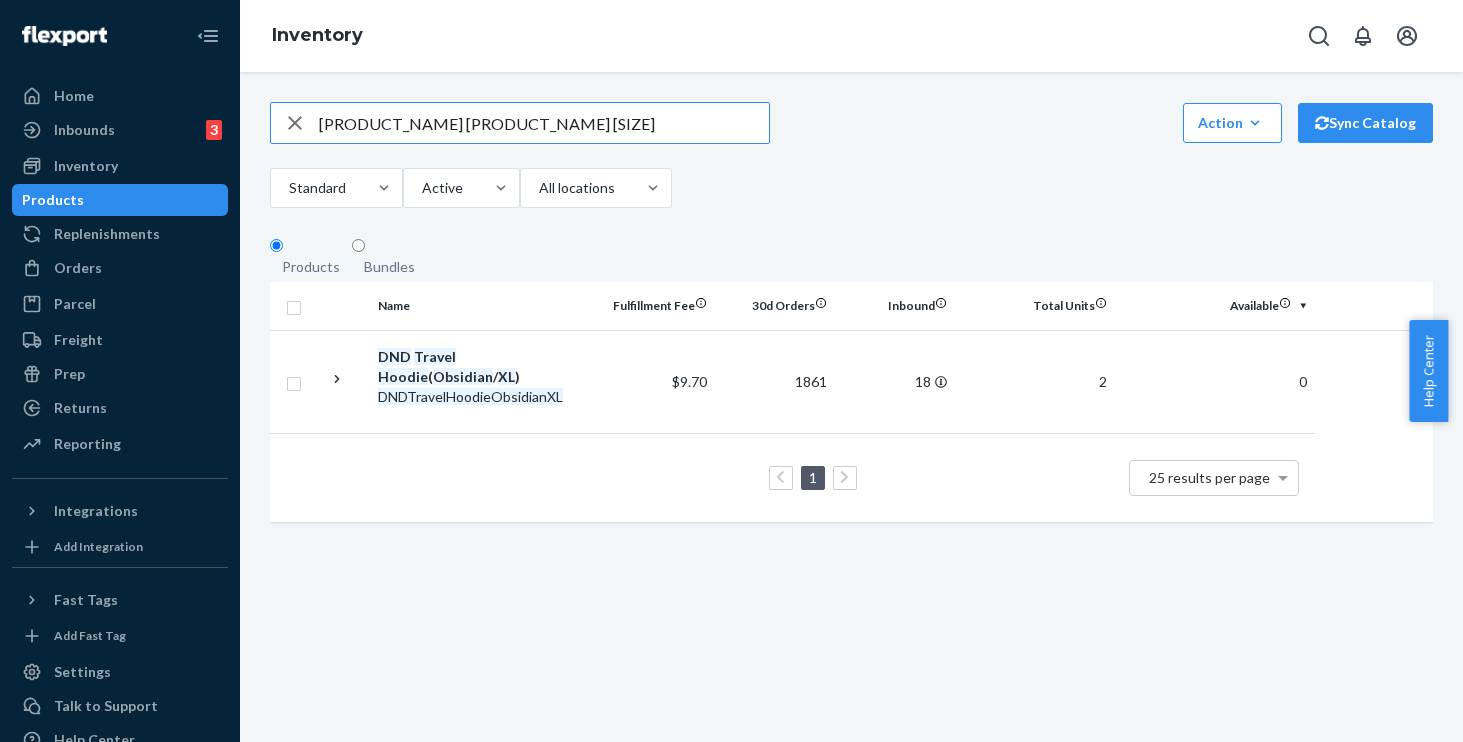 click on "[PRODUCT_NAME] [PRODUCT_NAME] [SIZE]" at bounding box center (544, 123) 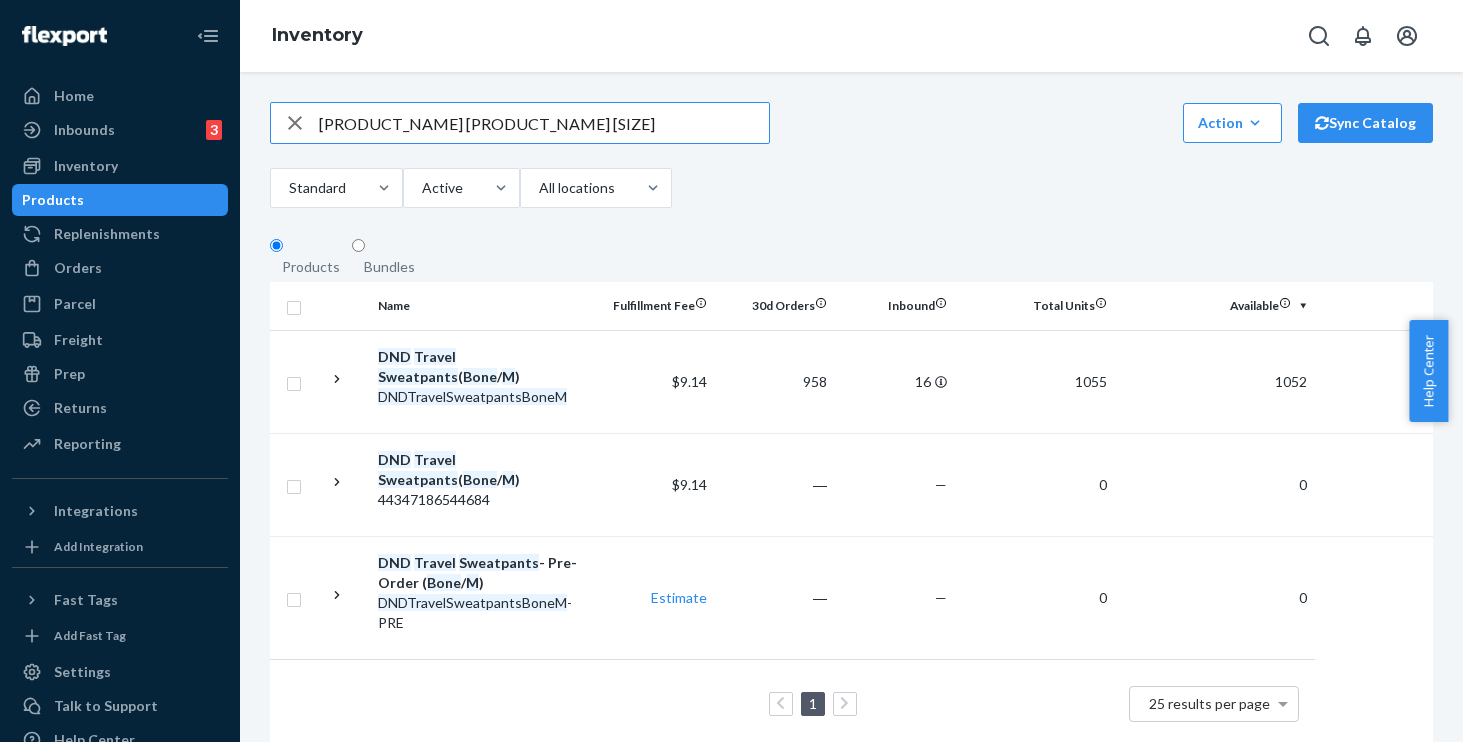 click on "[PRODUCT_NAME] [PRODUCT_NAME] [SIZE]" at bounding box center (544, 123) 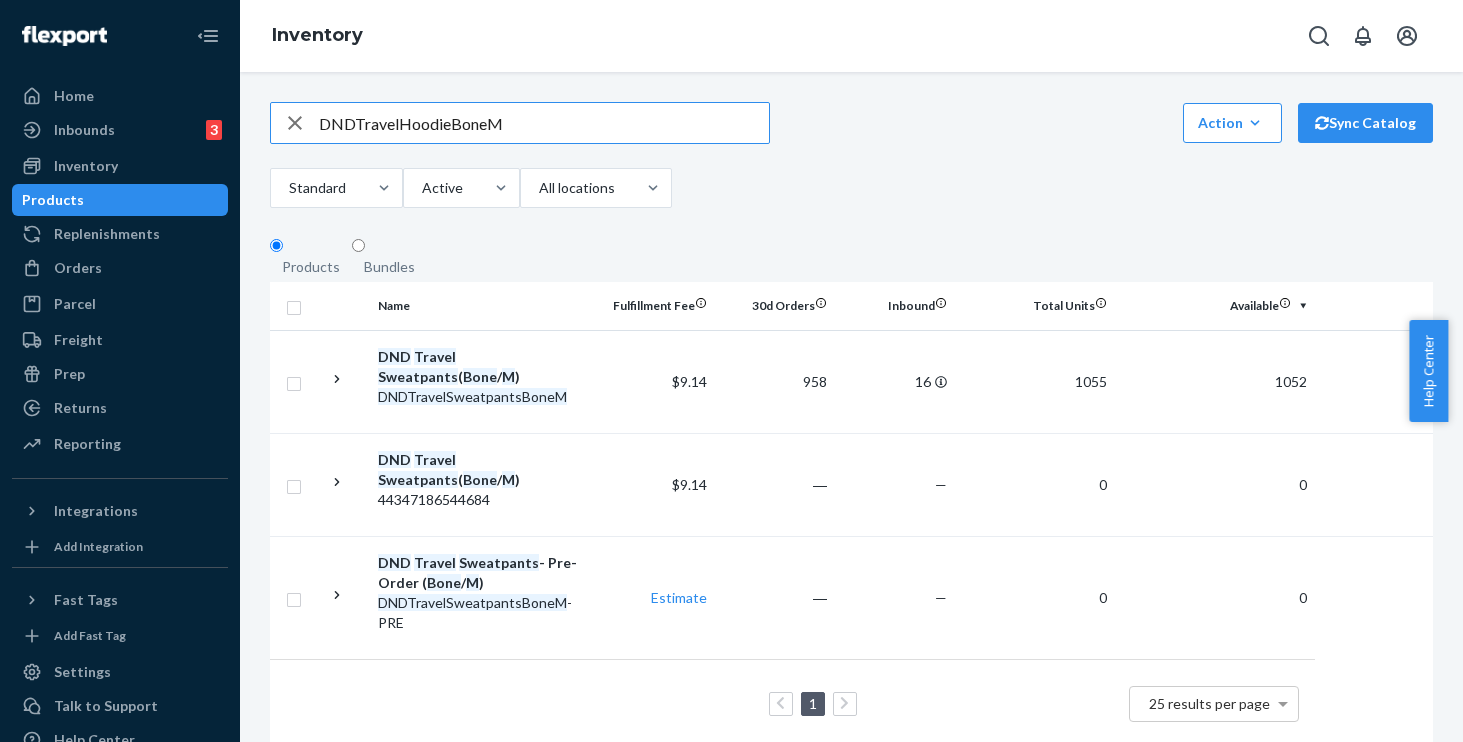 click on "DNDTravelHoodieBoneM" at bounding box center (544, 123) 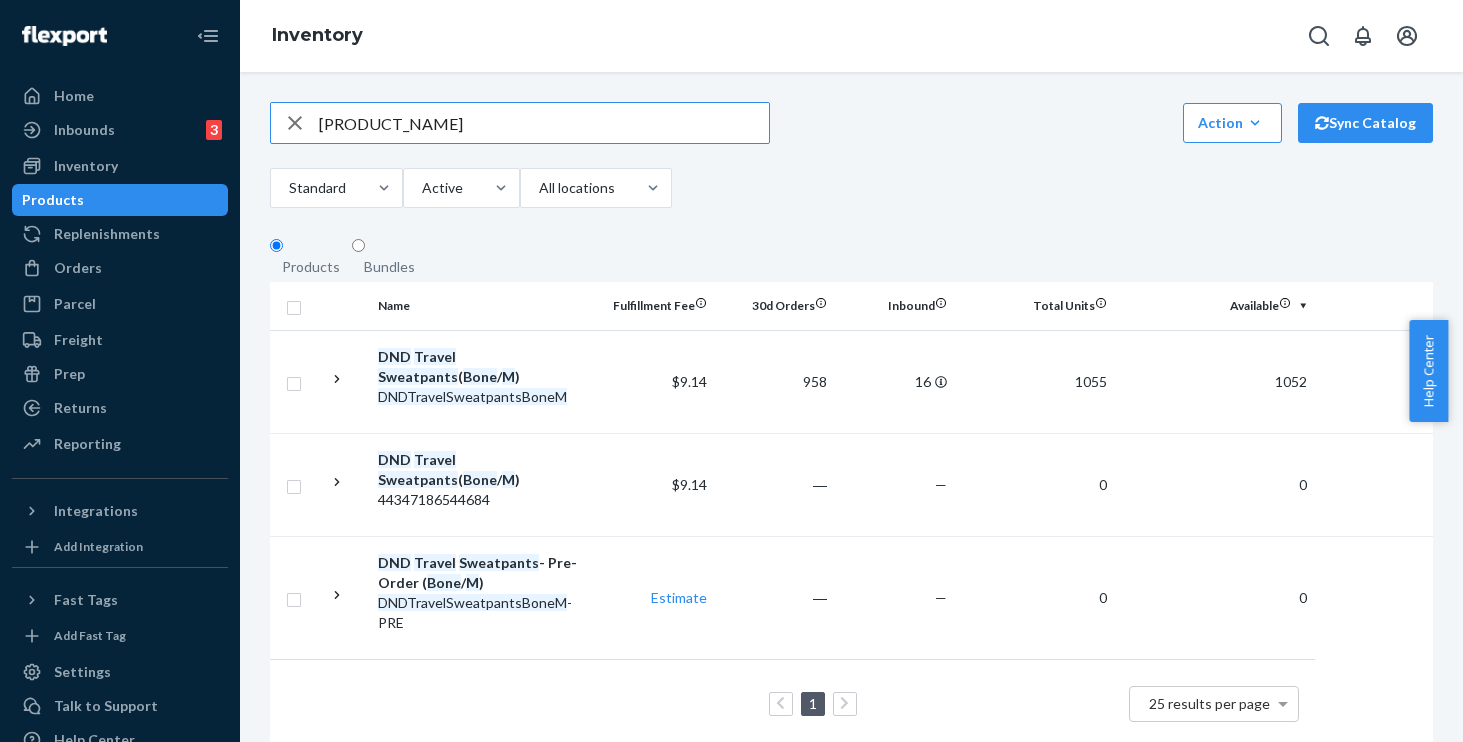 click on "[PRODUCT_NAME]" at bounding box center [544, 123] 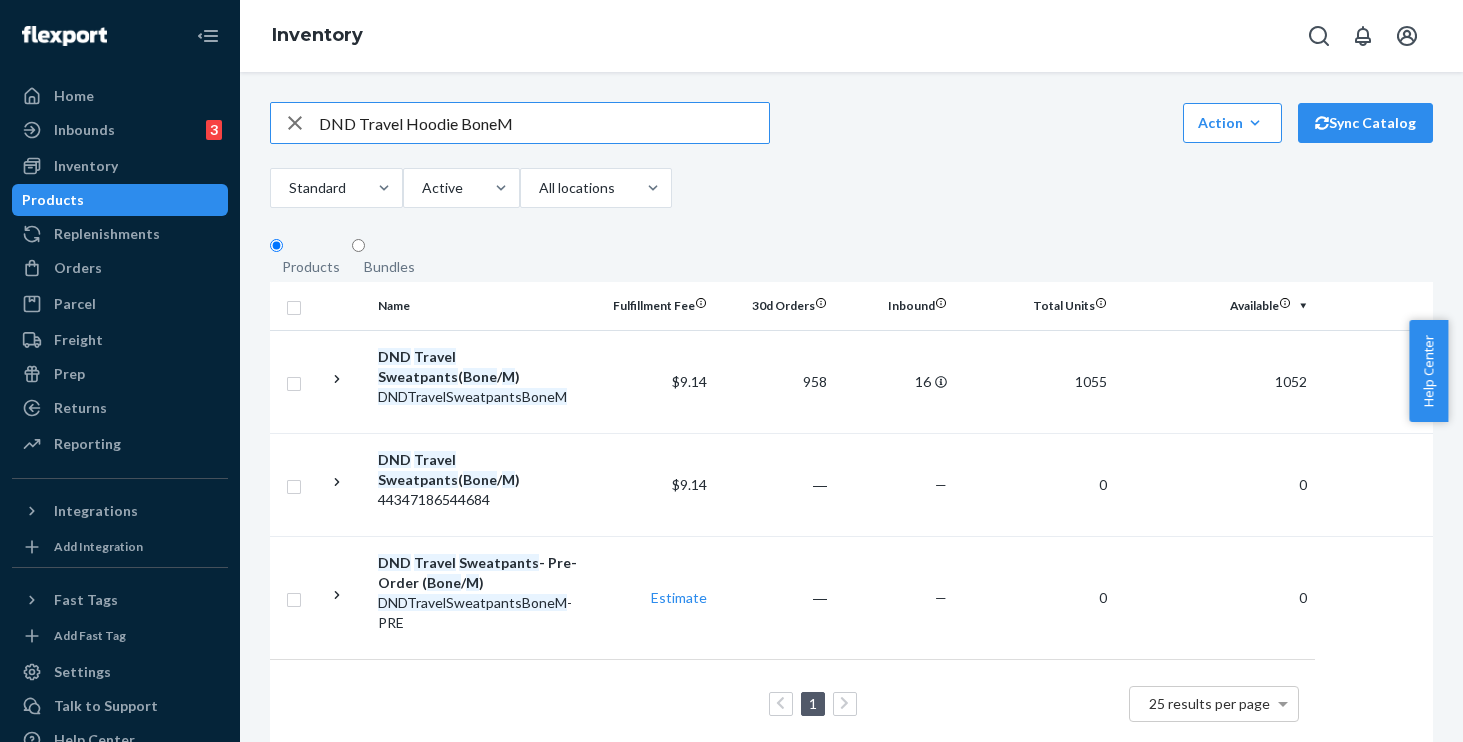 click on "DND Travel Hoodie BoneM" at bounding box center [544, 123] 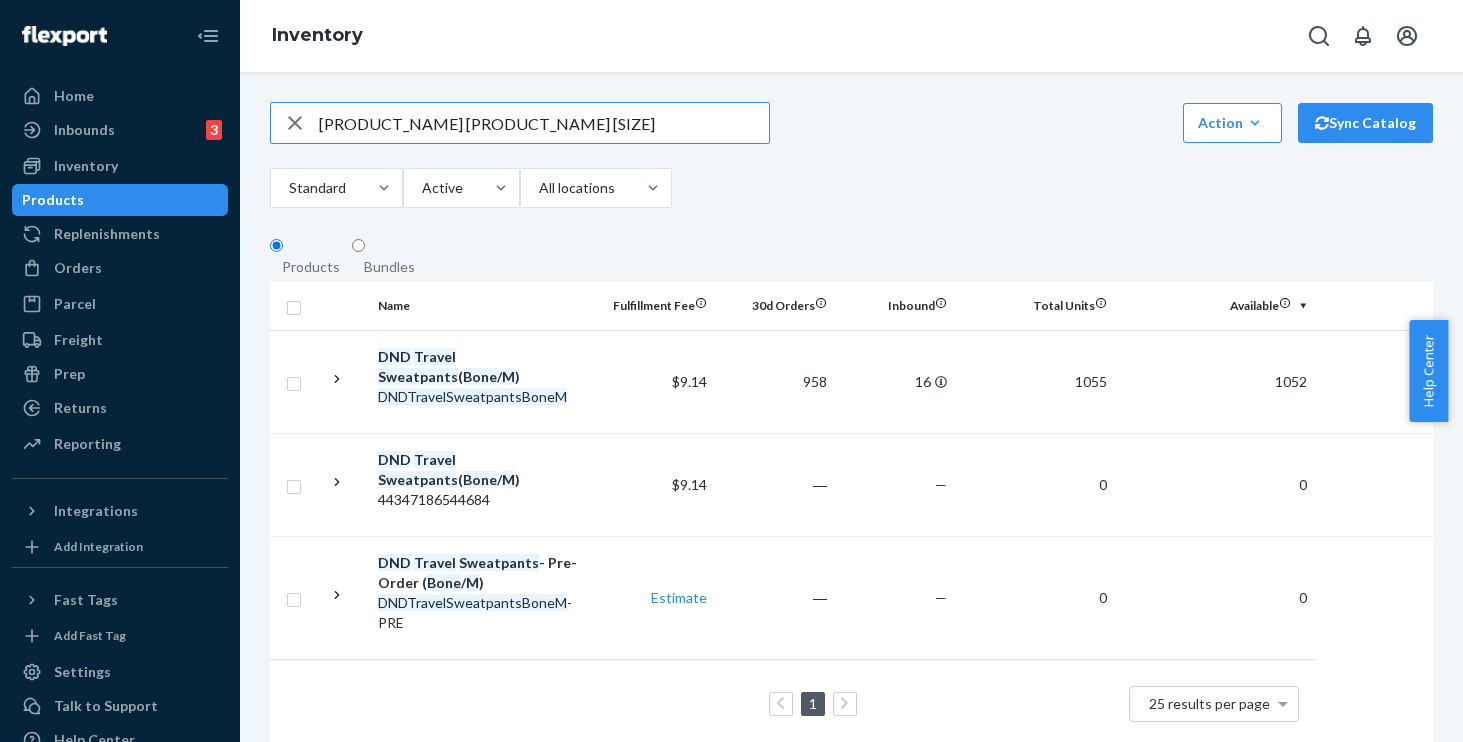 type on "[PRODUCT_NAME] [PRODUCT_NAME] [SIZE]" 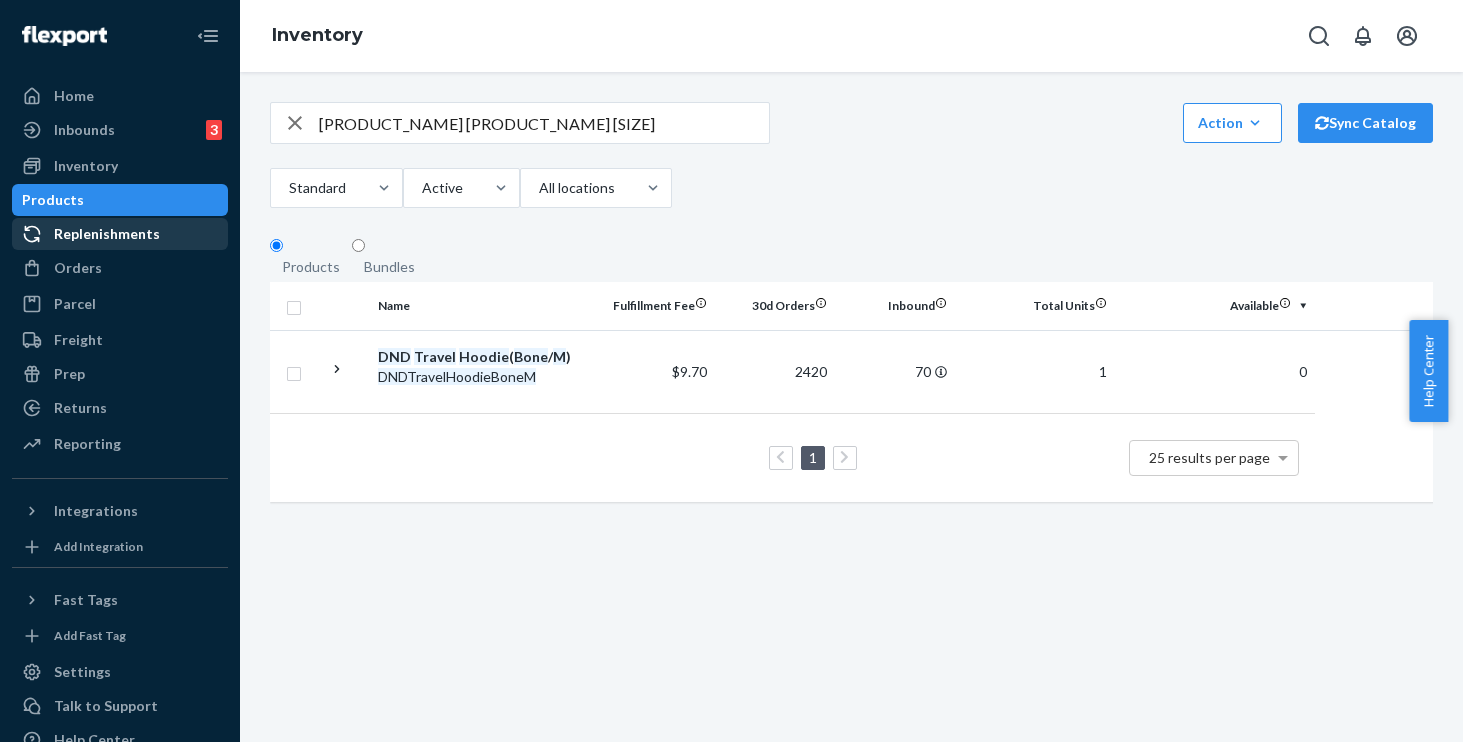 click on "Replenishments" at bounding box center [120, 234] 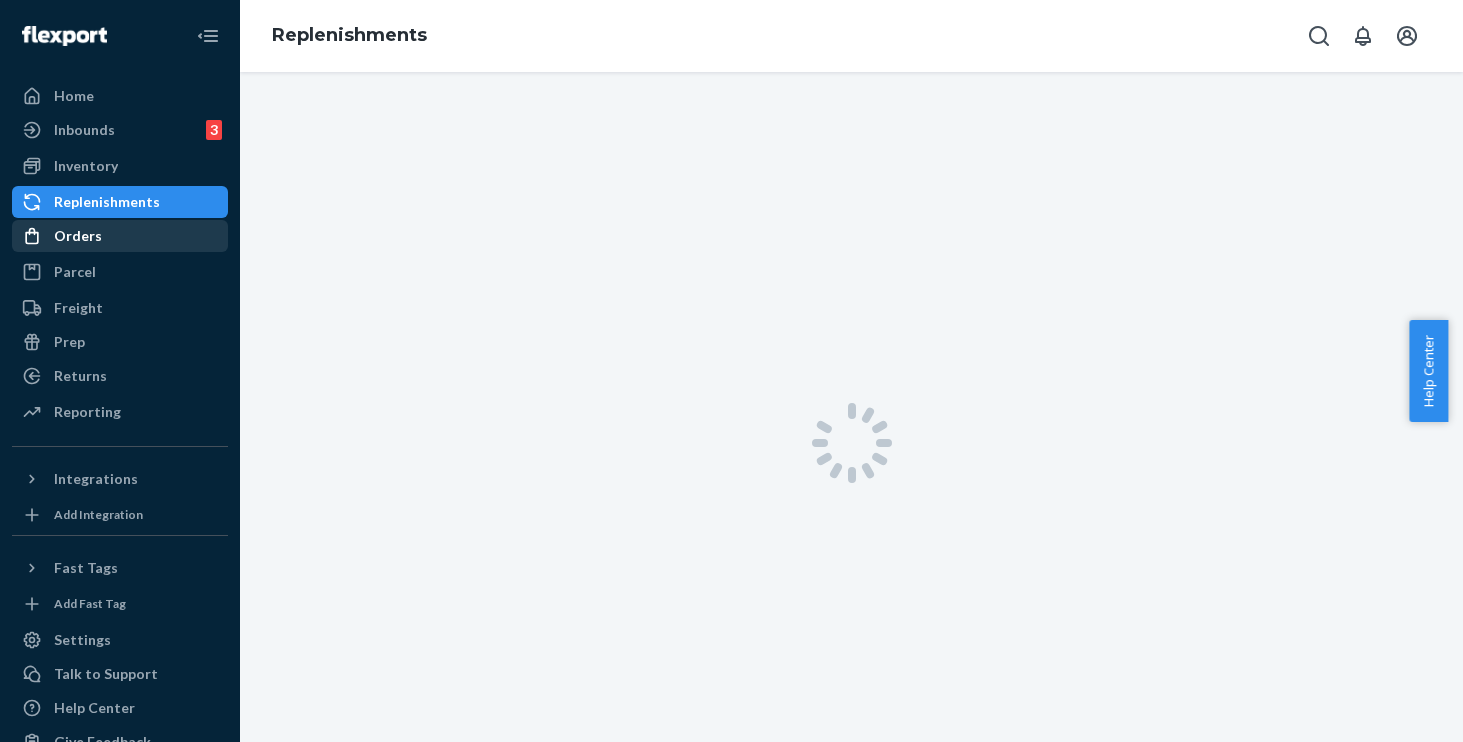 click on "Parcel" at bounding box center (120, 272) 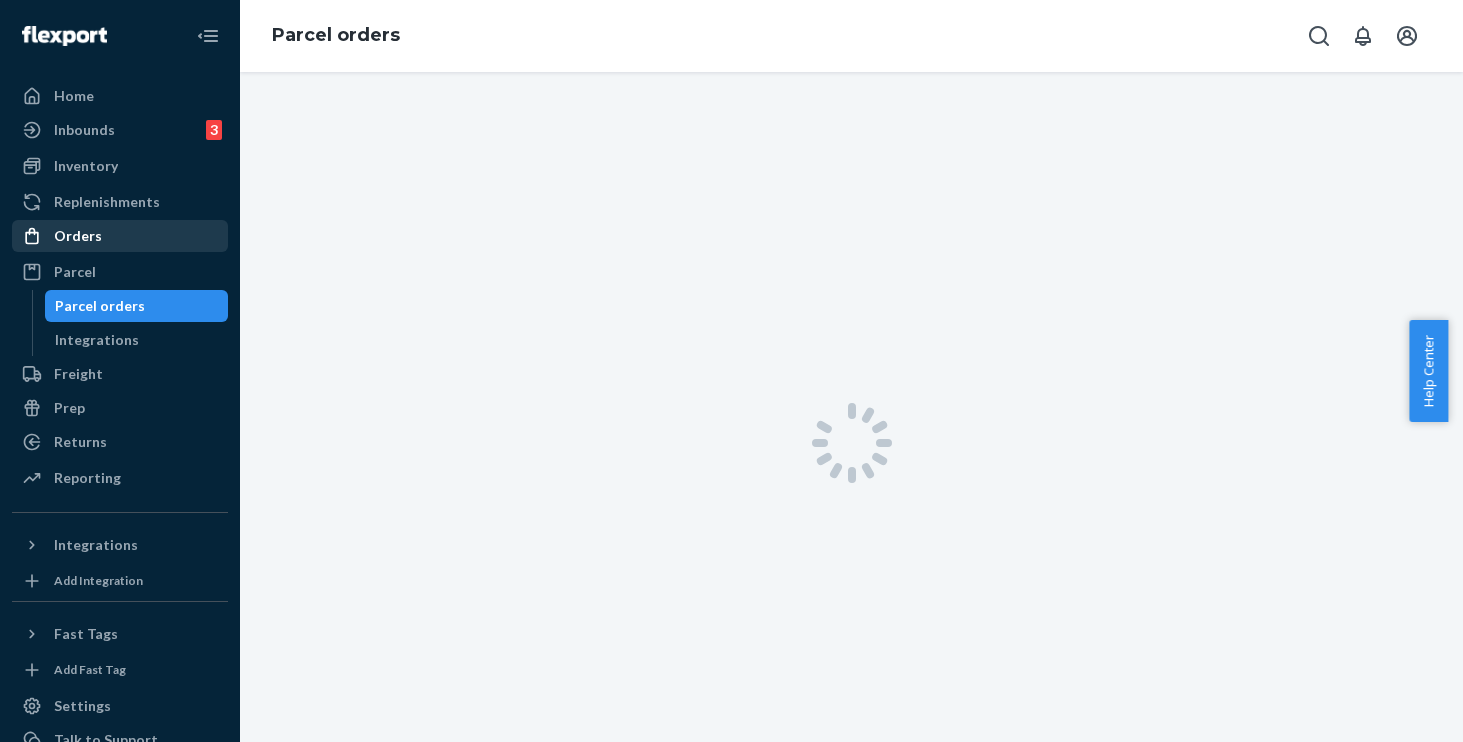 click on "Orders" at bounding box center [120, 236] 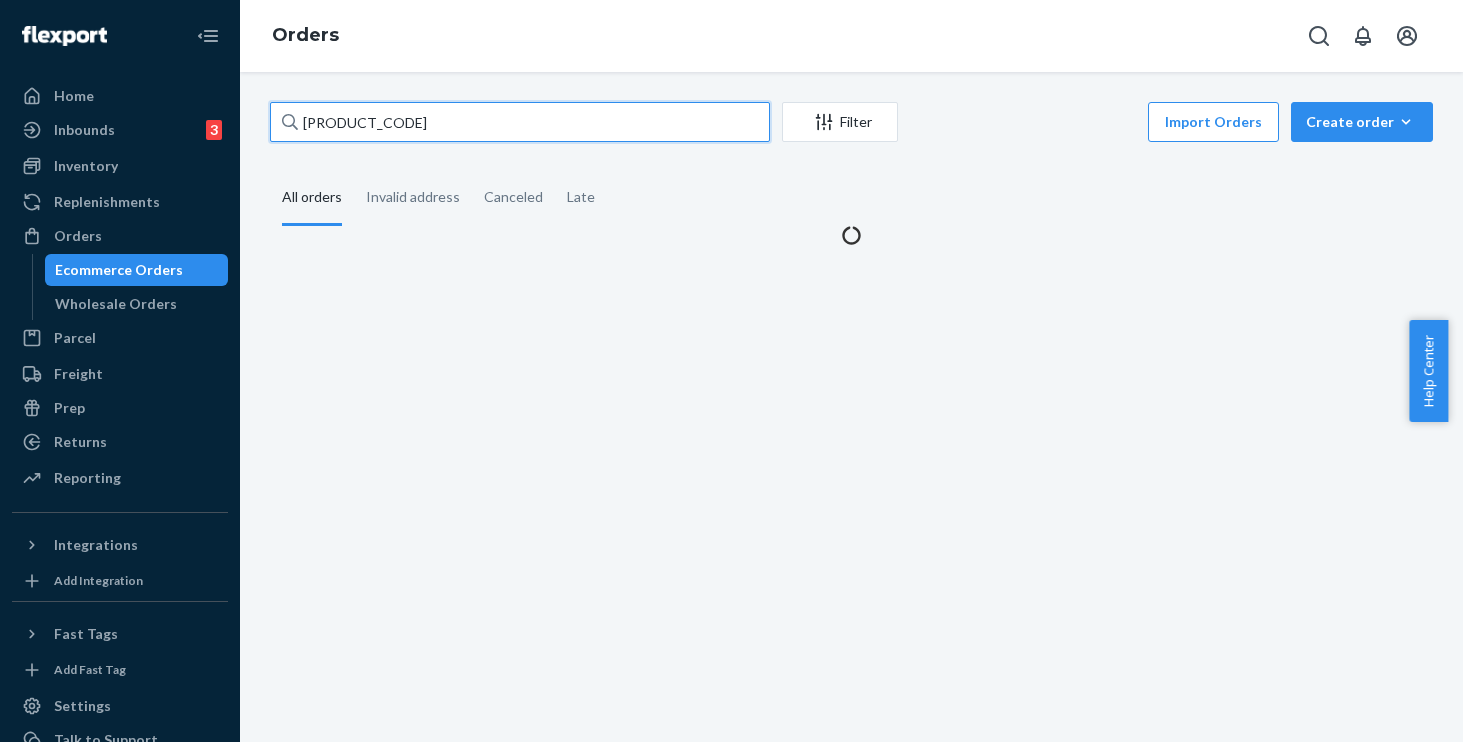 click on "[PRODUCT_CODE]" at bounding box center (520, 122) 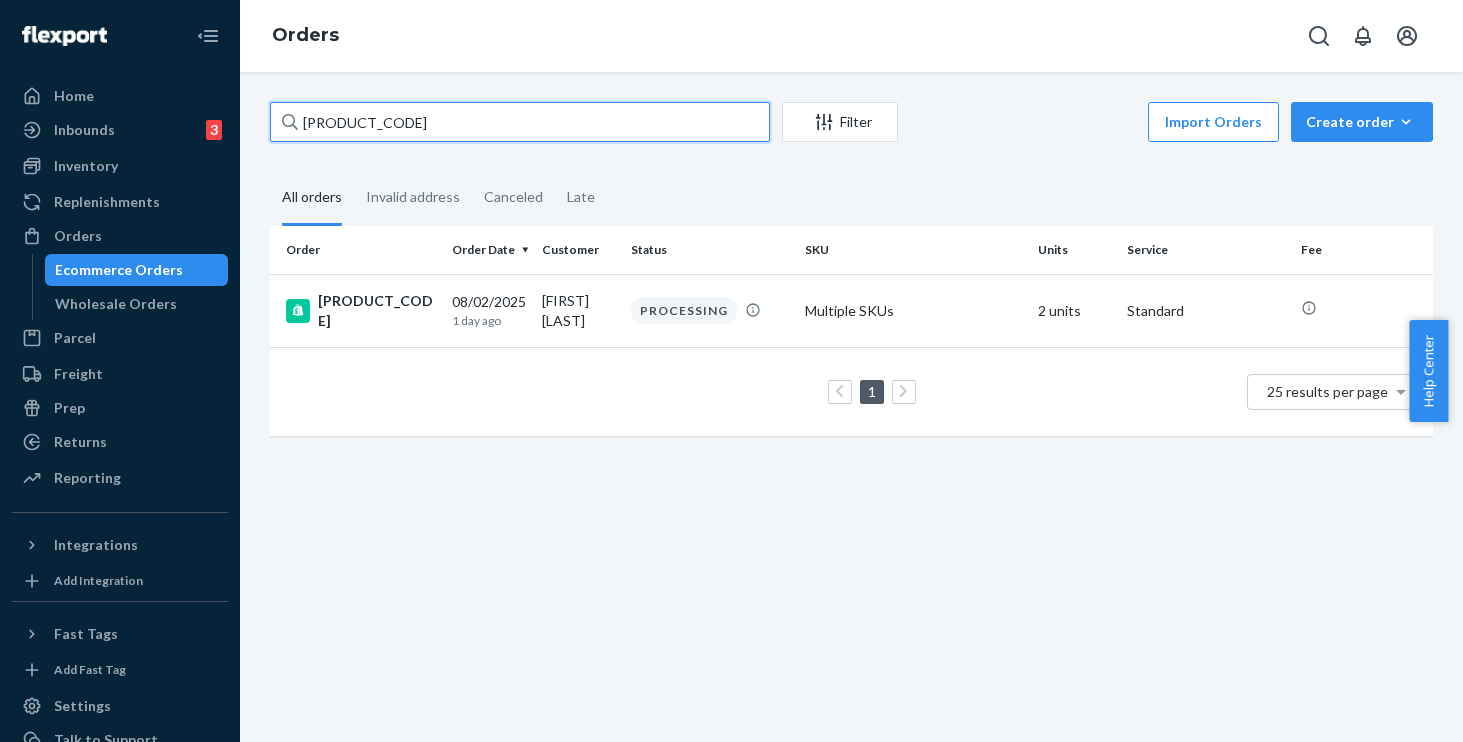 paste on "[PRODUCT_CODE]" 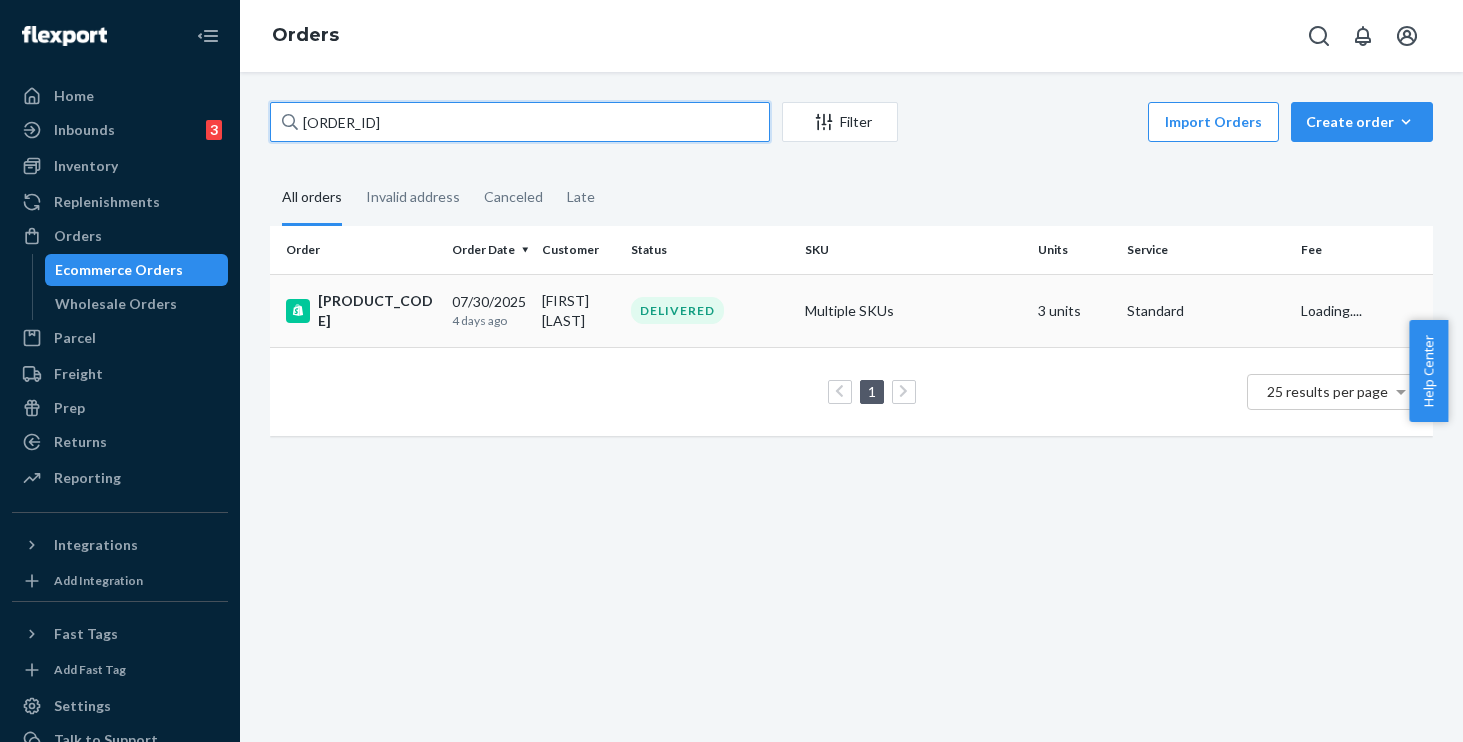 type on "[ORDER_ID]" 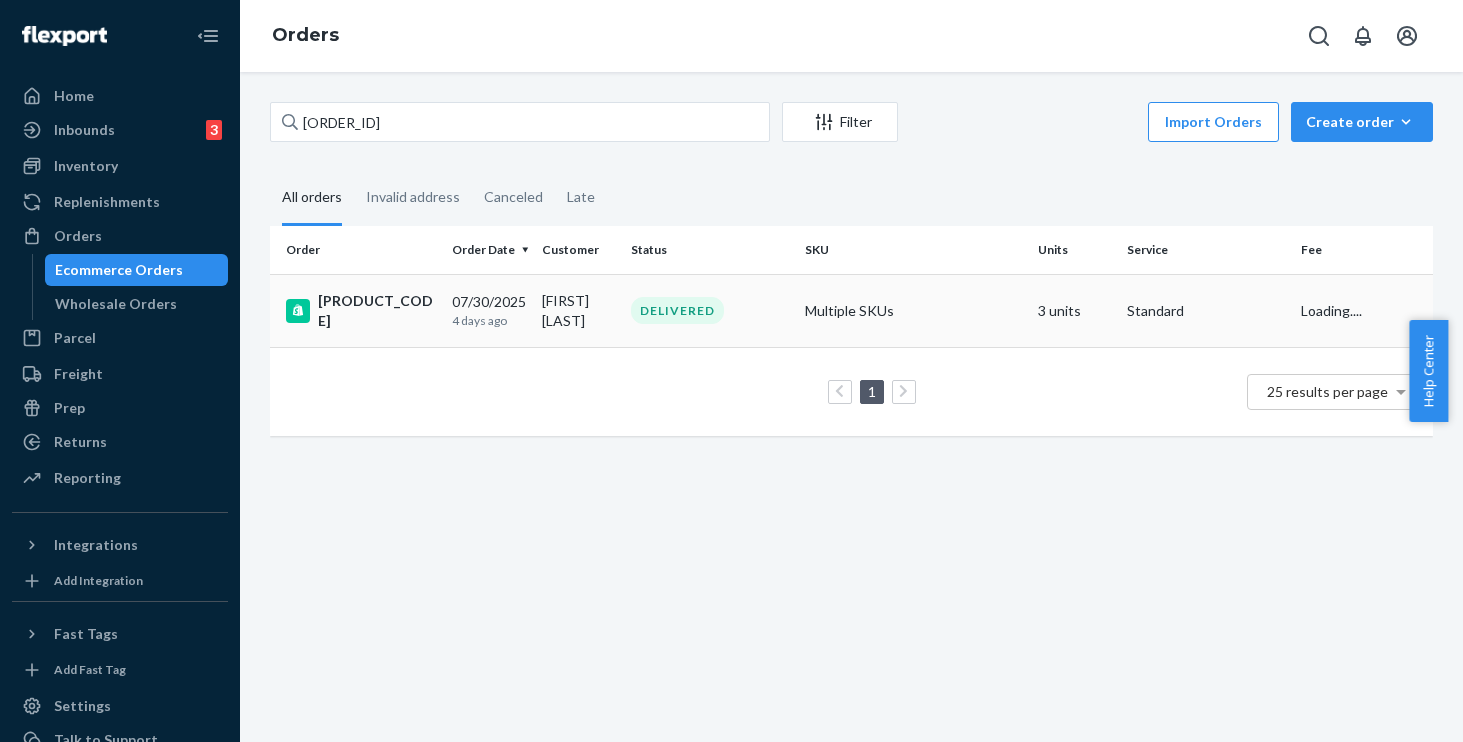 click on "[PRODUCT_CODE]" at bounding box center (357, 310) 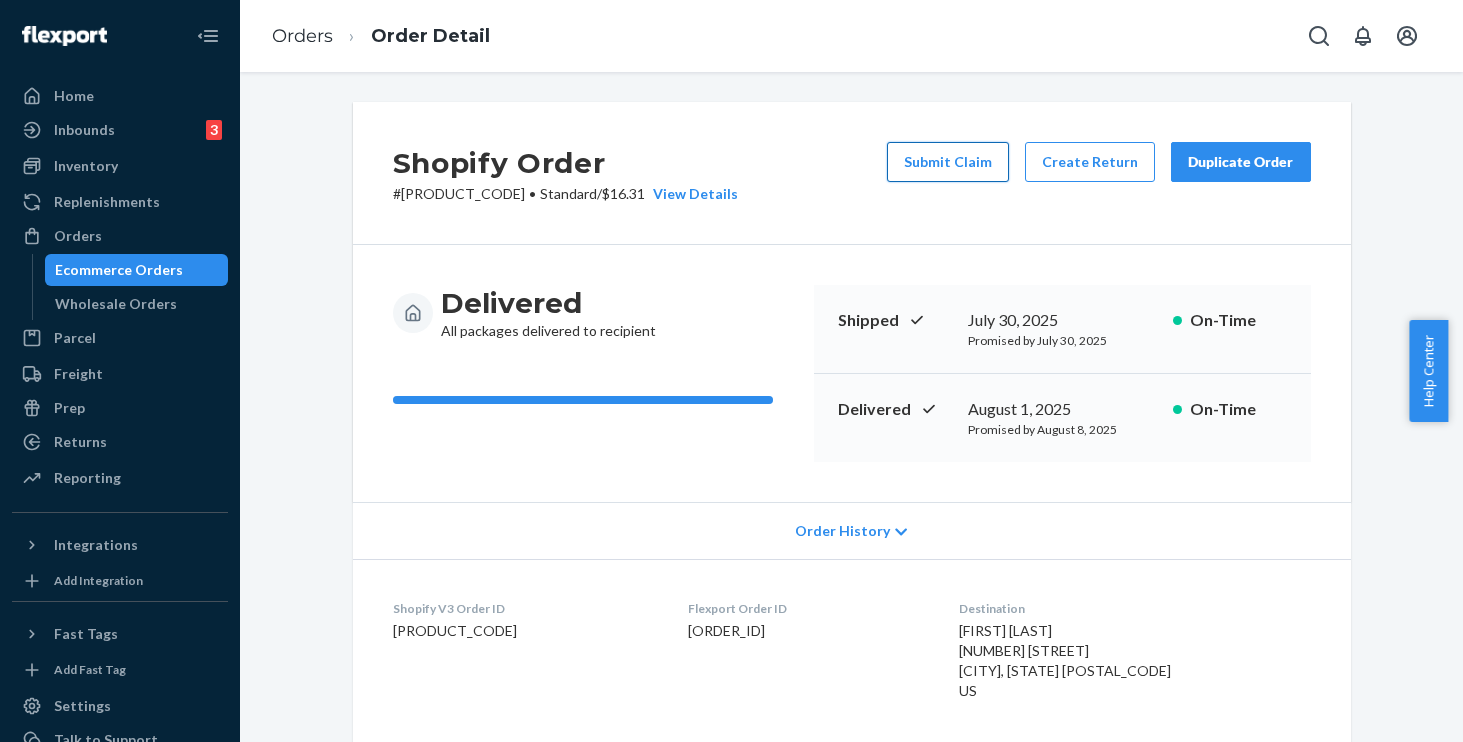 click on "Submit Claim" at bounding box center [948, 162] 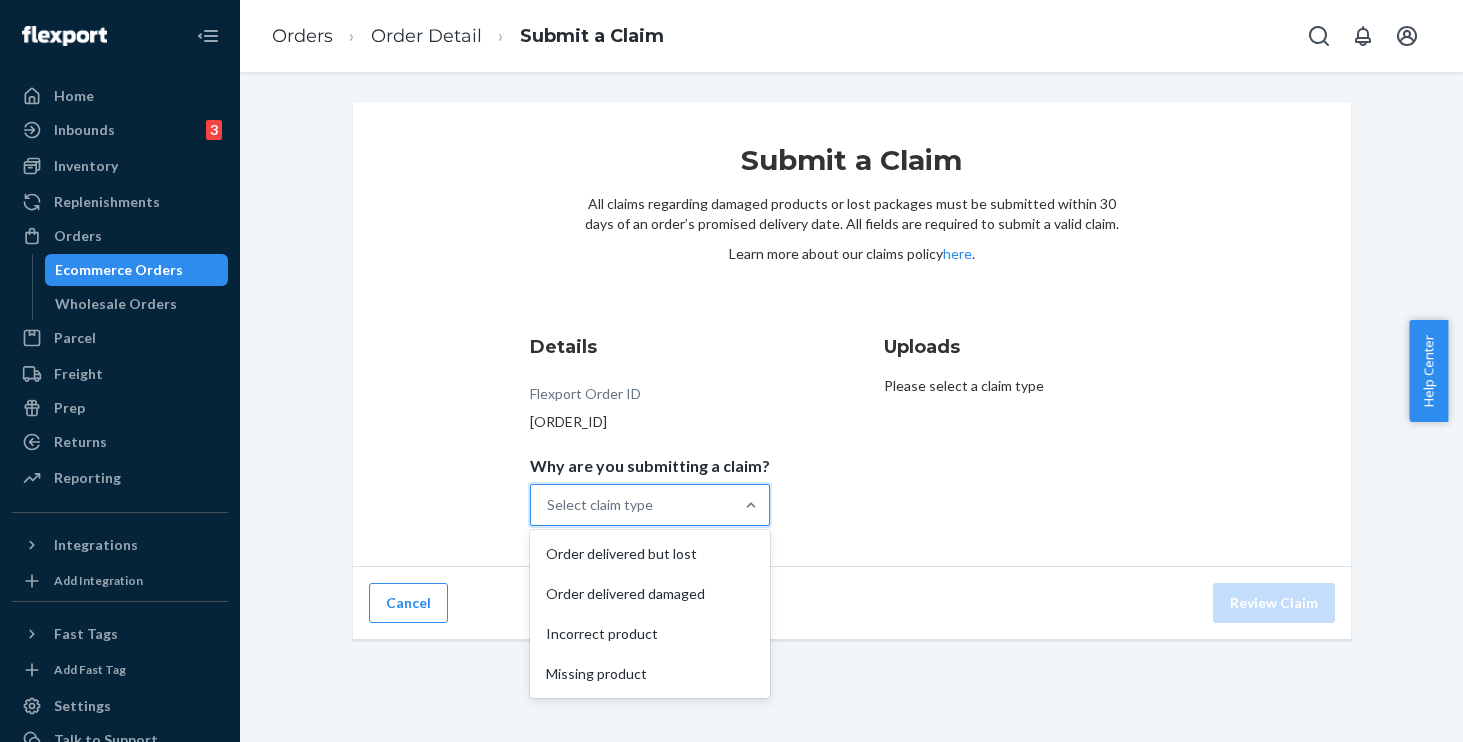 click on "Select claim type" at bounding box center (632, 505) 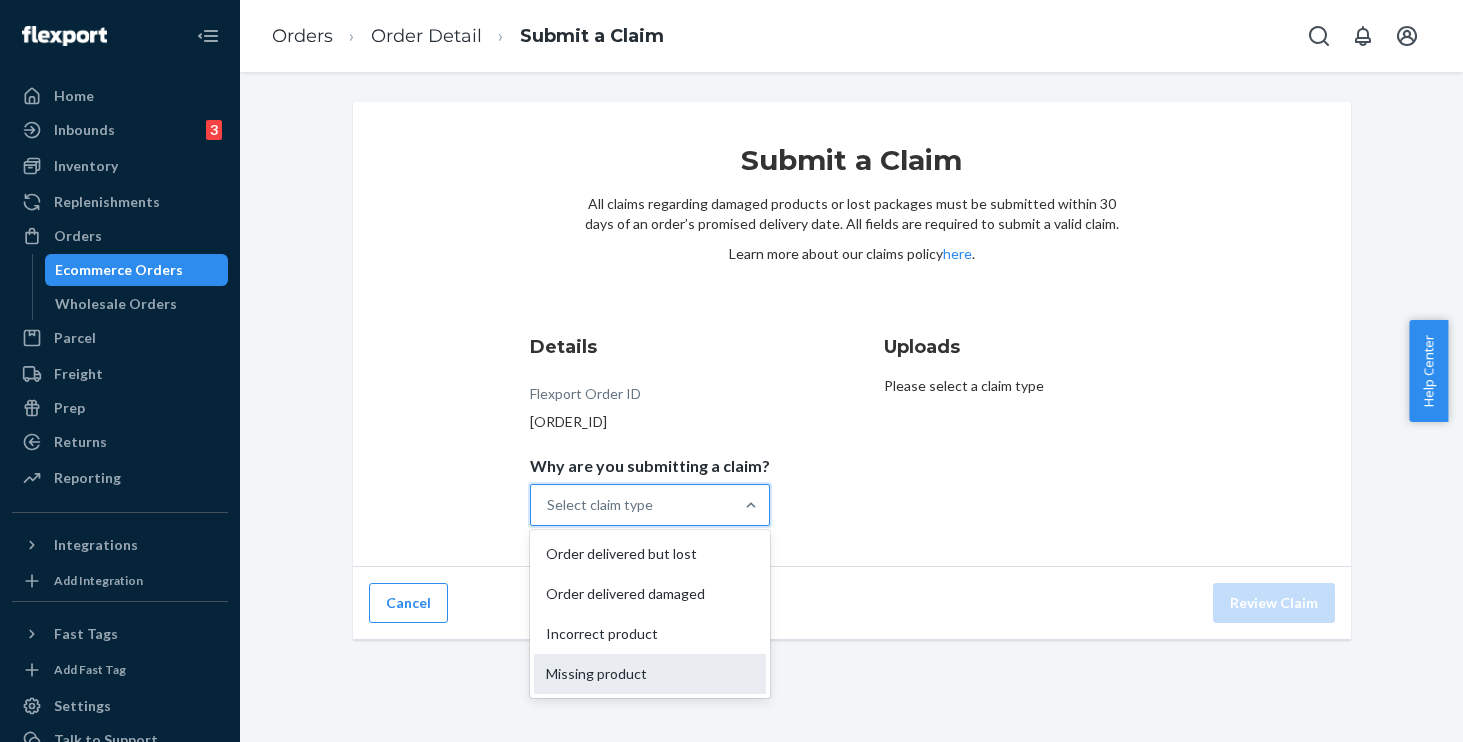 click on "Missing product" at bounding box center [650, 674] 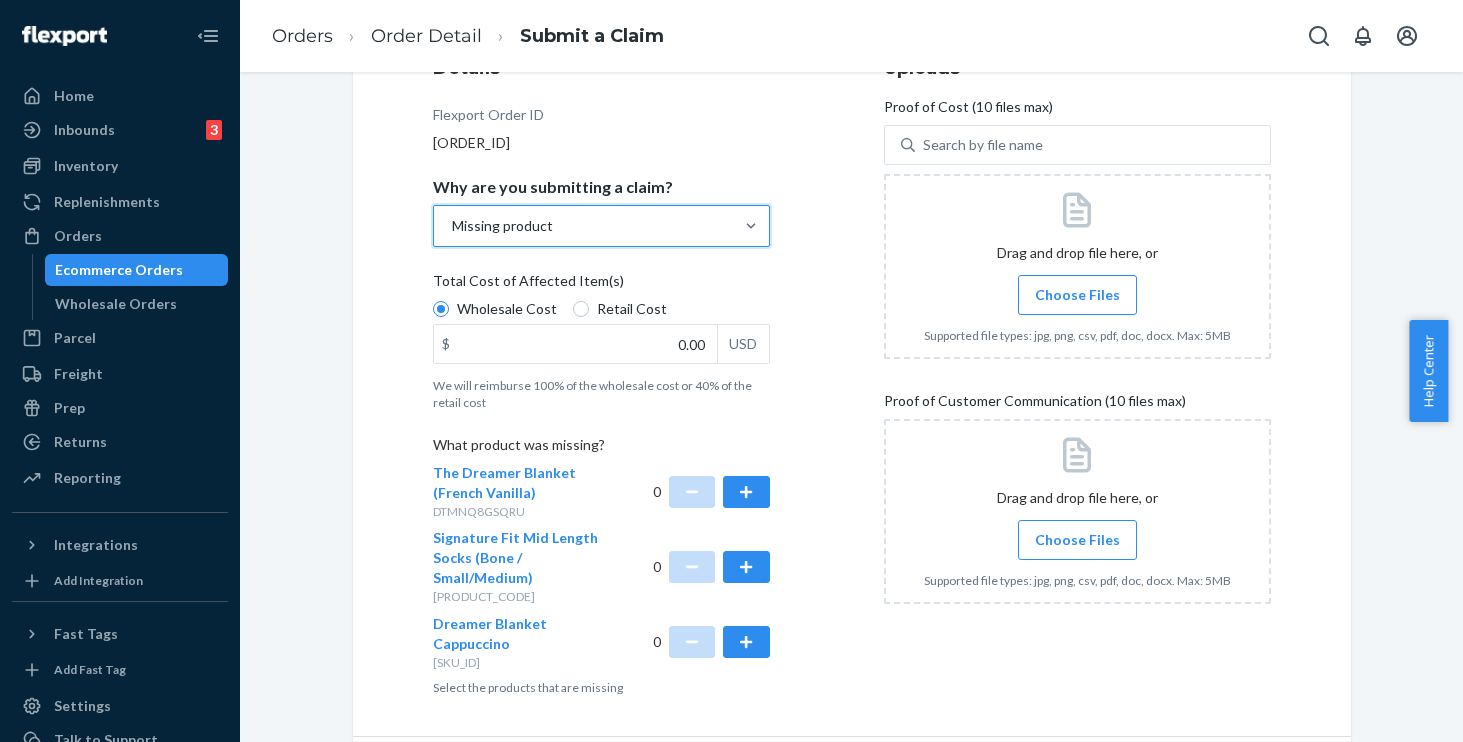 scroll, scrollTop: 347, scrollLeft: 0, axis: vertical 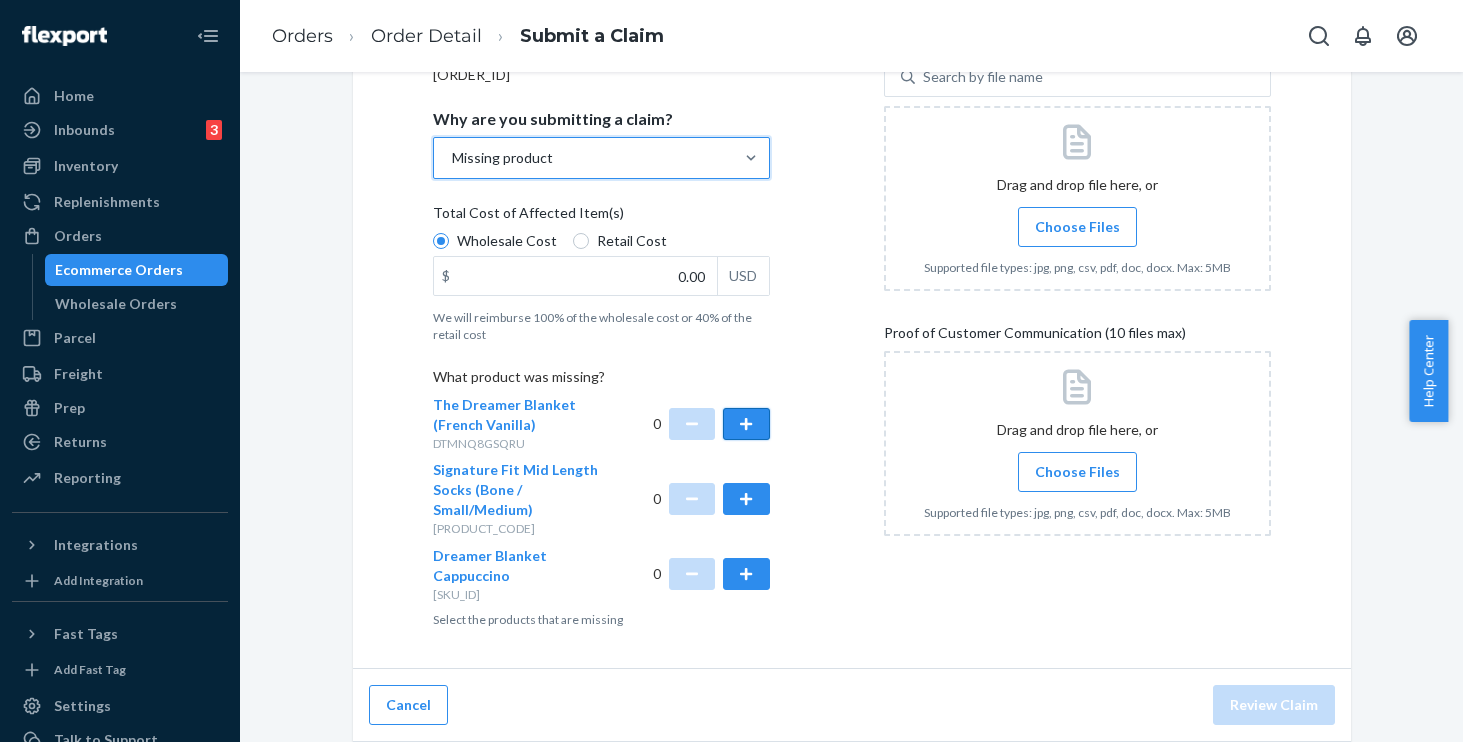 click at bounding box center [746, 424] 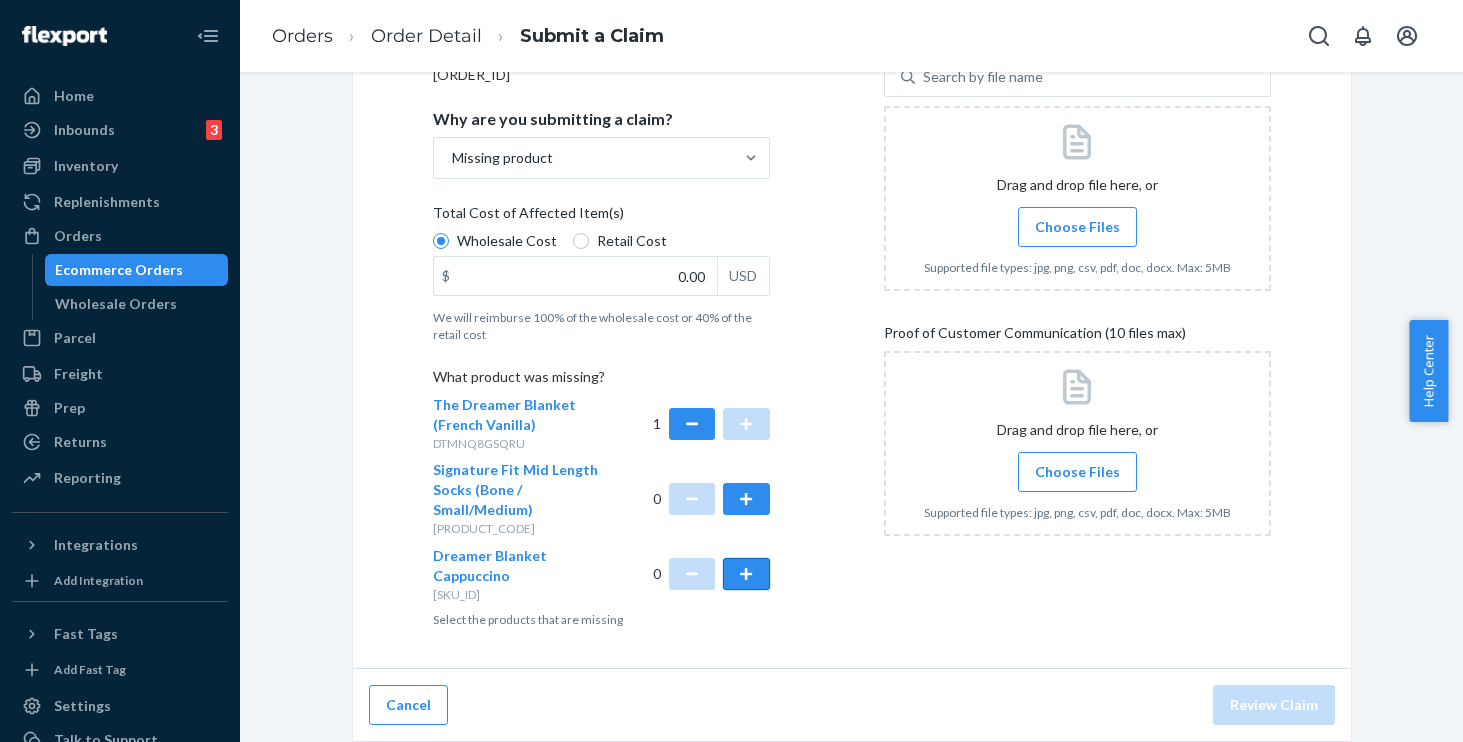 click at bounding box center [746, 574] 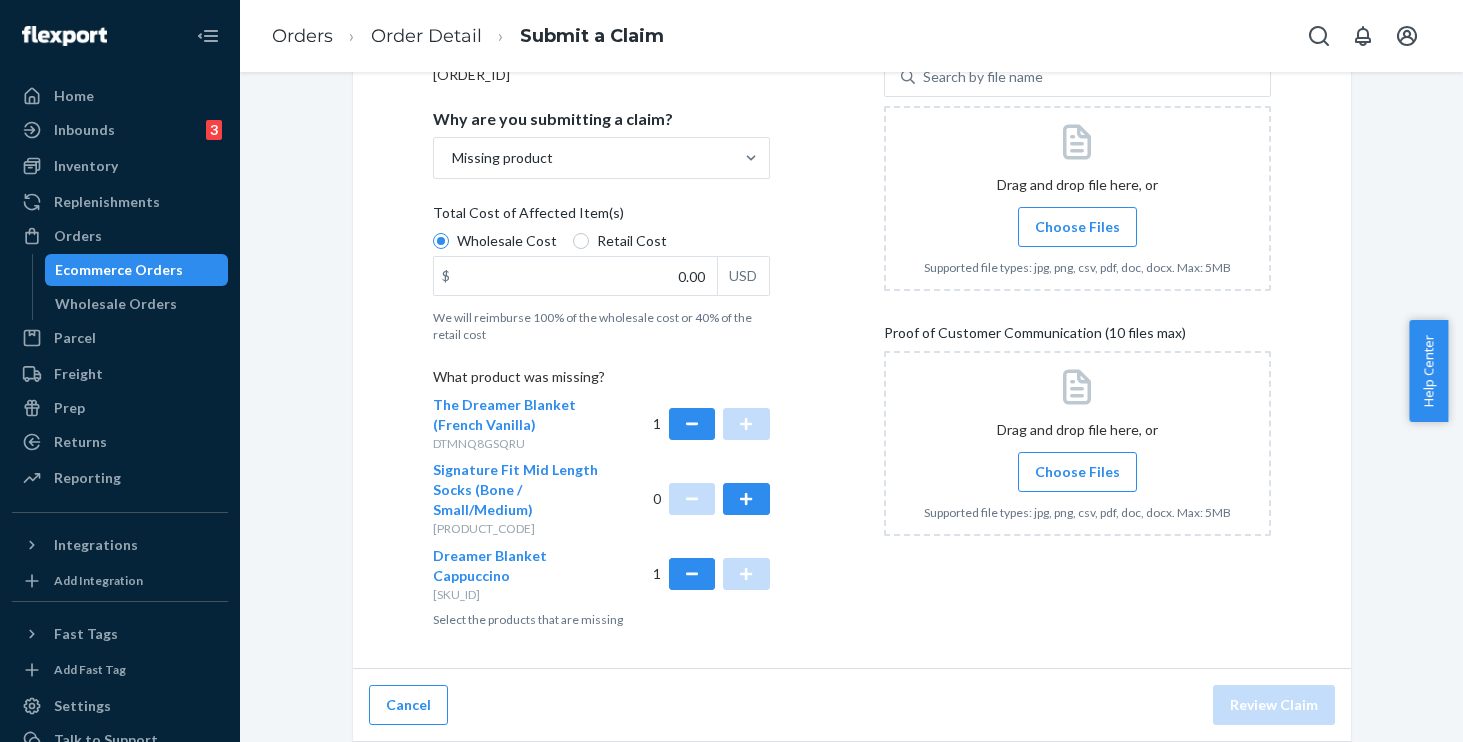 click on "Submit a Claim All claims regarding damaged products or lost packages must be submitted within 30 days of an order’s promised delivery date. All fields are required to submit a valid claim. Learn more about our claims policy  here . Details Flexport Order ID [ORDER_ID] Why are you submitting a claim? Missing product Total Cost of Affected Item(s) Wholesale Cost Retail Cost $ 0.00 USD We will reimburse 100% of the wholesale cost or 40% of the retail cost What product was missing? The Dreamer Blanket (French Vanilla) DTMNQ8GSQRU 1 Signature Fit Mid Length Socks (Bone / Small/Medium) DUFUF3XJHUP 0 Dreamer Blanket Cappuccino DZC8WSKAFTH 1 Select the products that are missing Uploads Proof of Cost (10 files max) Search by file name Drag and drop file here, or Choose Files Supported file types: jpg, png, csv, pdf, doc, docx.  Max: 5MB Proof of Customer Communication (10 files max) Drag and drop file here, or Choose Files Supported file types: jpg, png, csv, pdf, doc, docx.  Max: 5MB" at bounding box center [852, 212] 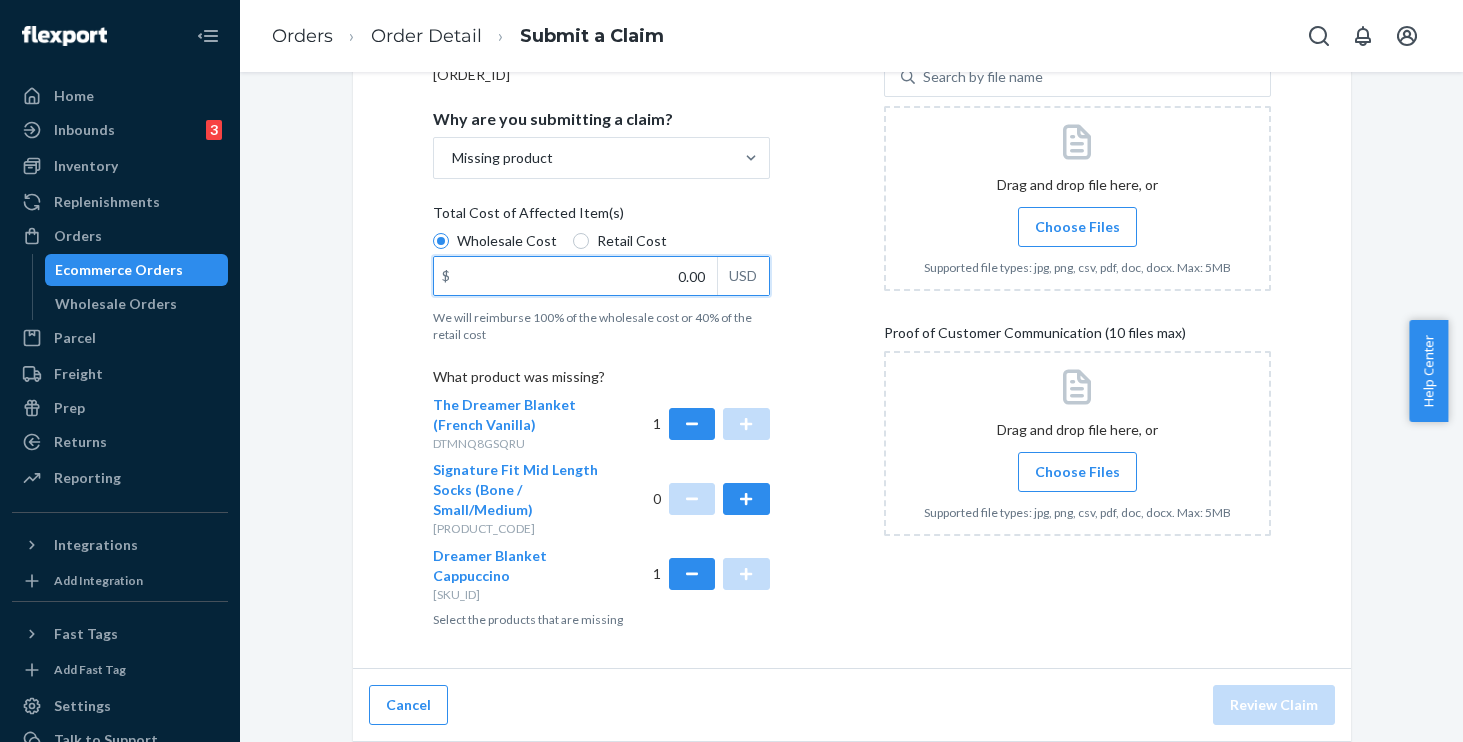 click on "0.00" at bounding box center (575, 276) 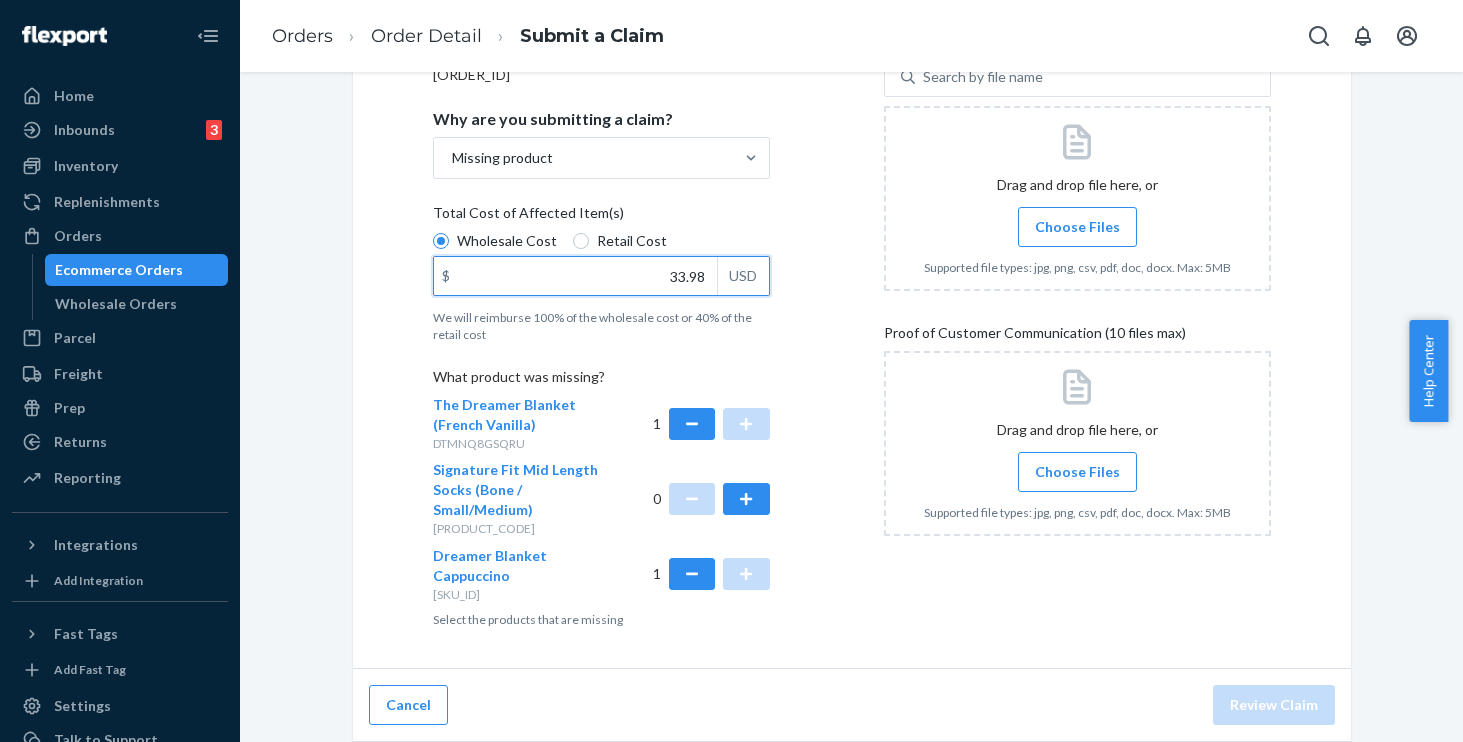 type on "33.98" 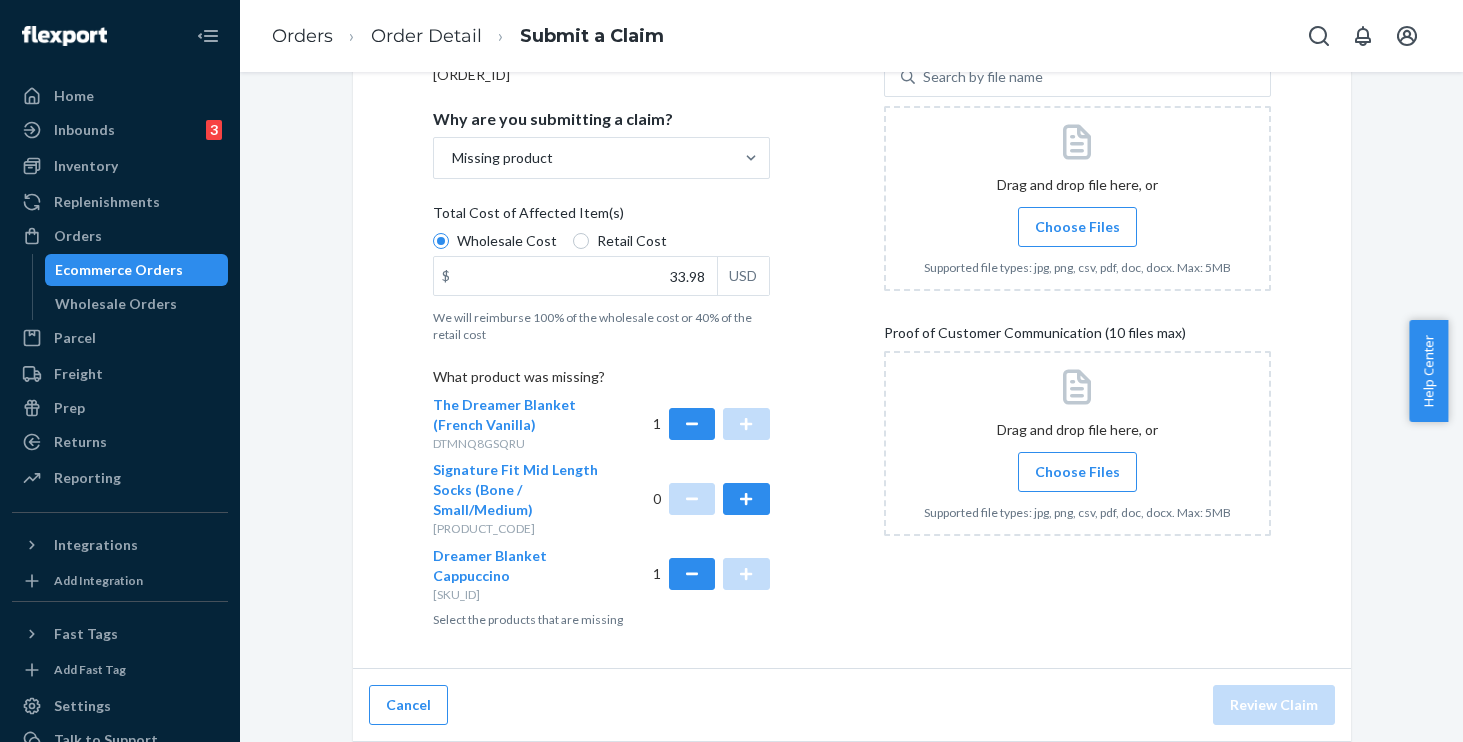 click on "Details Flexport Order ID [ORDER_ID] Why are you submitting a claim? Missing product Total Cost of Affected Item(s) Wholesale Cost Retail Cost $ [PRICE] USD We will reimburse 100% of the wholesale cost or 40% of the retail cost What product was missing? The Dreamer Blanket (French Vanilla) [PRODUCT_CODE] 1 Signature Fit Mid Length Socks (Bone / Small/Medium) [PRODUCT_CODE] 0 Dreamer Blanket Cappuccino [PRODUCT_CODE] 1 Select the products that are missing Uploads Proof of Cost (10 files max) Search by file name Drag and drop file here, or Choose Files Supported file types: jpg, png, csv, pdf, doc, docx. Max: 5MB Proof of Customer Communication (10 files max) Drag and drop file here, or Choose Files Supported file types: jpg, png, csv, pdf, doc, docx. Max: 5MB" at bounding box center [852, 307] 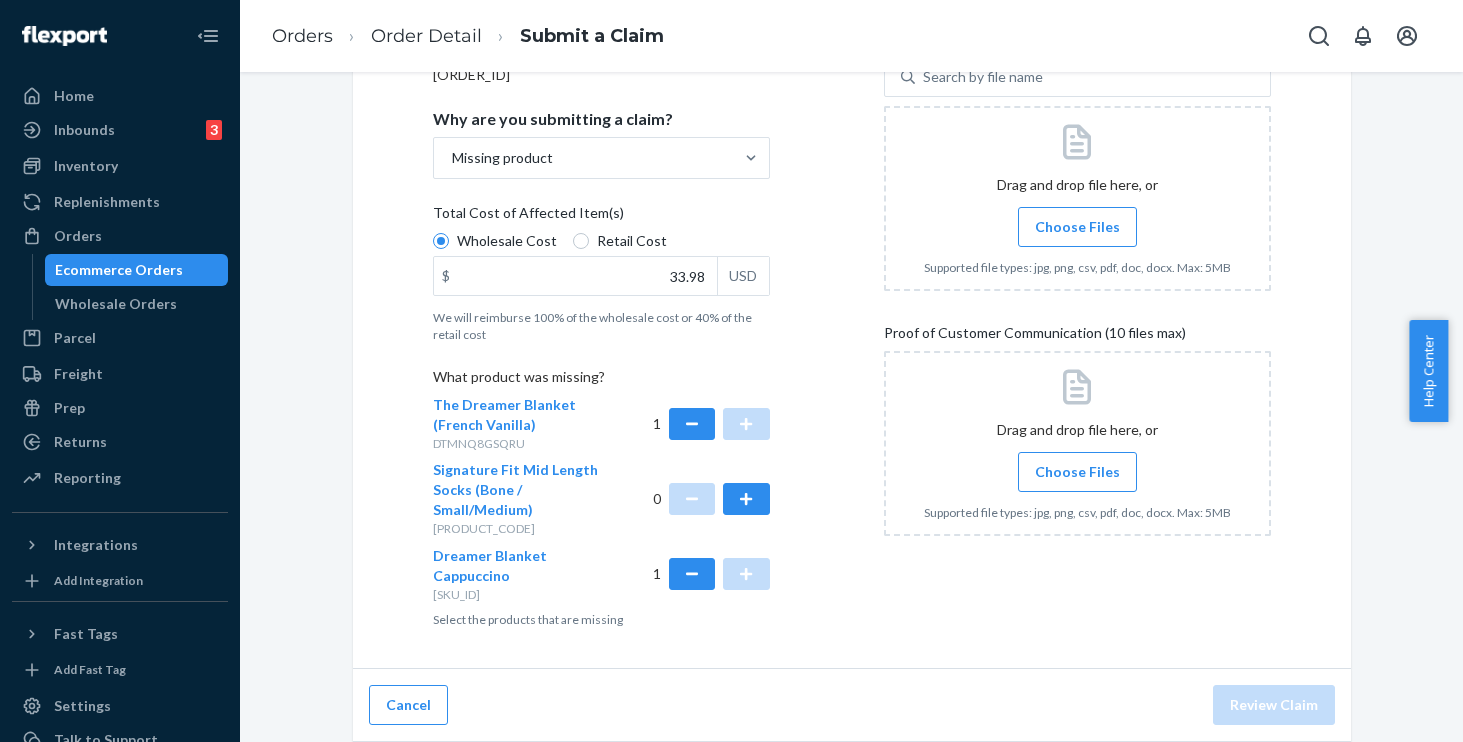 click on "Choose Files" at bounding box center (1077, 227) 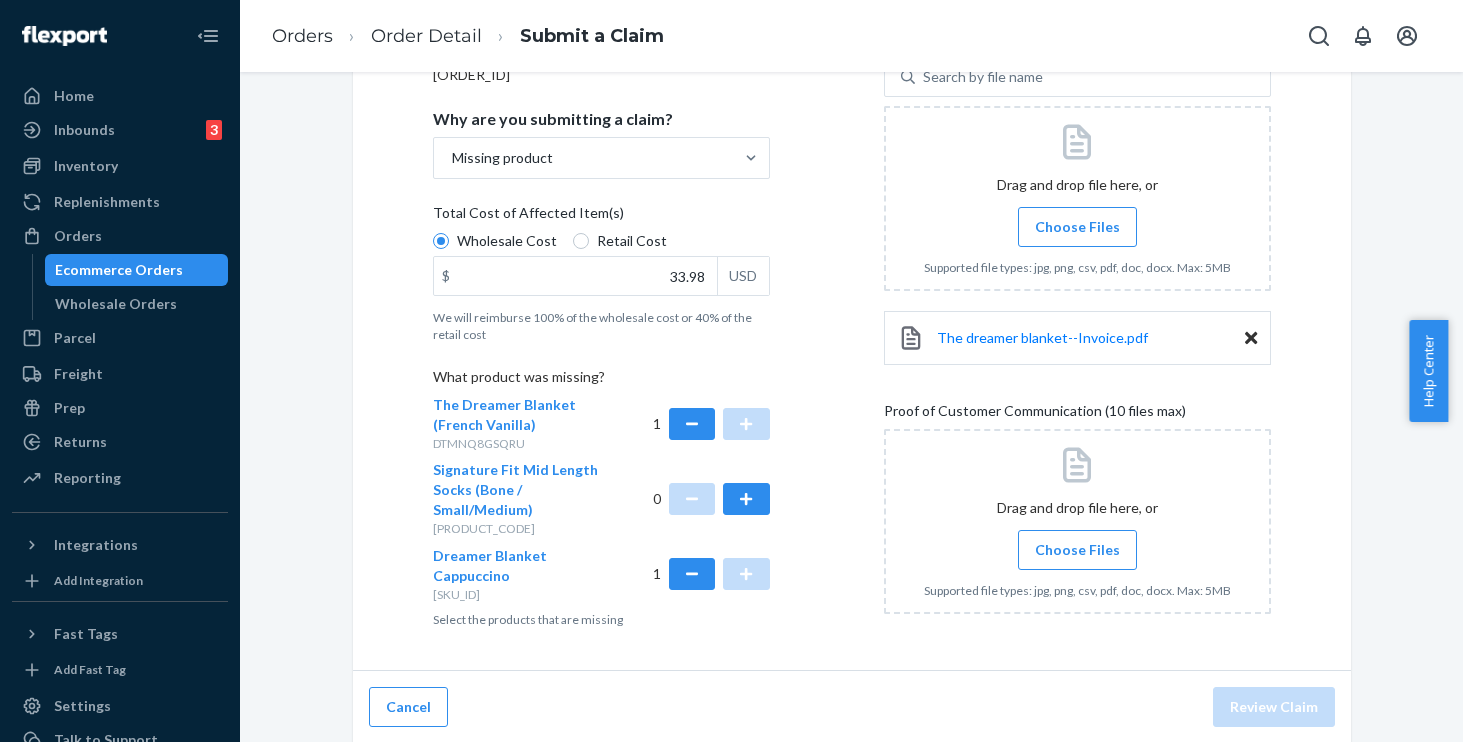 click on "Choose Files" at bounding box center (1077, 550) 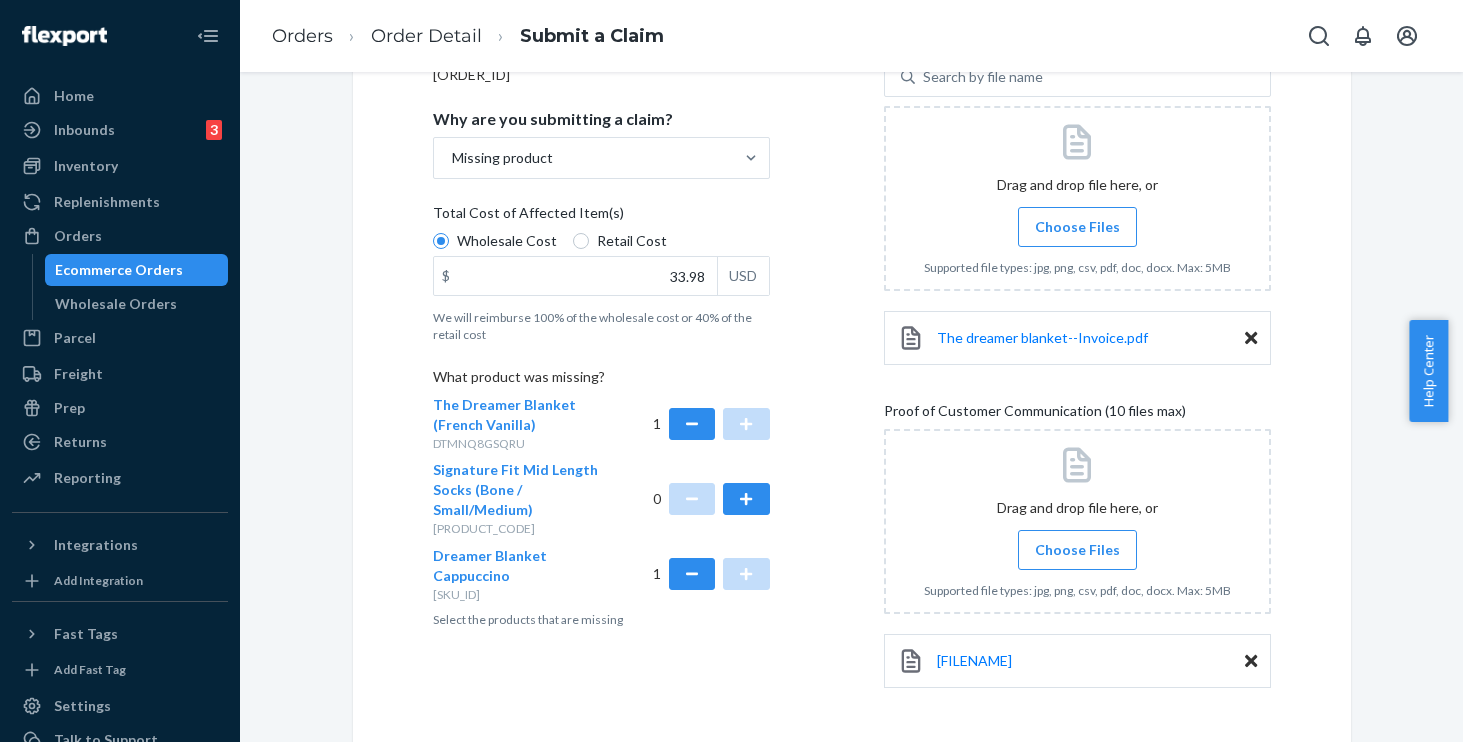 click on "Choose Files" at bounding box center (1077, 550) 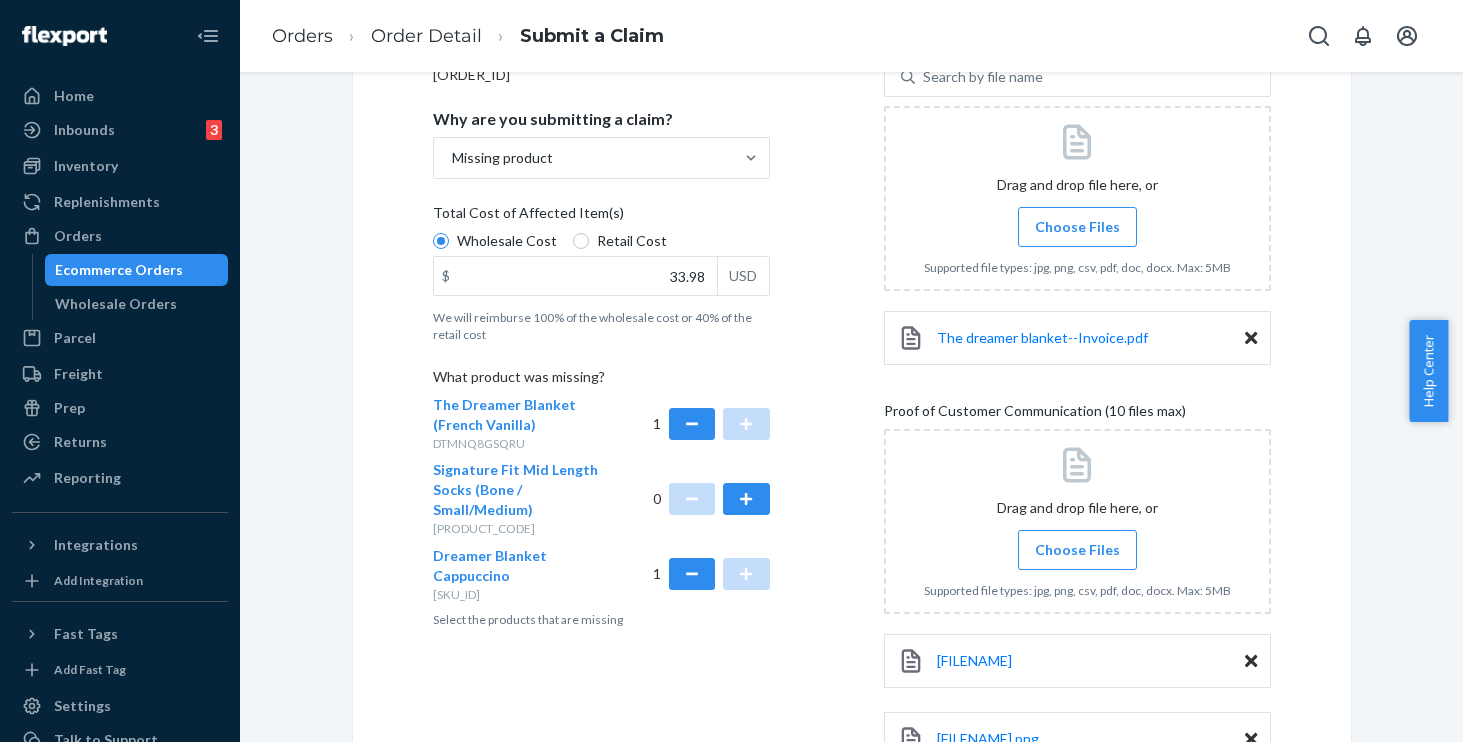 click on "Choose Files" at bounding box center [1077, 550] 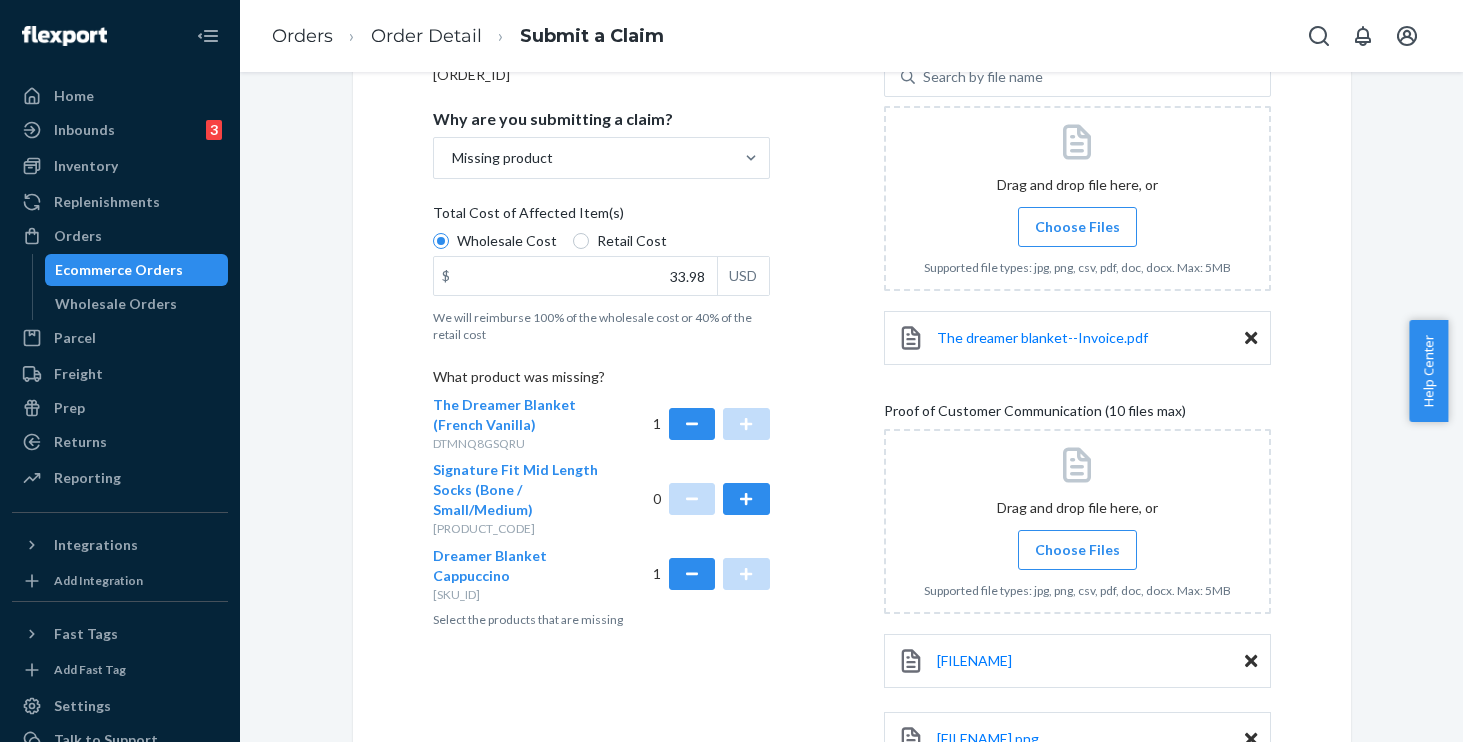 scroll, scrollTop: 583, scrollLeft: 0, axis: vertical 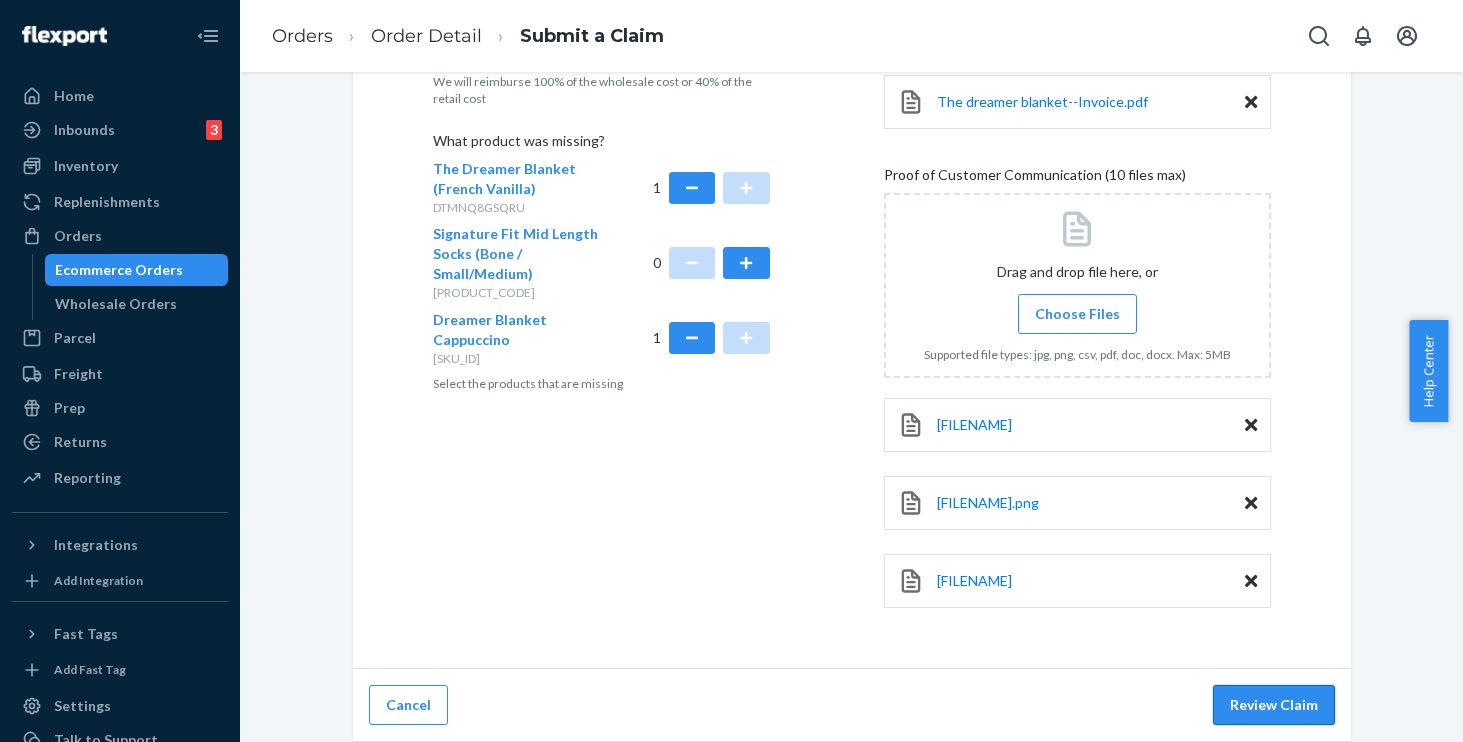 click on "Review Claim" at bounding box center [1274, 705] 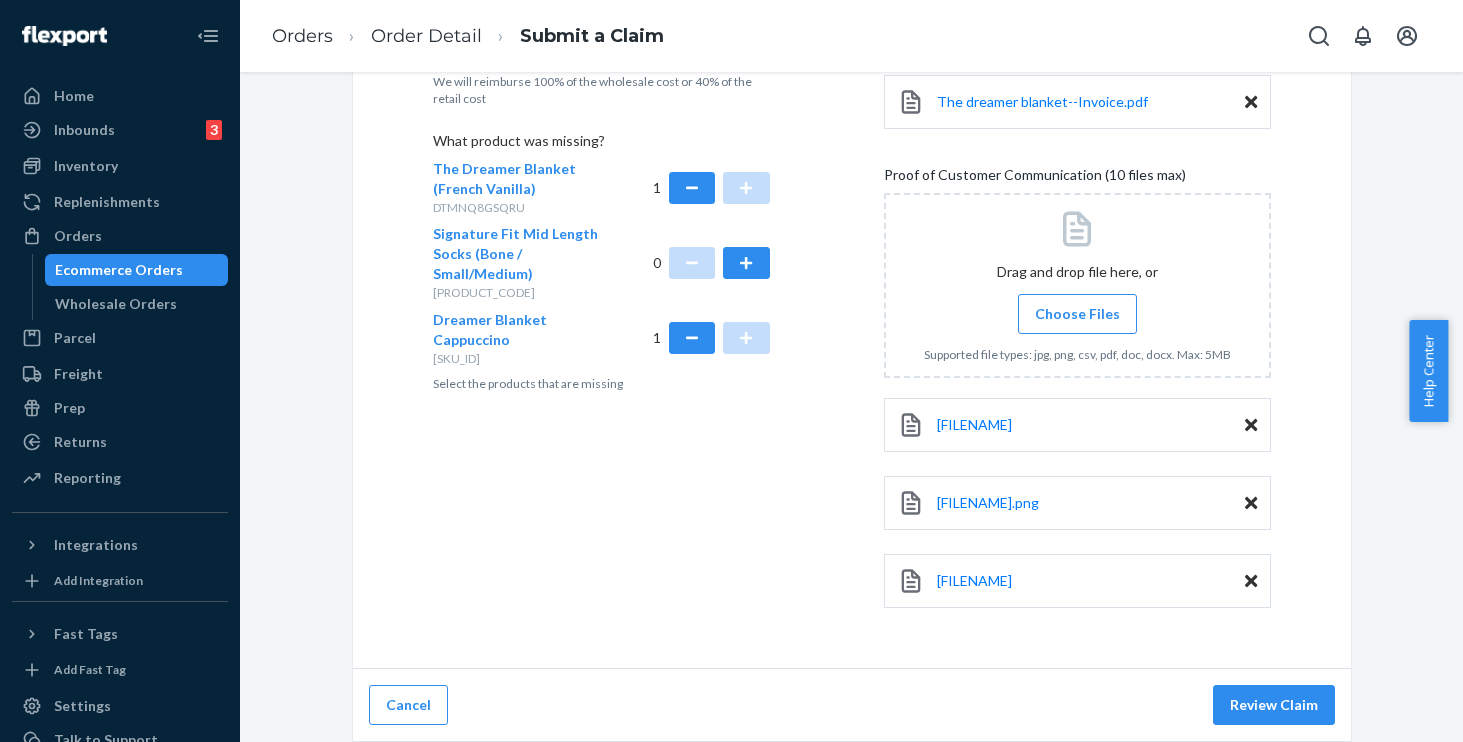 scroll, scrollTop: 189, scrollLeft: 0, axis: vertical 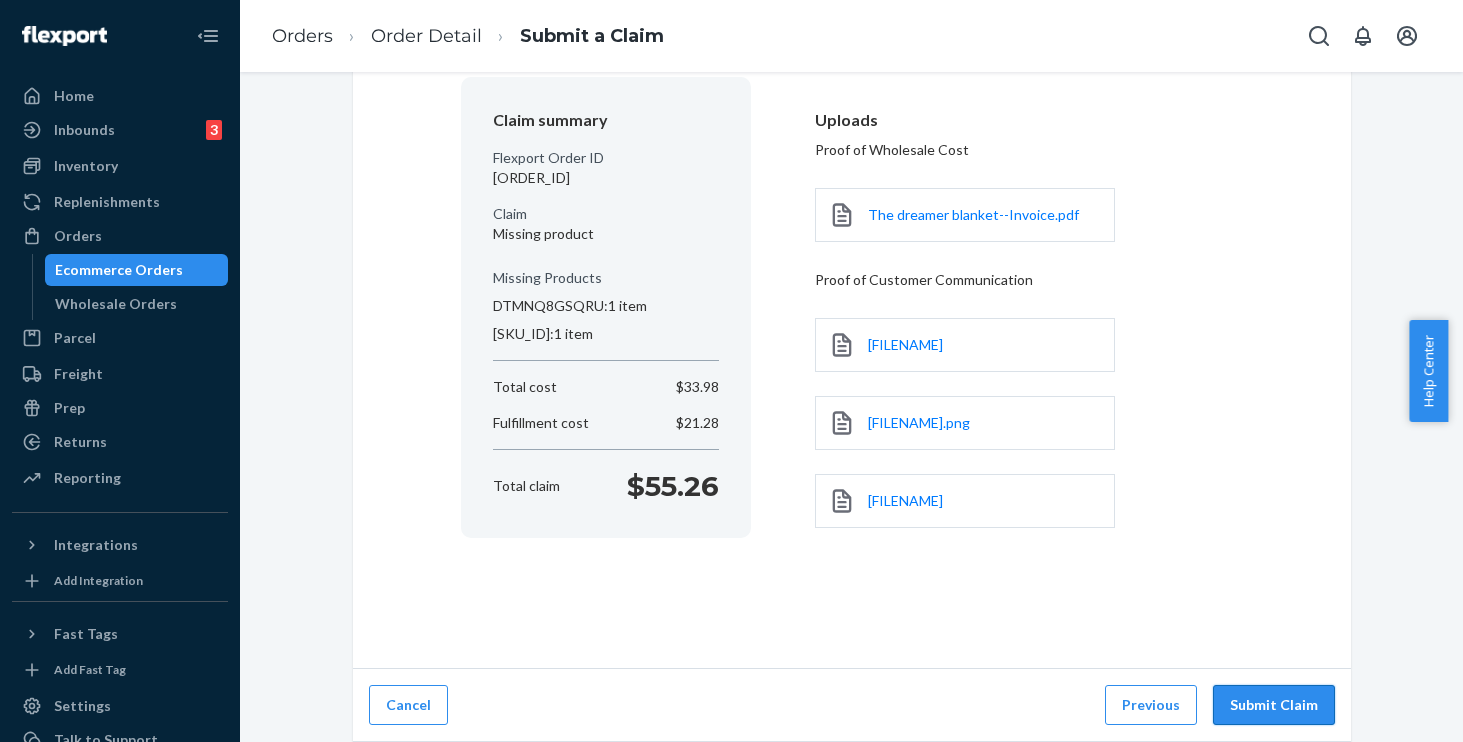 click on "Submit Claim" at bounding box center [1274, 705] 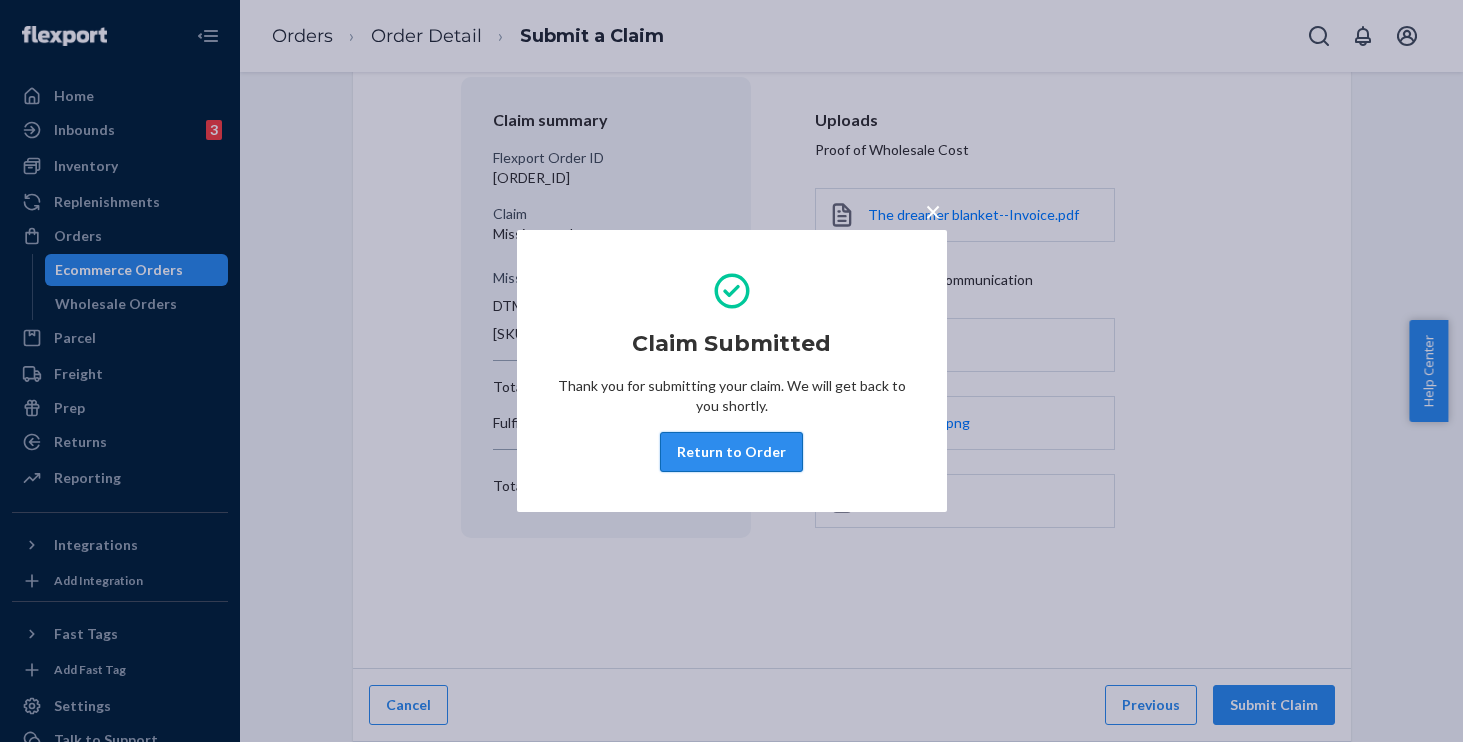 click on "Return to Order" at bounding box center (731, 452) 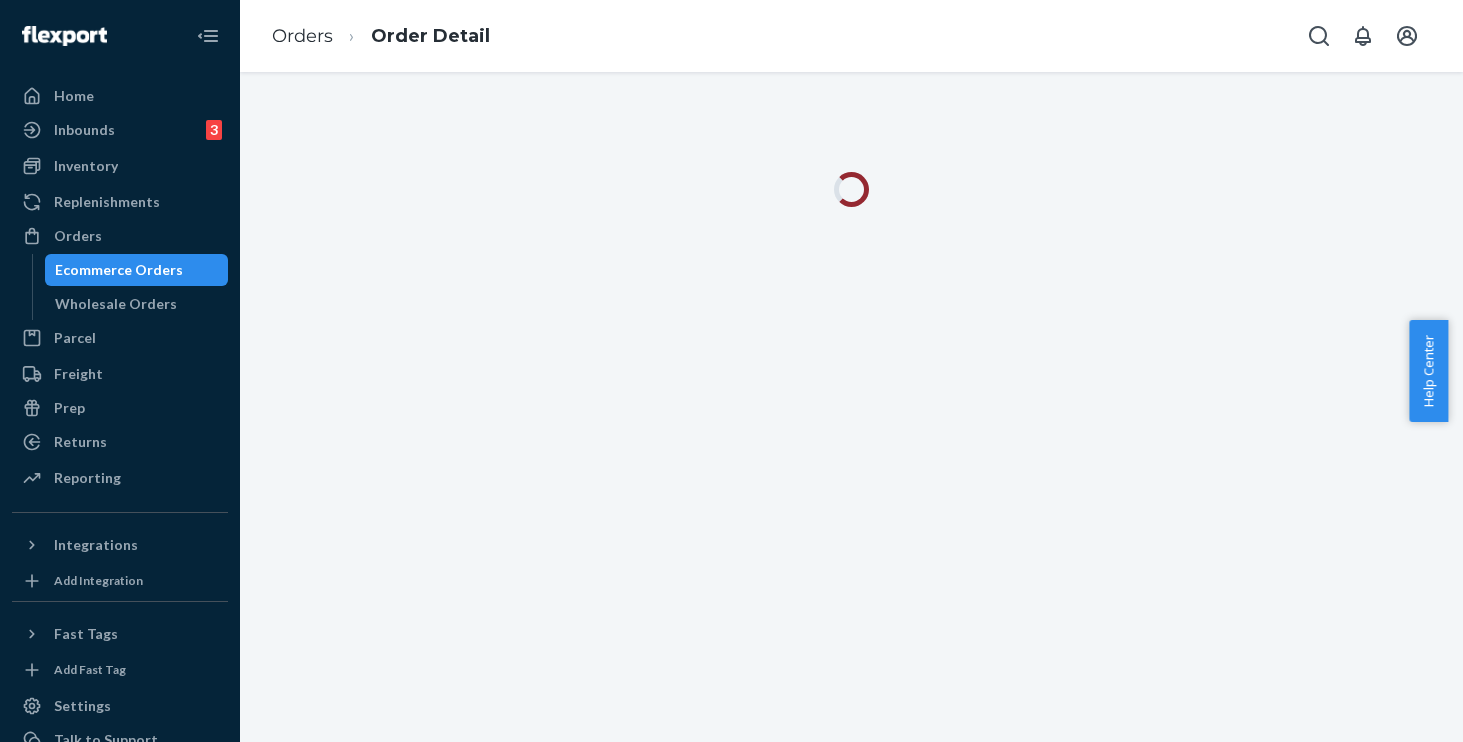scroll, scrollTop: 0, scrollLeft: 0, axis: both 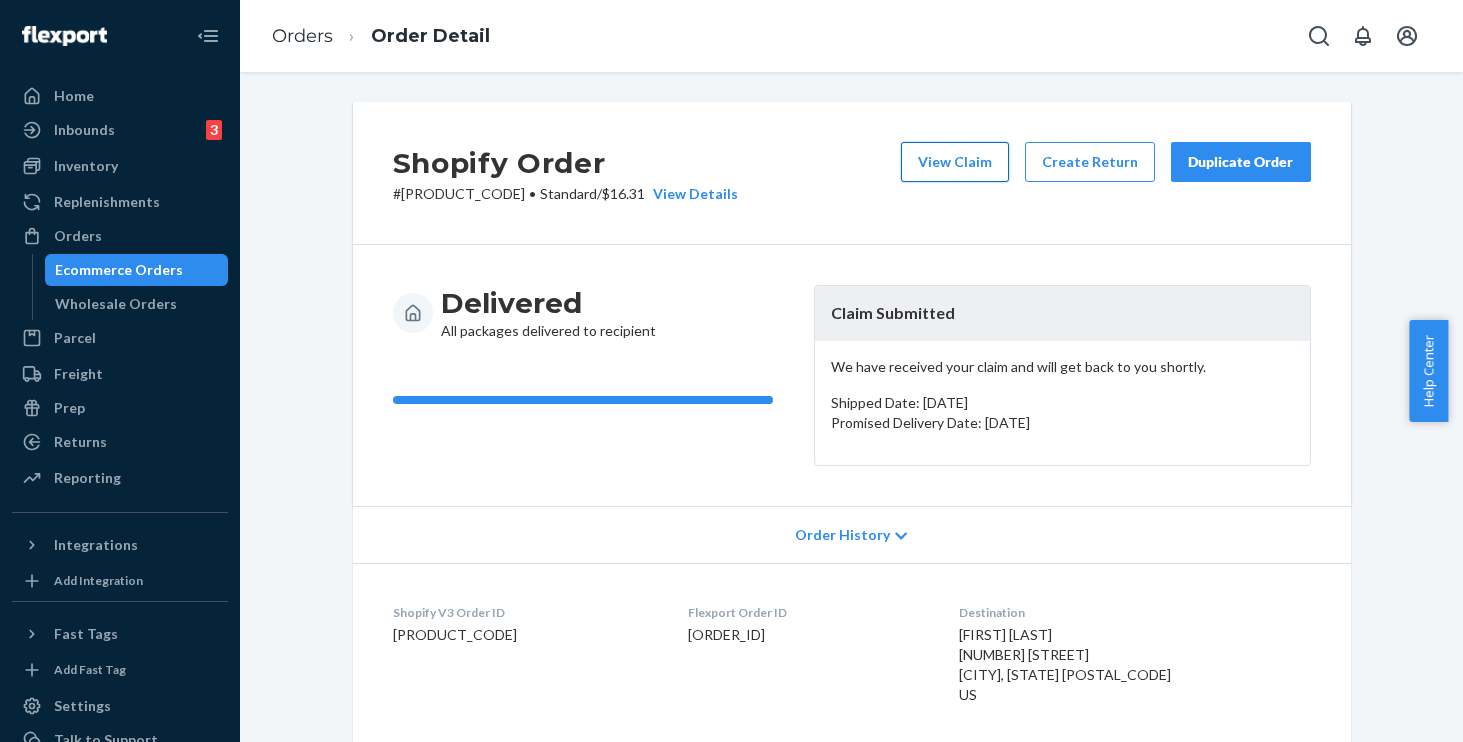 click on "View Claim" at bounding box center (955, 162) 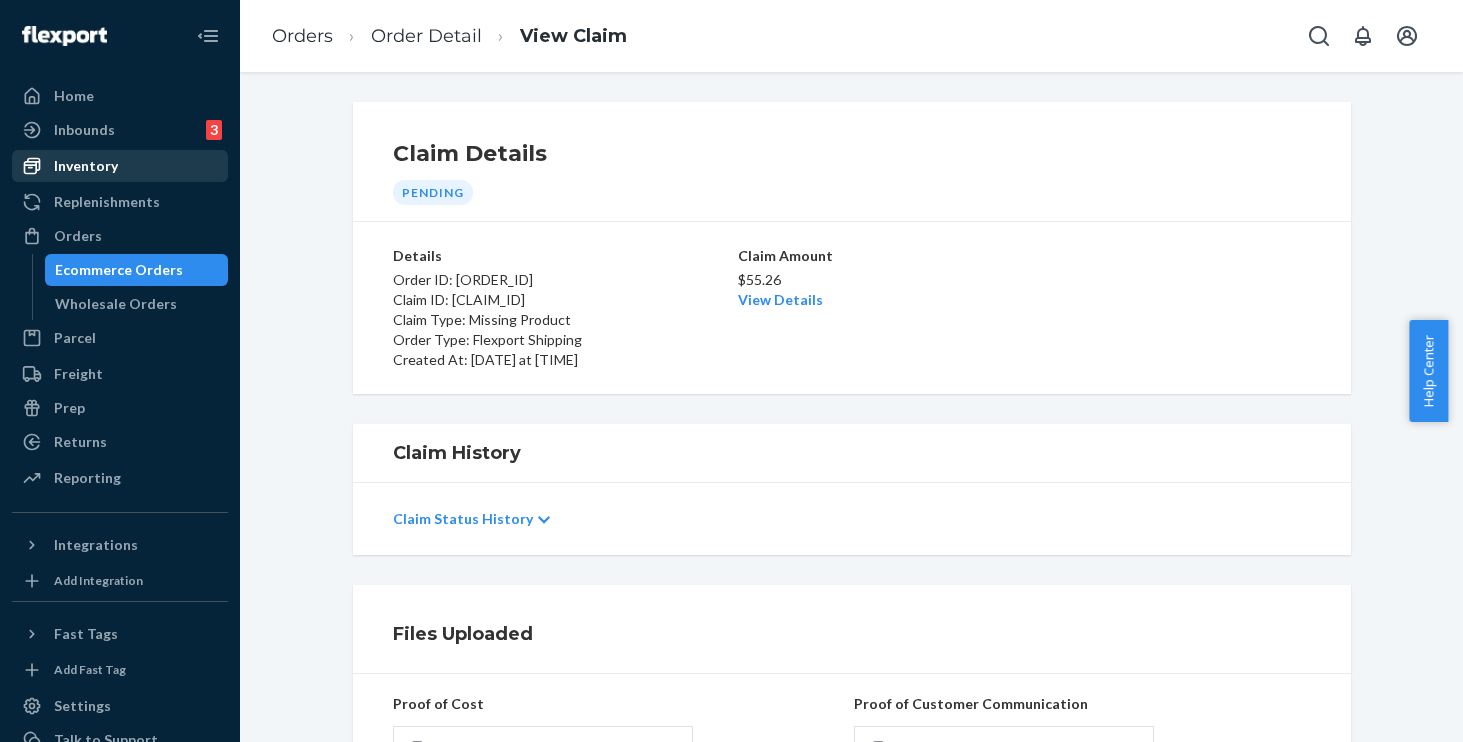 click on "Inventory" at bounding box center [86, 166] 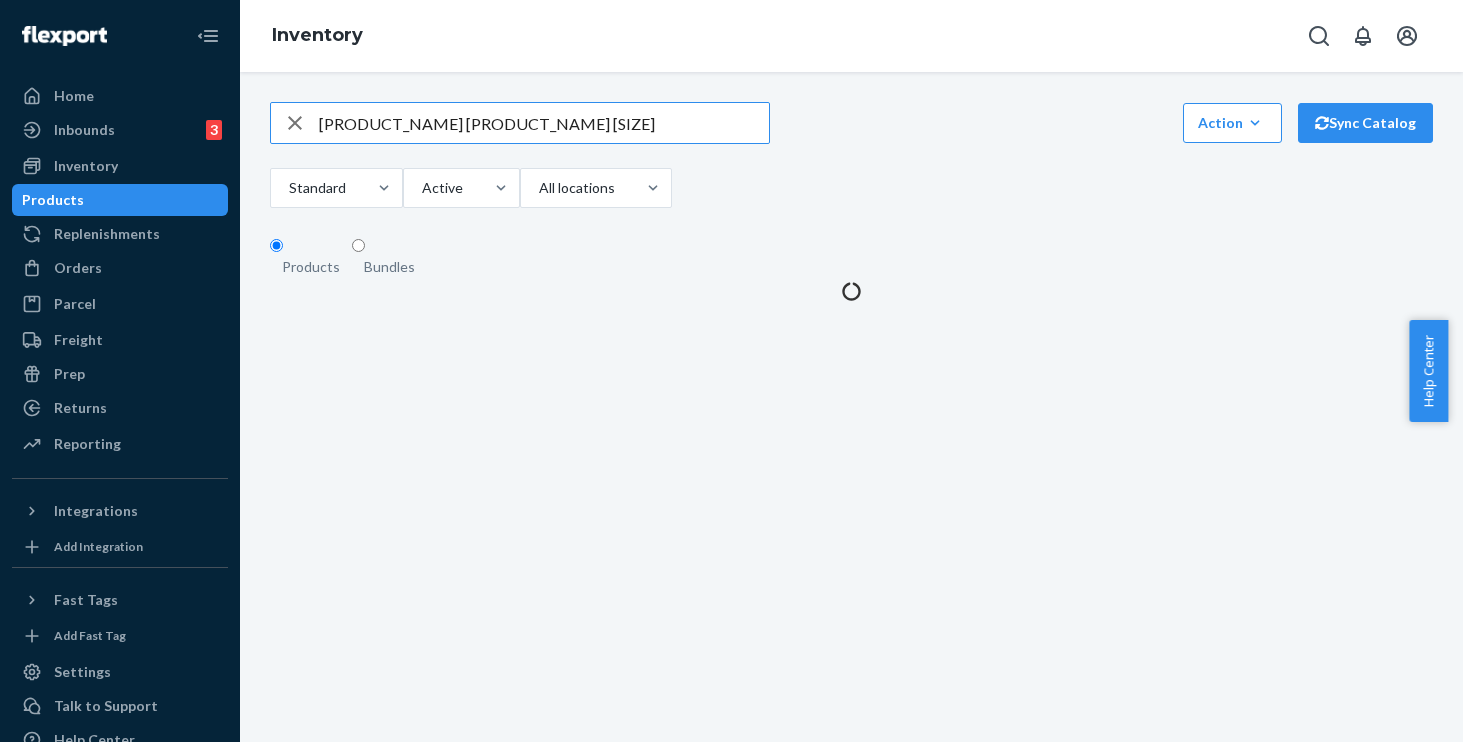 click on "[PRODUCT_NAME] [PRODUCT_NAME] [SIZE]" at bounding box center [544, 123] 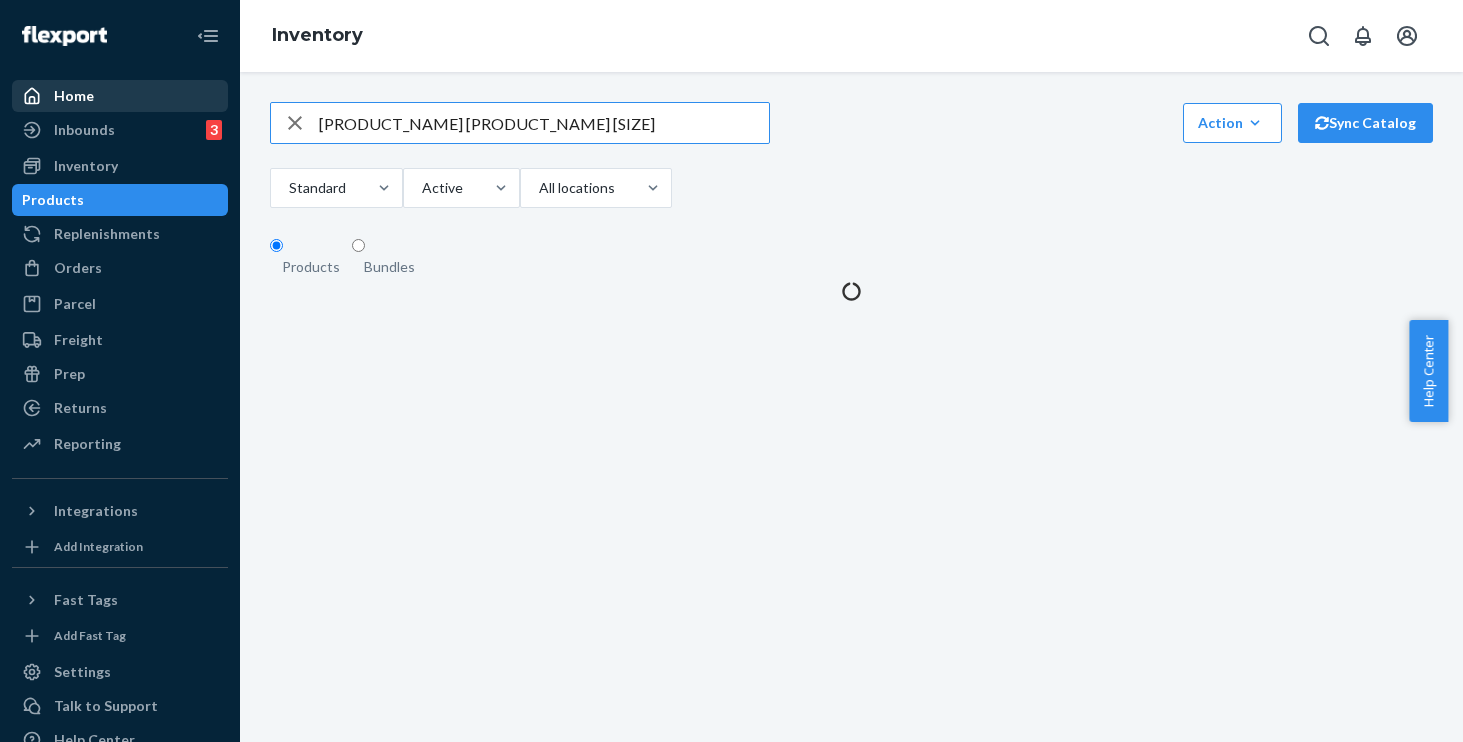 drag, startPoint x: 454, startPoint y: 123, endPoint x: 182, endPoint y: 99, distance: 273.05676 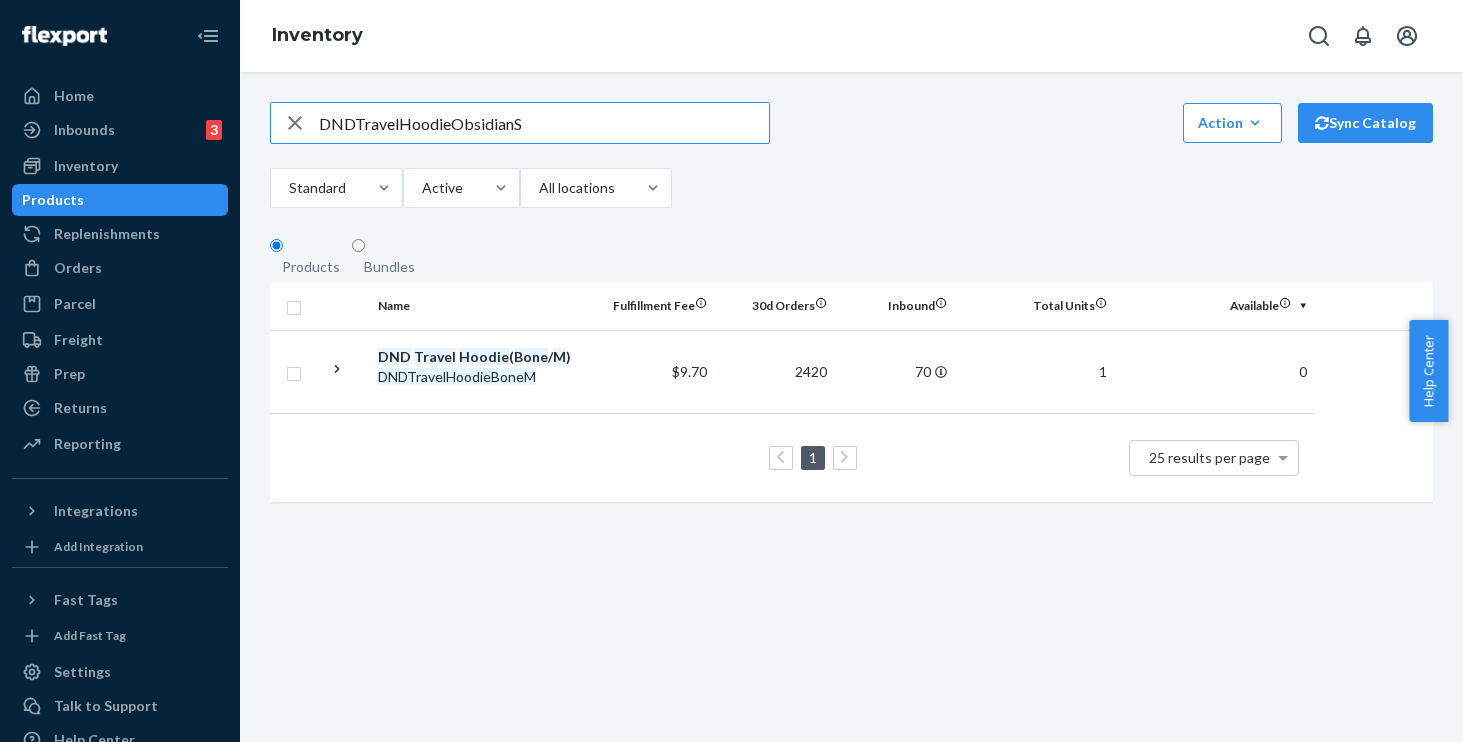 click on "DNDTravelHoodieObsidianS" at bounding box center (544, 123) 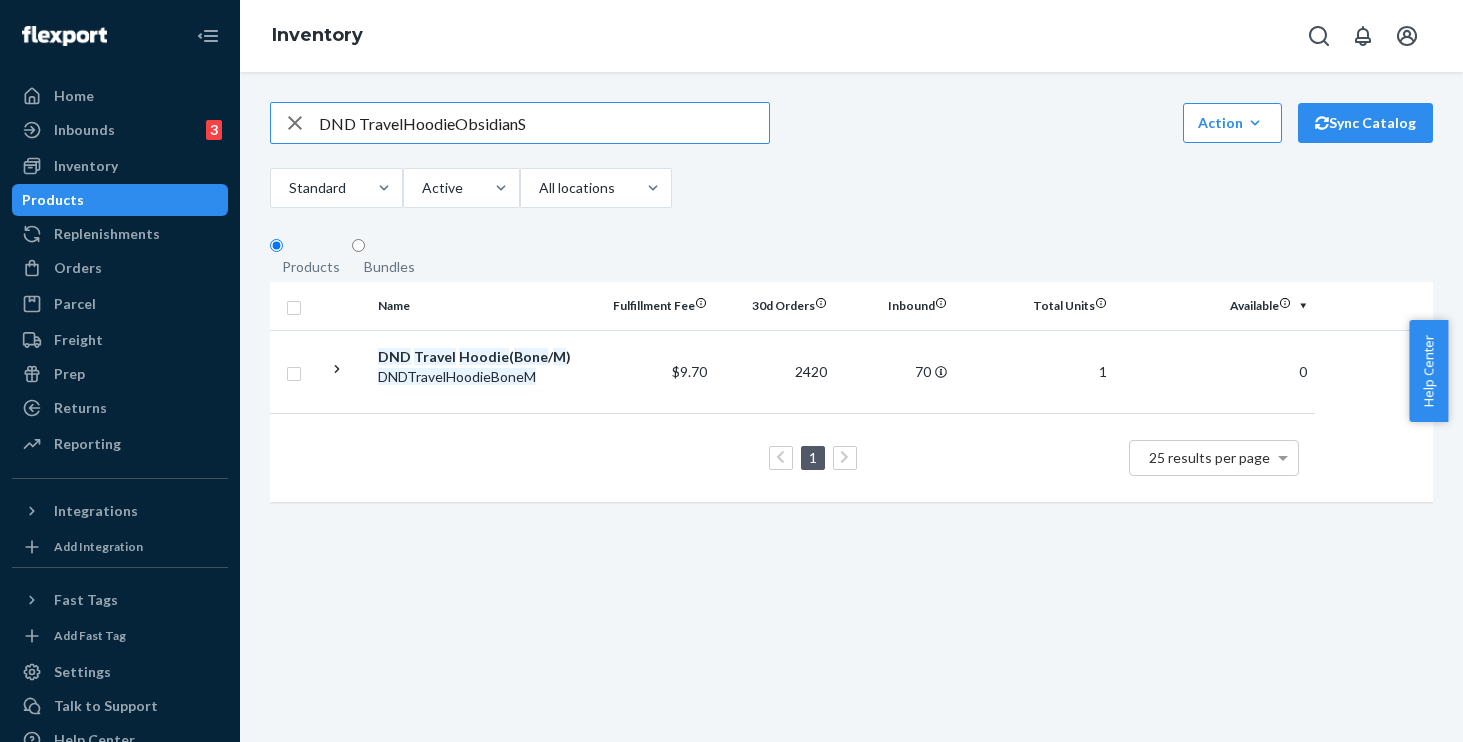 click on "DND TravelHoodieObsidianS" at bounding box center [544, 123] 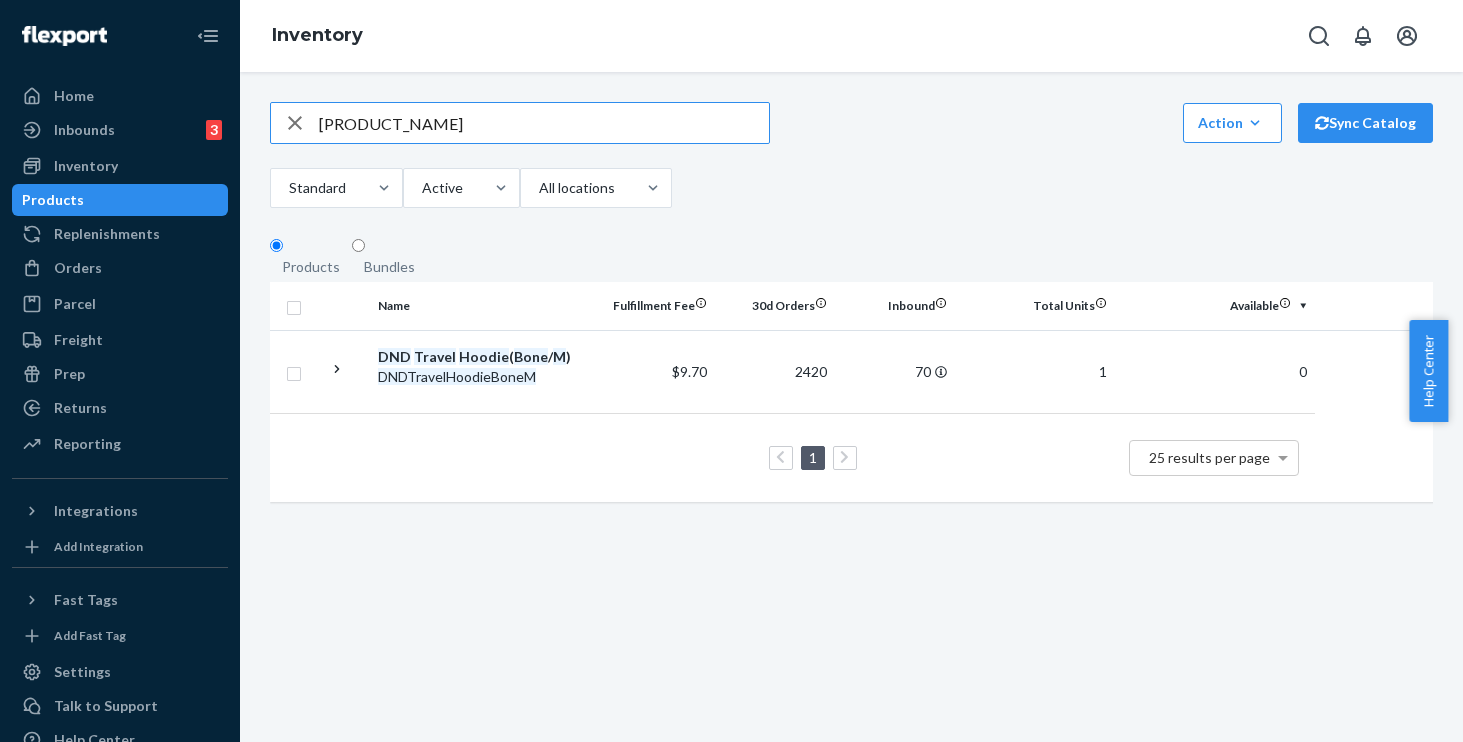 click on "[PRODUCT_NAME]" at bounding box center (544, 123) 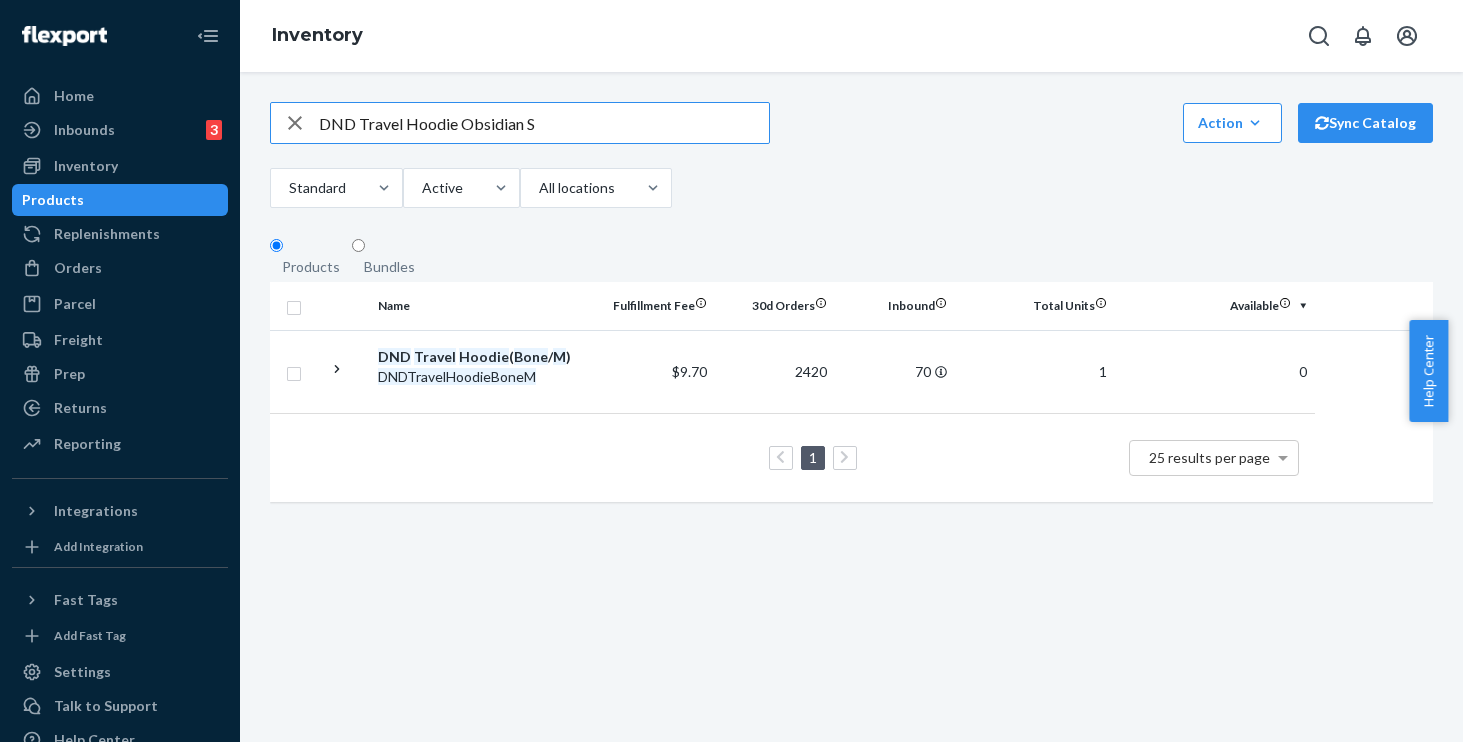 type on "DND Travel Hoodie Obsidian S" 